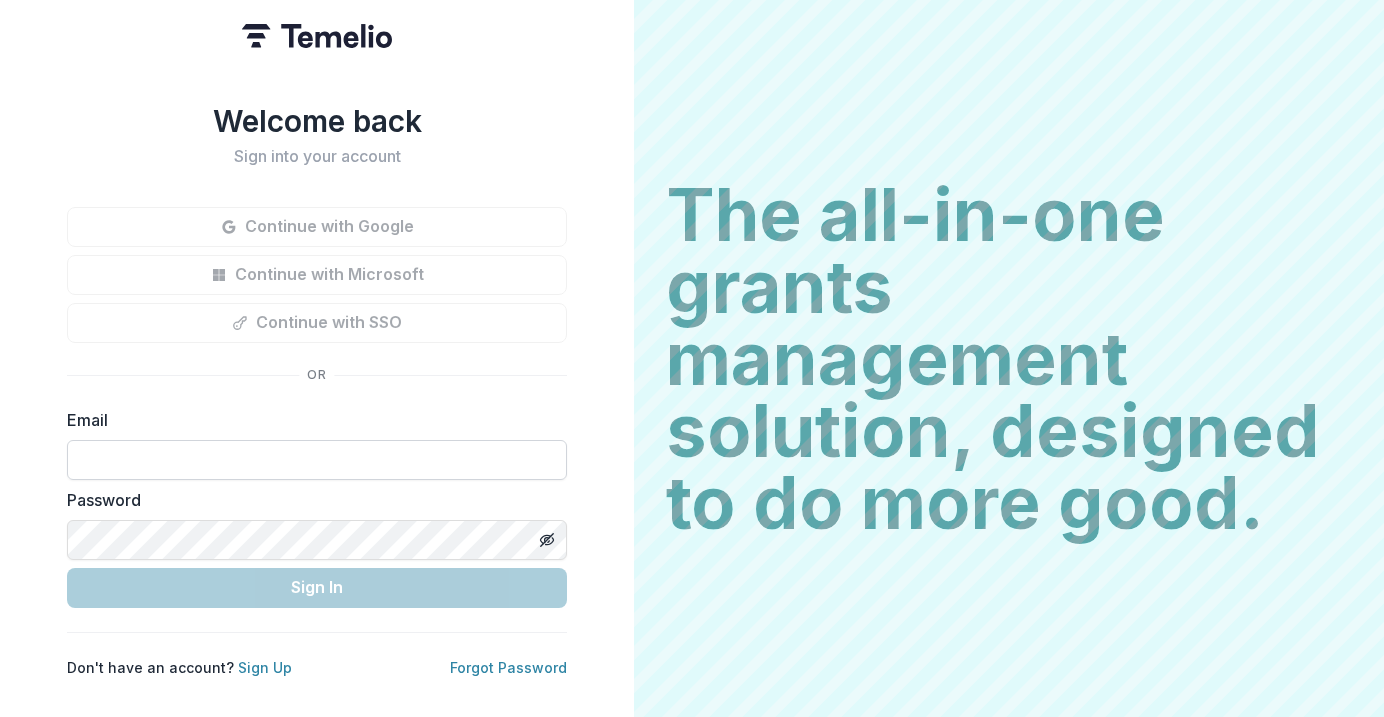 click at bounding box center (317, 460) 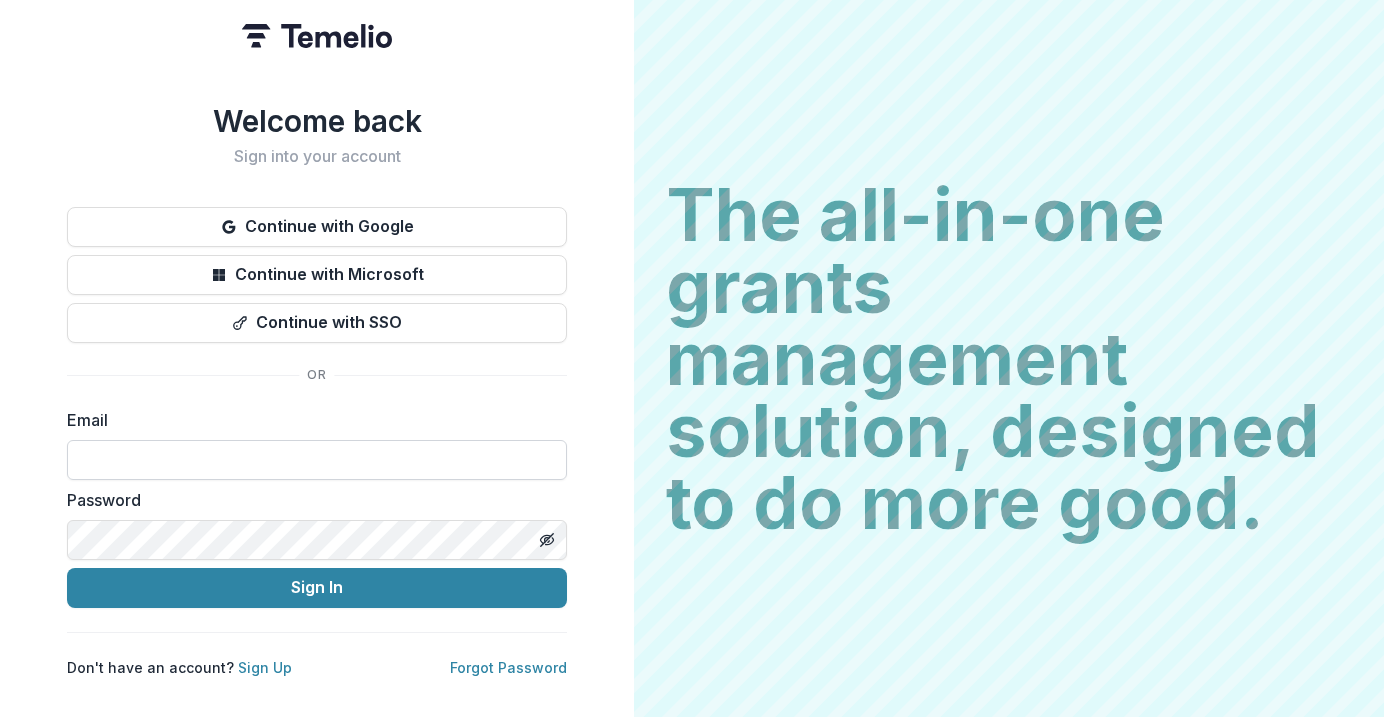 click at bounding box center (317, 460) 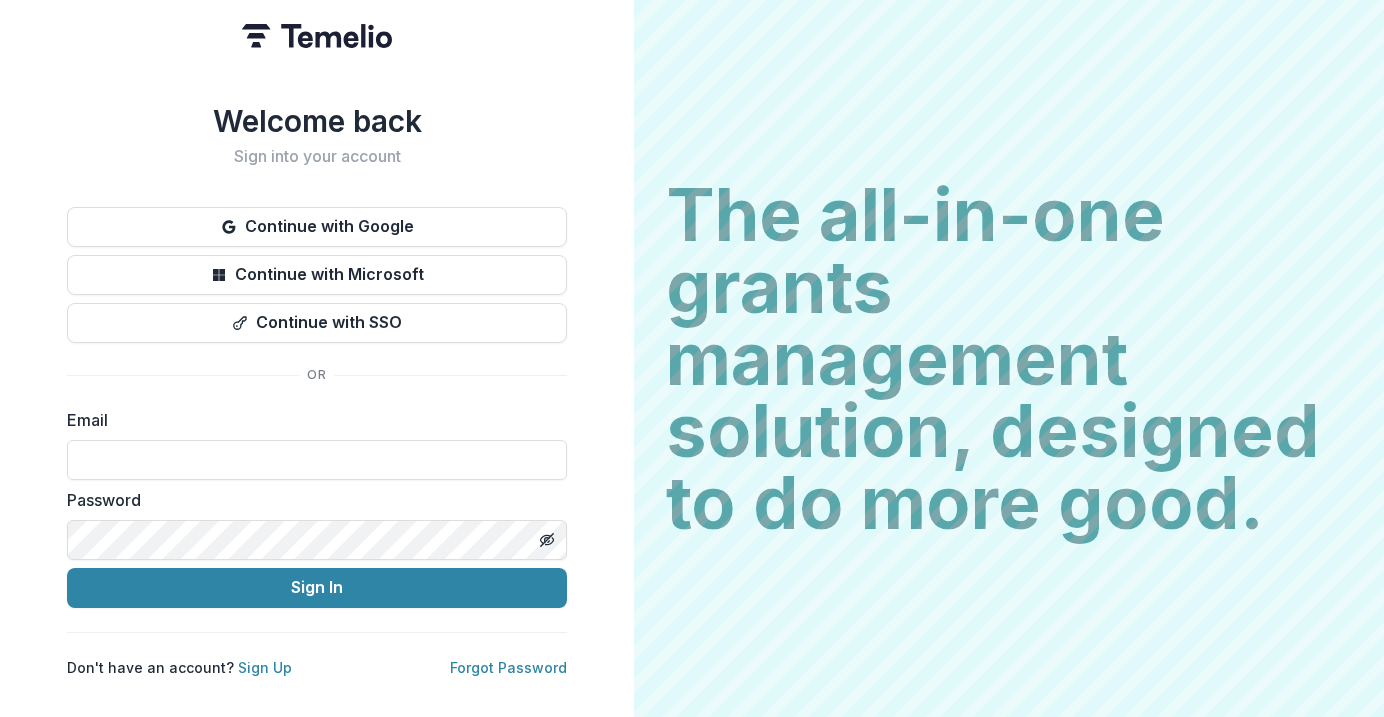 type on "**********" 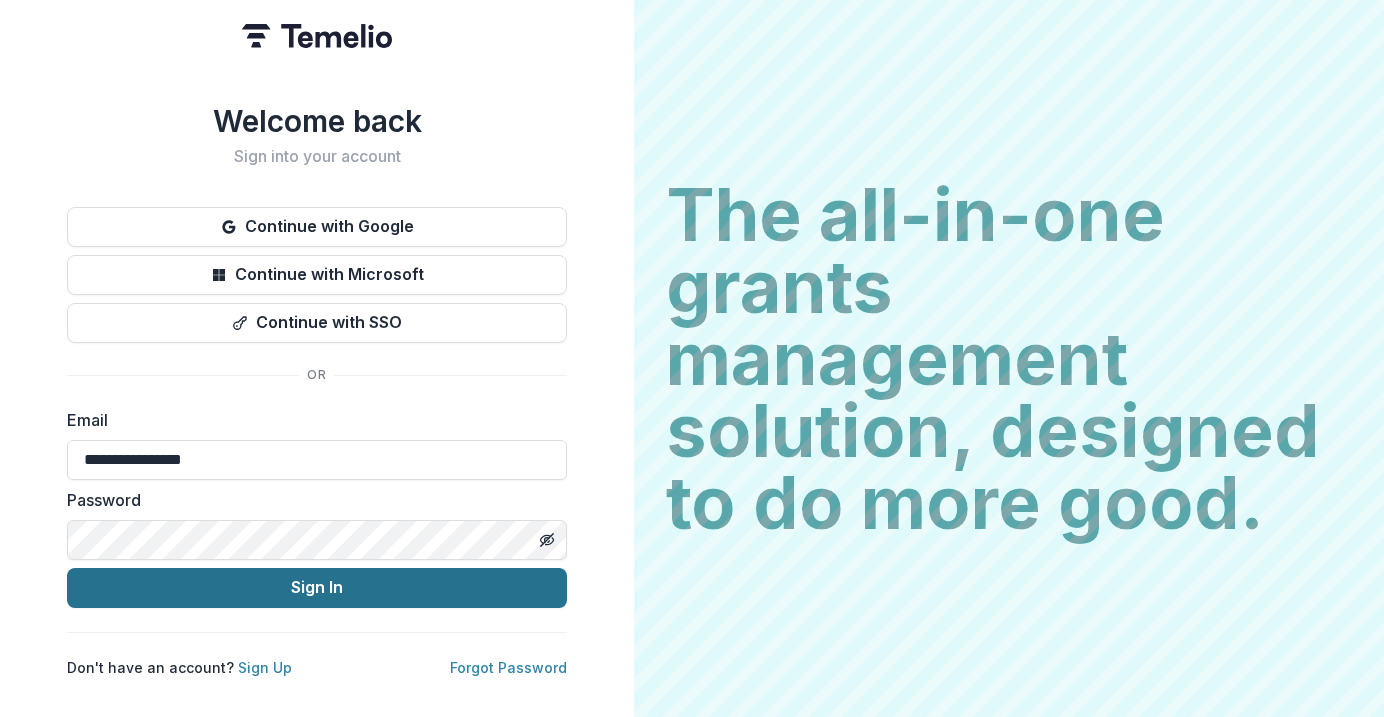 click on "Sign In" at bounding box center (317, 588) 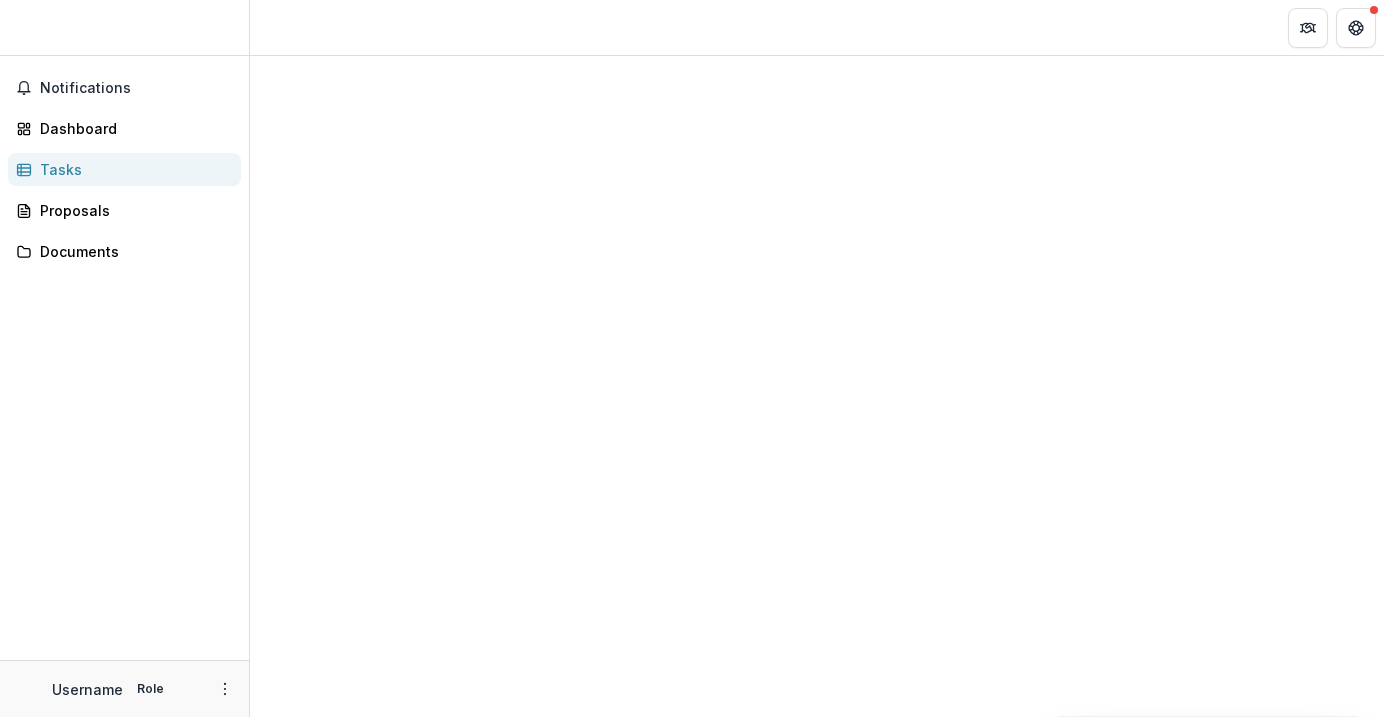 scroll, scrollTop: 0, scrollLeft: 0, axis: both 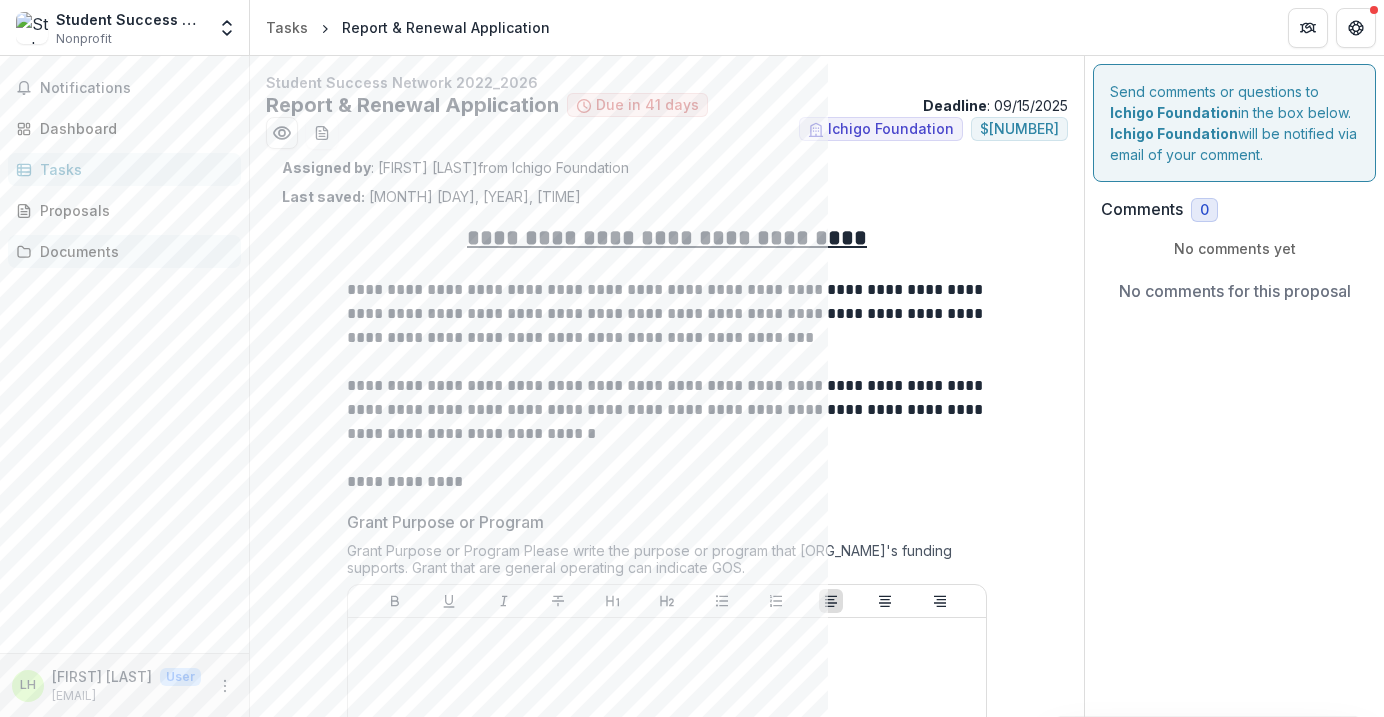 click on "Documents" at bounding box center (132, 251) 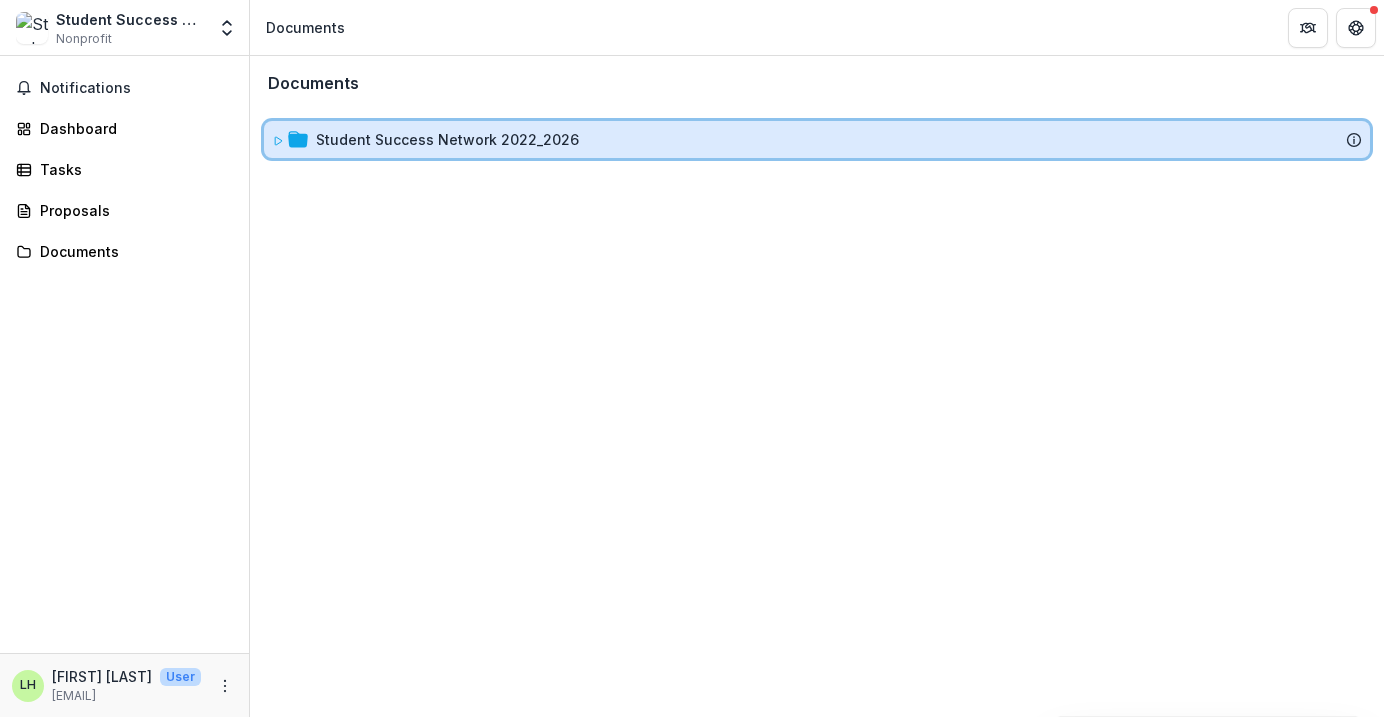 click at bounding box center (290, 139) 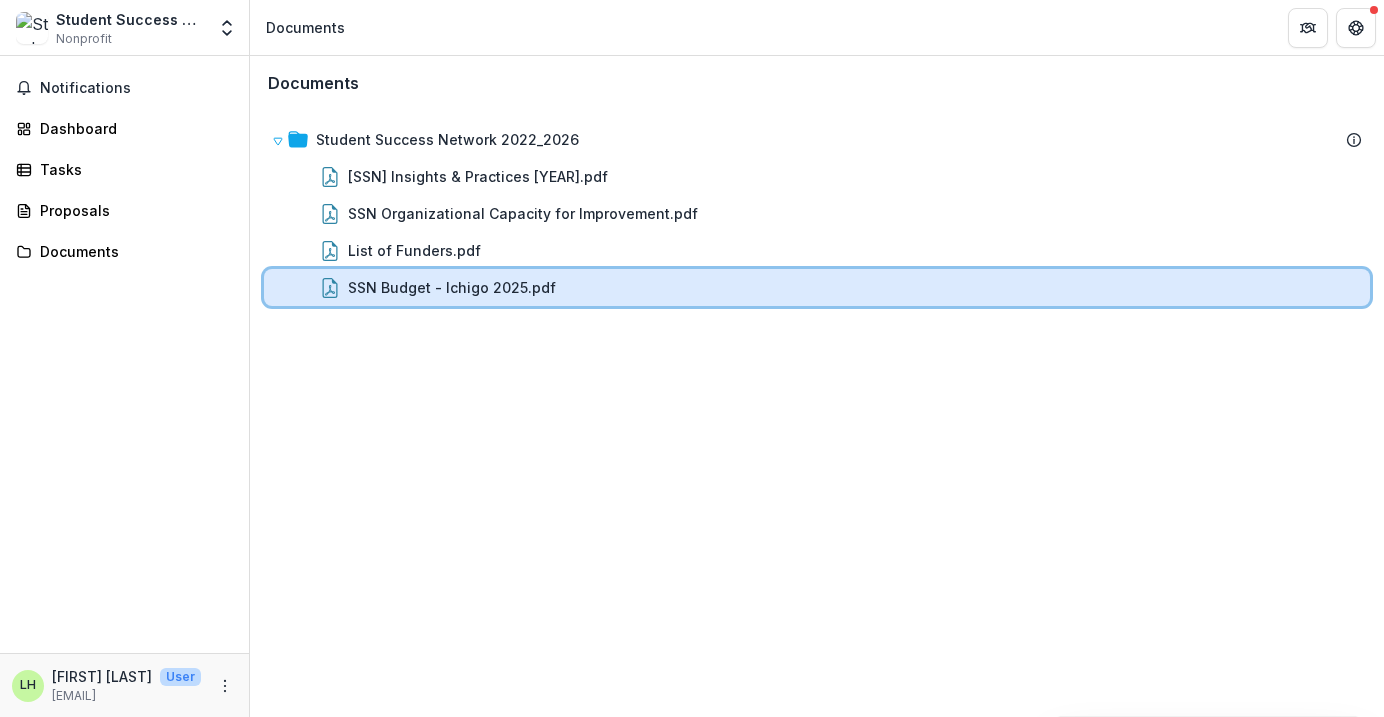 click on "SSN Budget - Ichigo 2025.pdf" at bounding box center (817, 287) 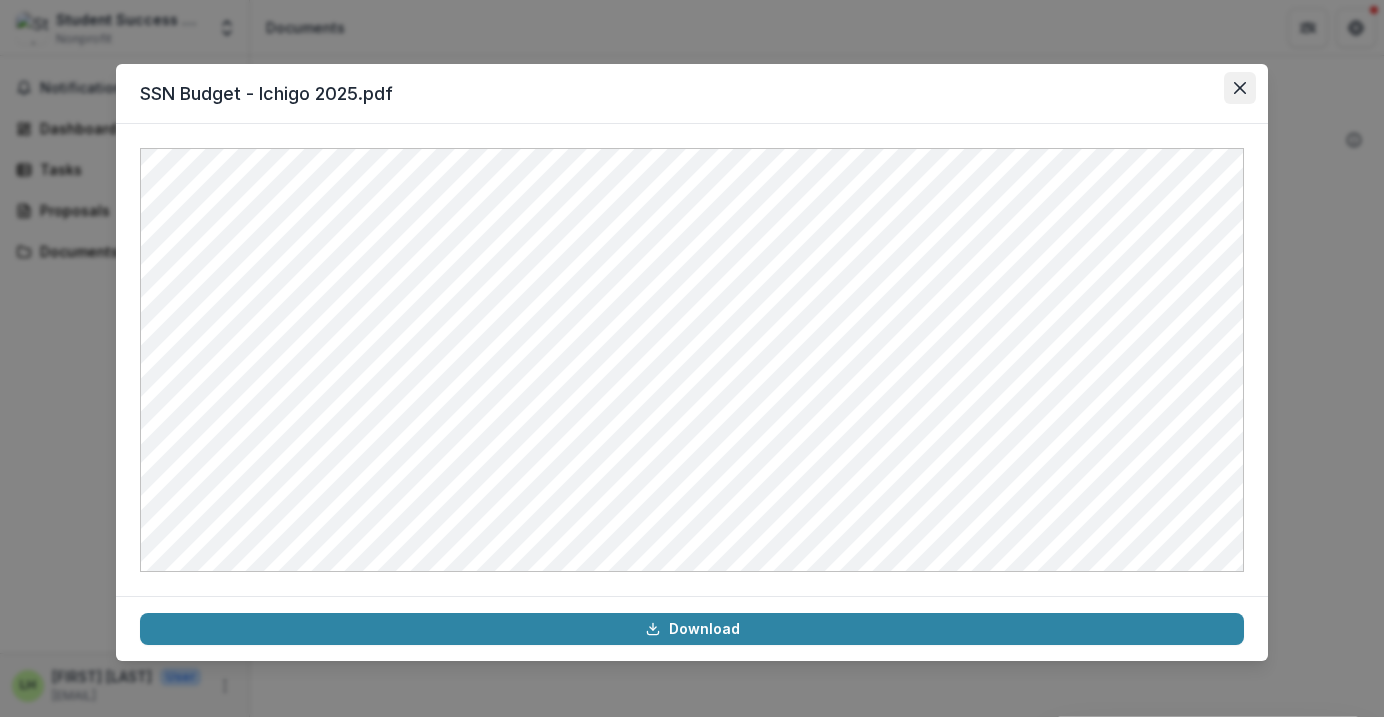 click 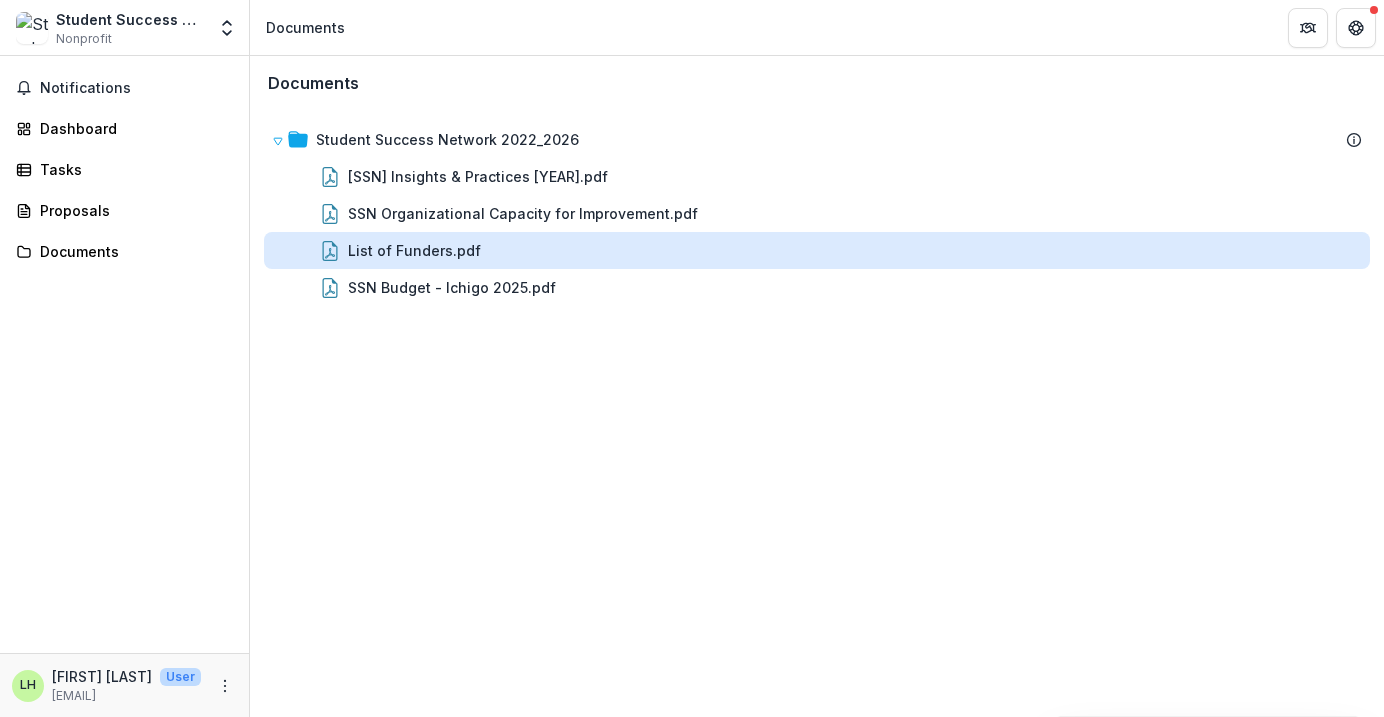 click on "List of Funders.pdf" at bounding box center (414, 250) 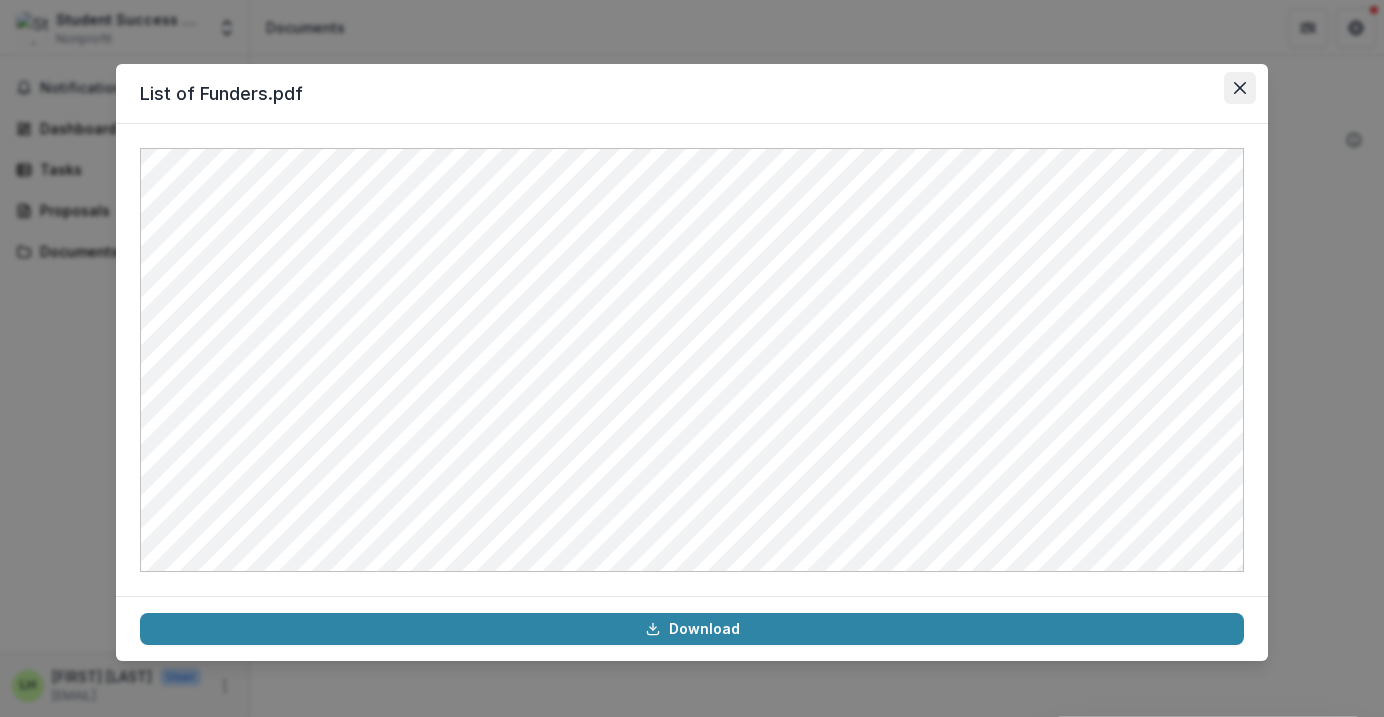 click 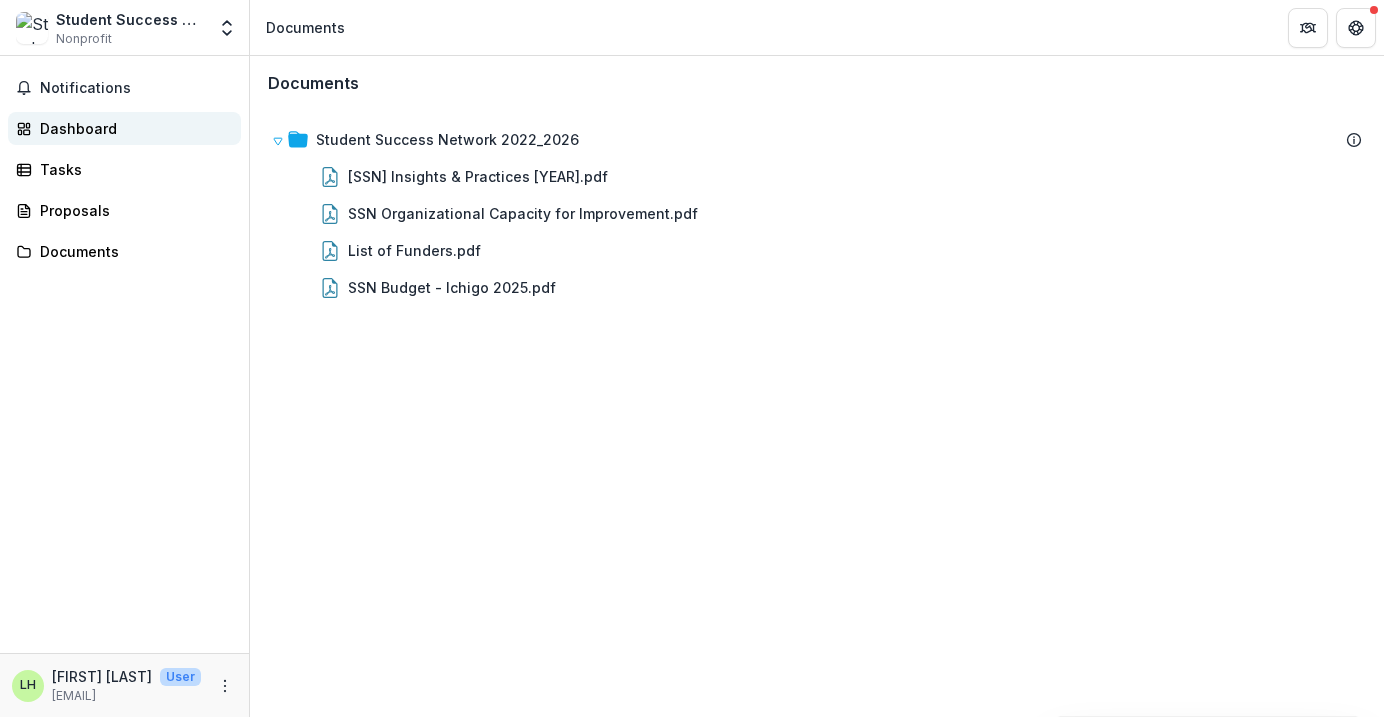 click on "Dashboard" at bounding box center (132, 128) 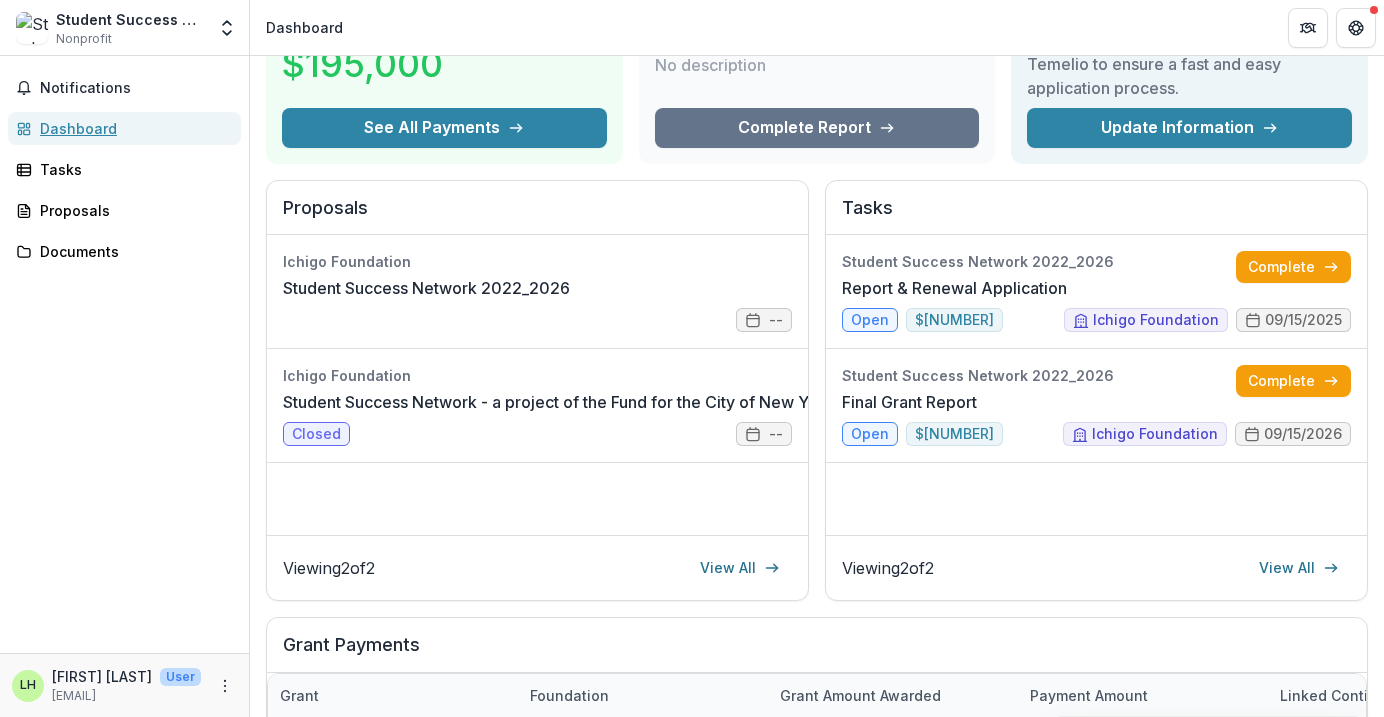 scroll, scrollTop: 146, scrollLeft: 0, axis: vertical 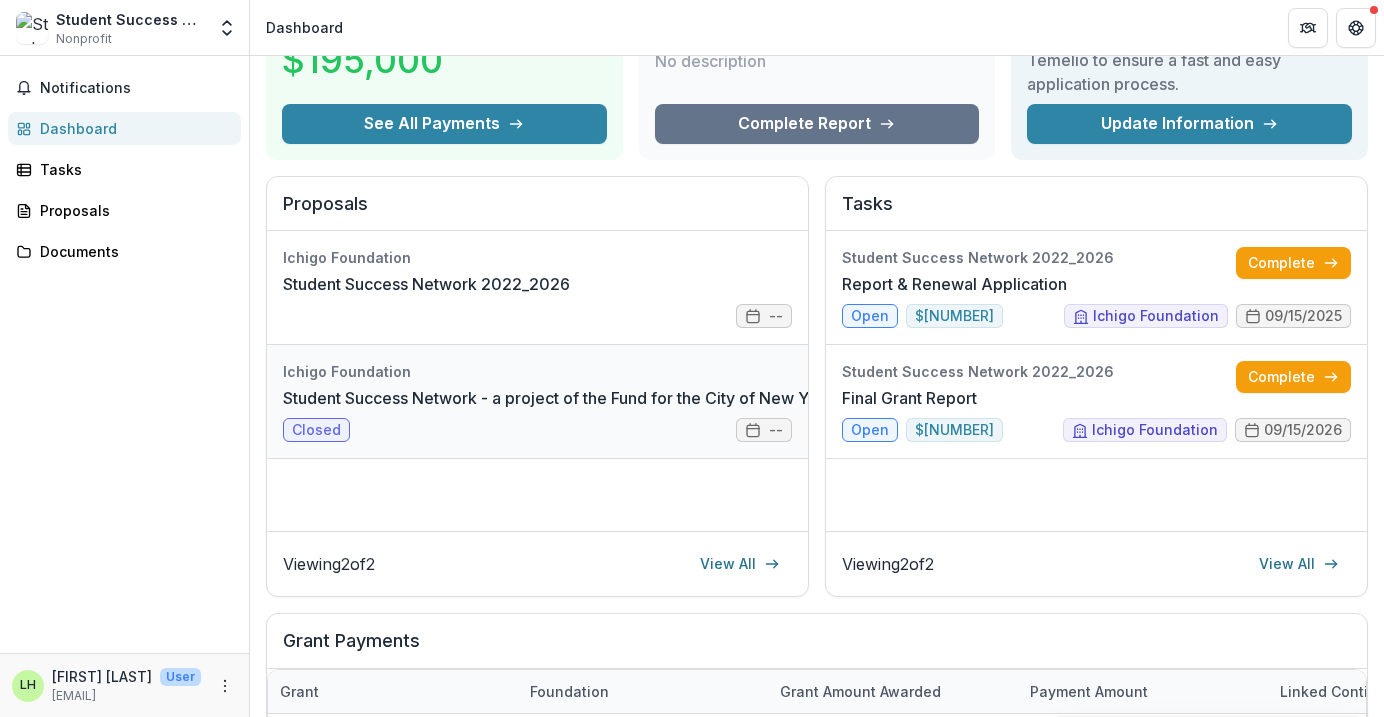 click on "Student Success Network - a project of the Fund for the City of New York - 2025 - Program" at bounding box center (626, 398) 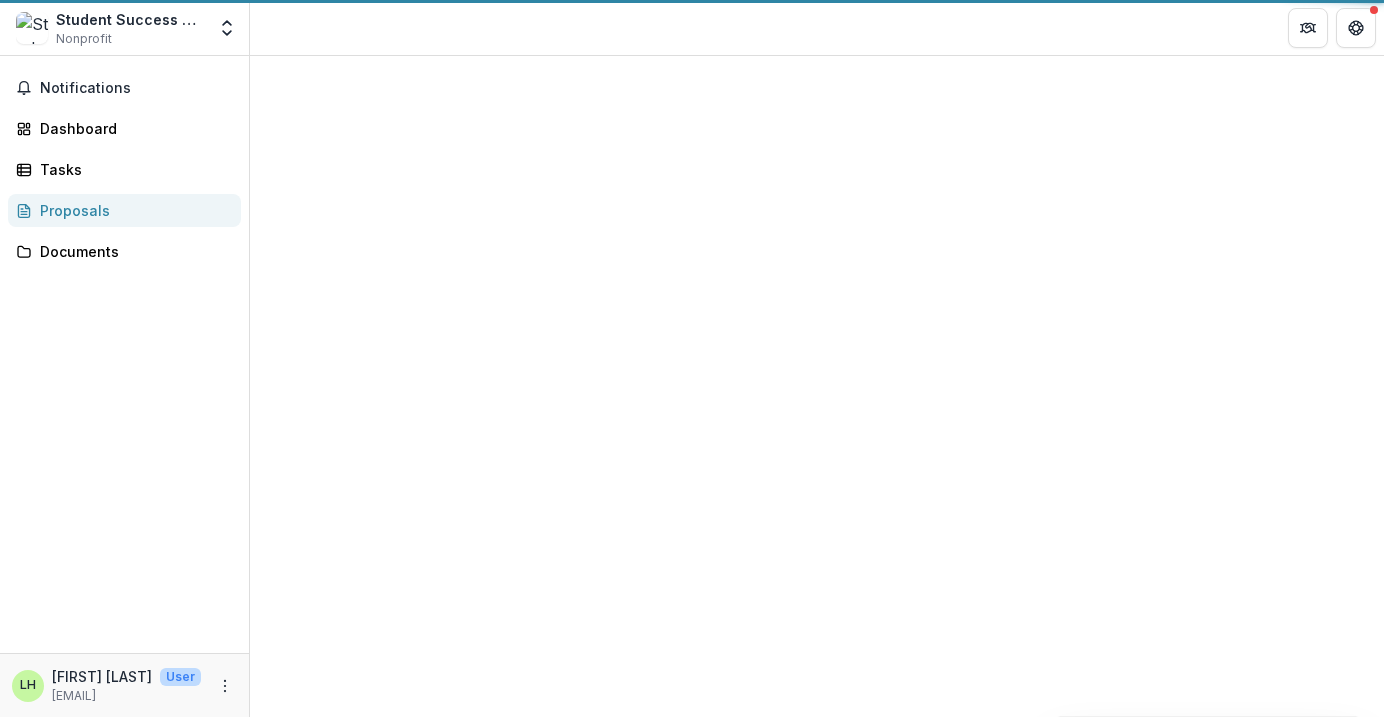 scroll, scrollTop: 0, scrollLeft: 0, axis: both 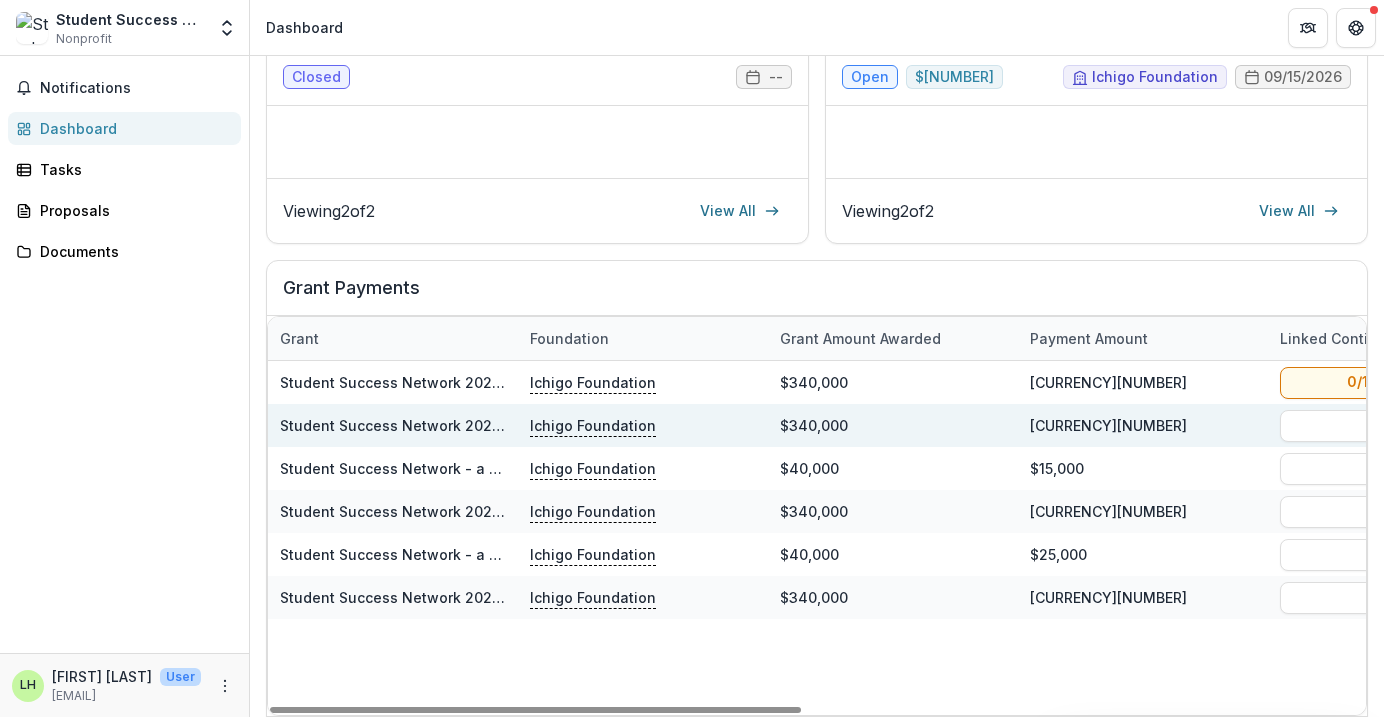 click on "Student Success Network  2022_2026" at bounding box center [411, 425] 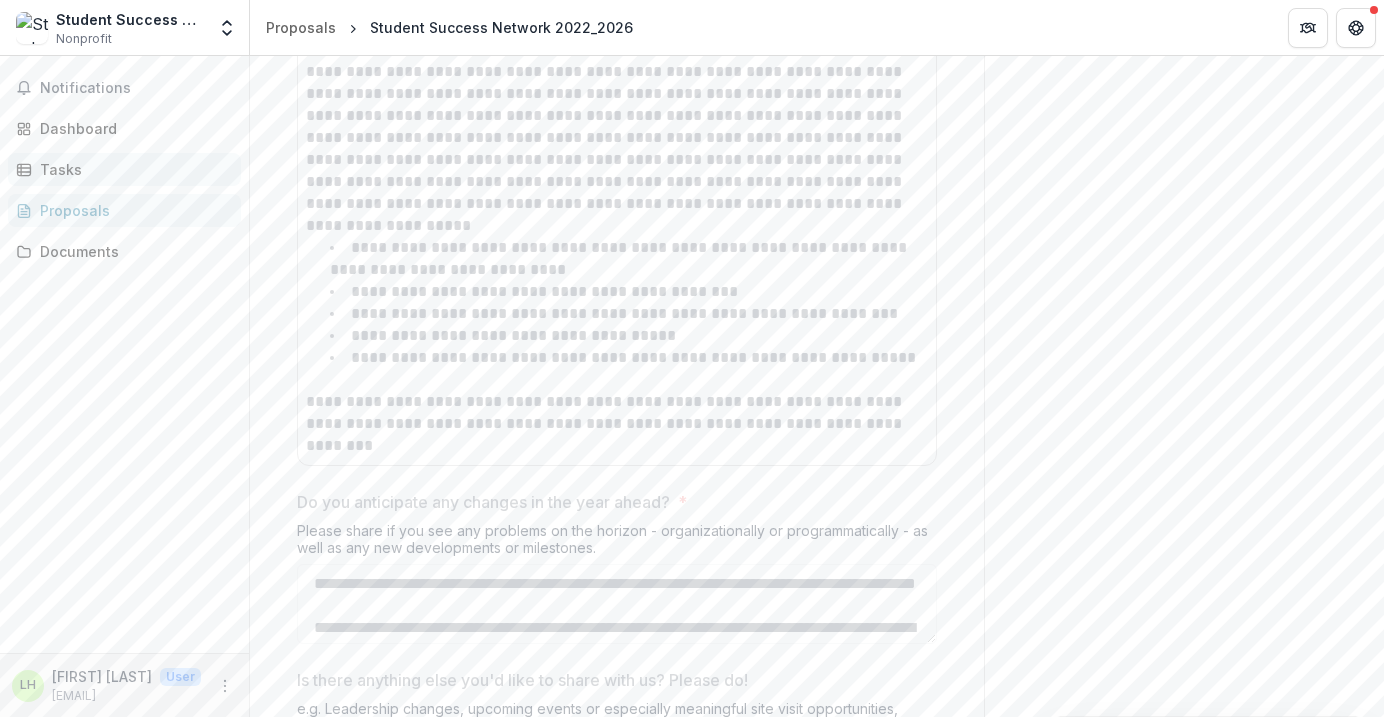 scroll, scrollTop: 2674, scrollLeft: 0, axis: vertical 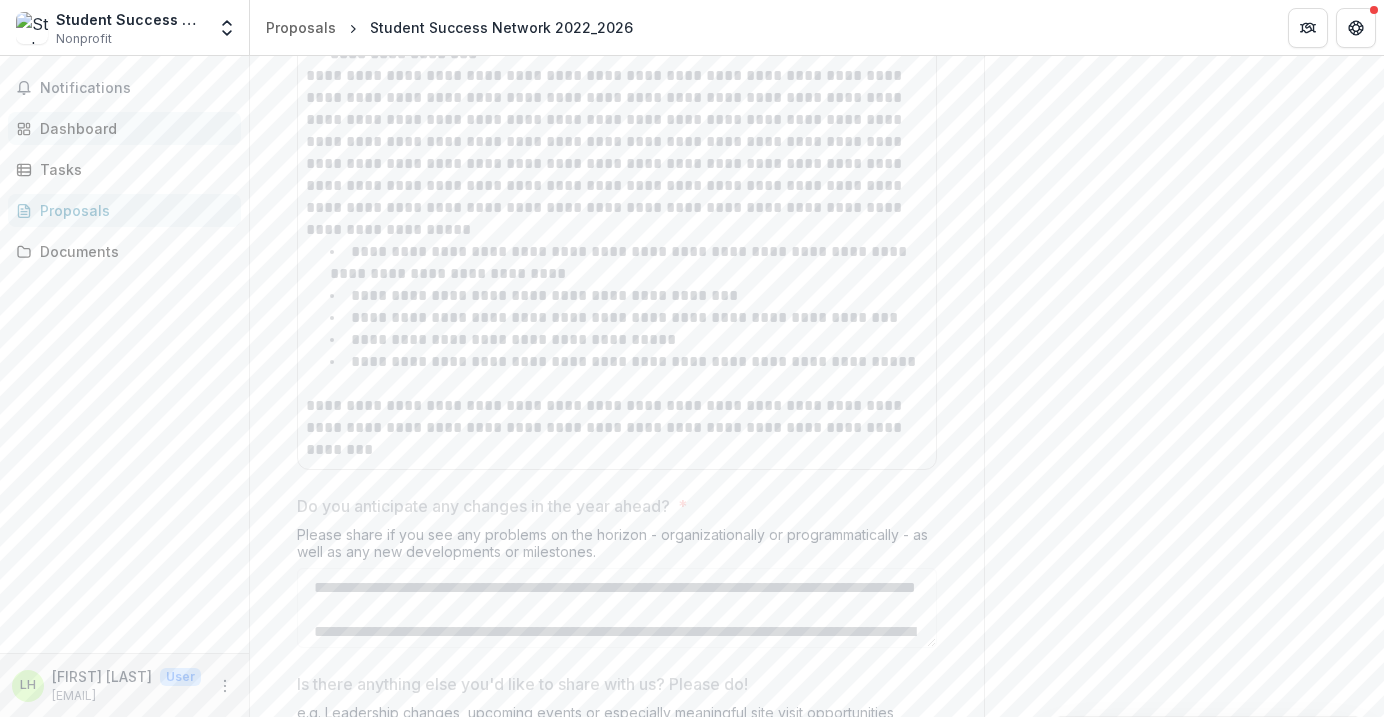 click on "Dashboard" at bounding box center (132, 128) 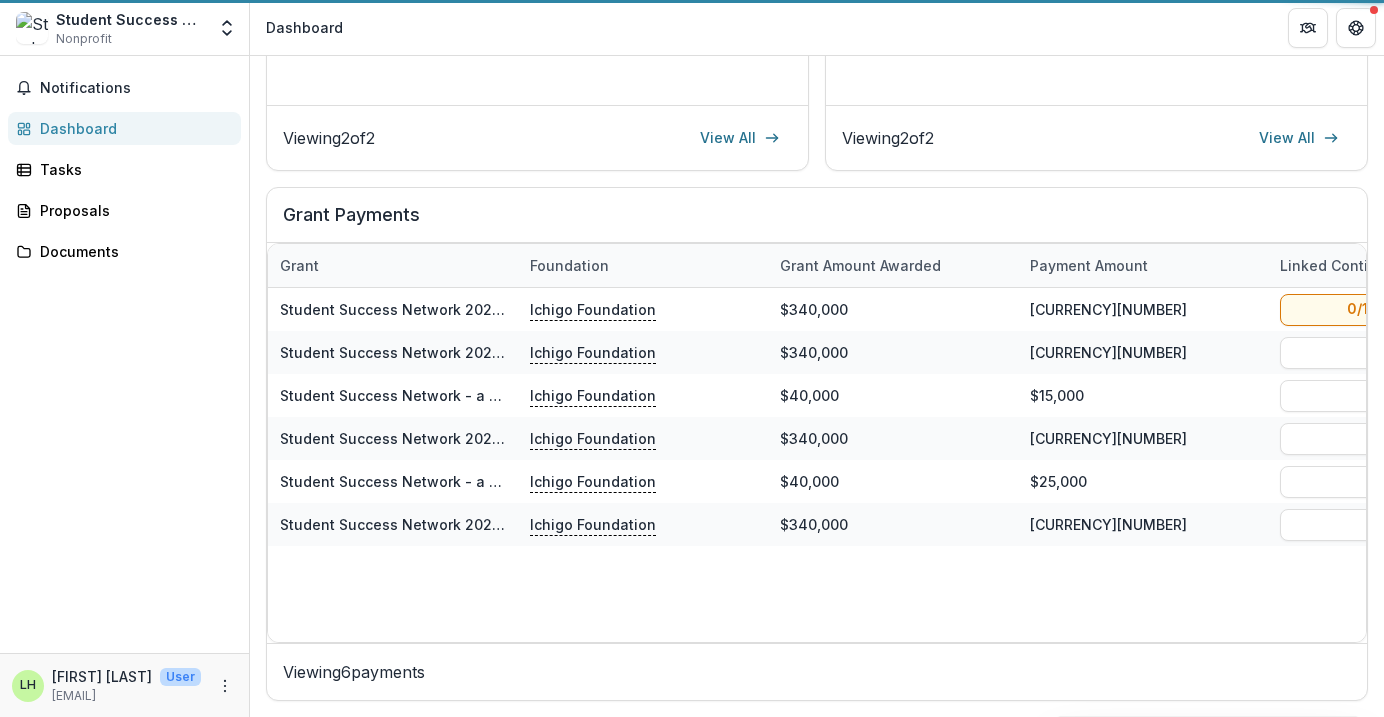 scroll, scrollTop: 572, scrollLeft: 0, axis: vertical 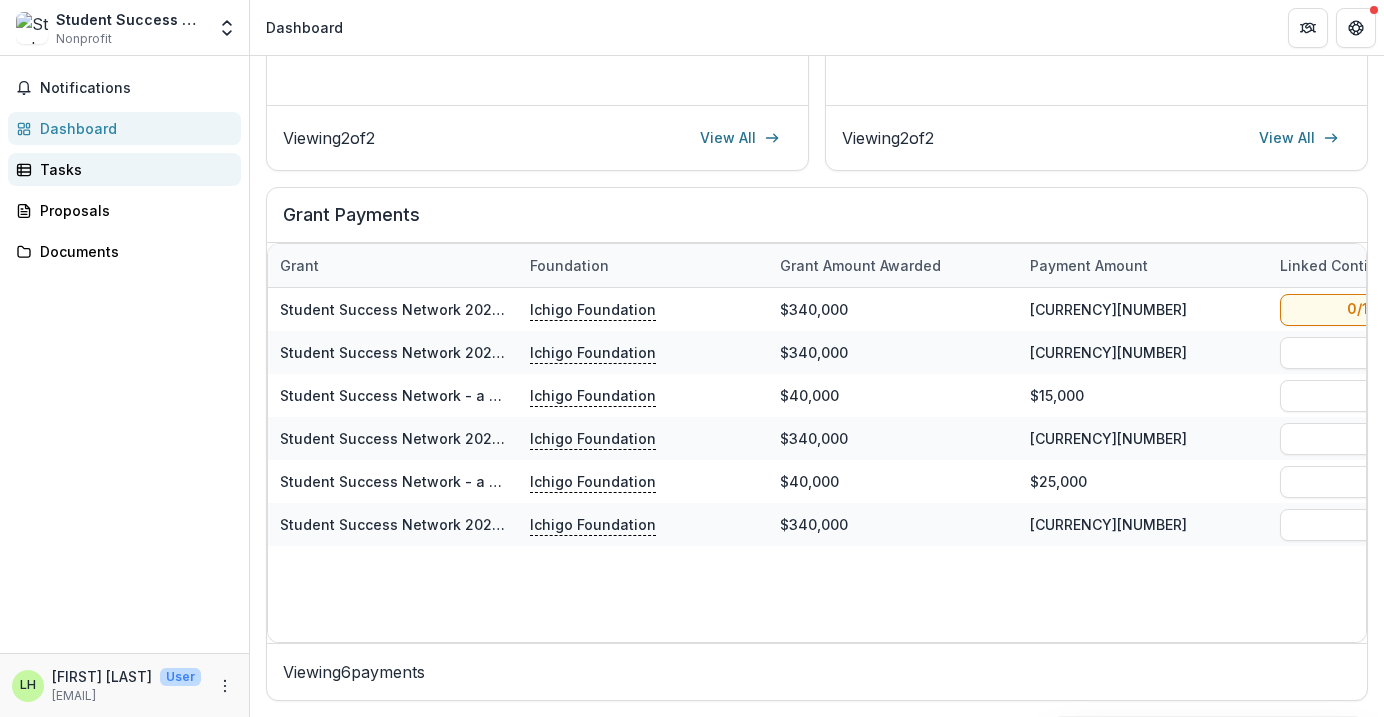 click on "Tasks" at bounding box center (132, 169) 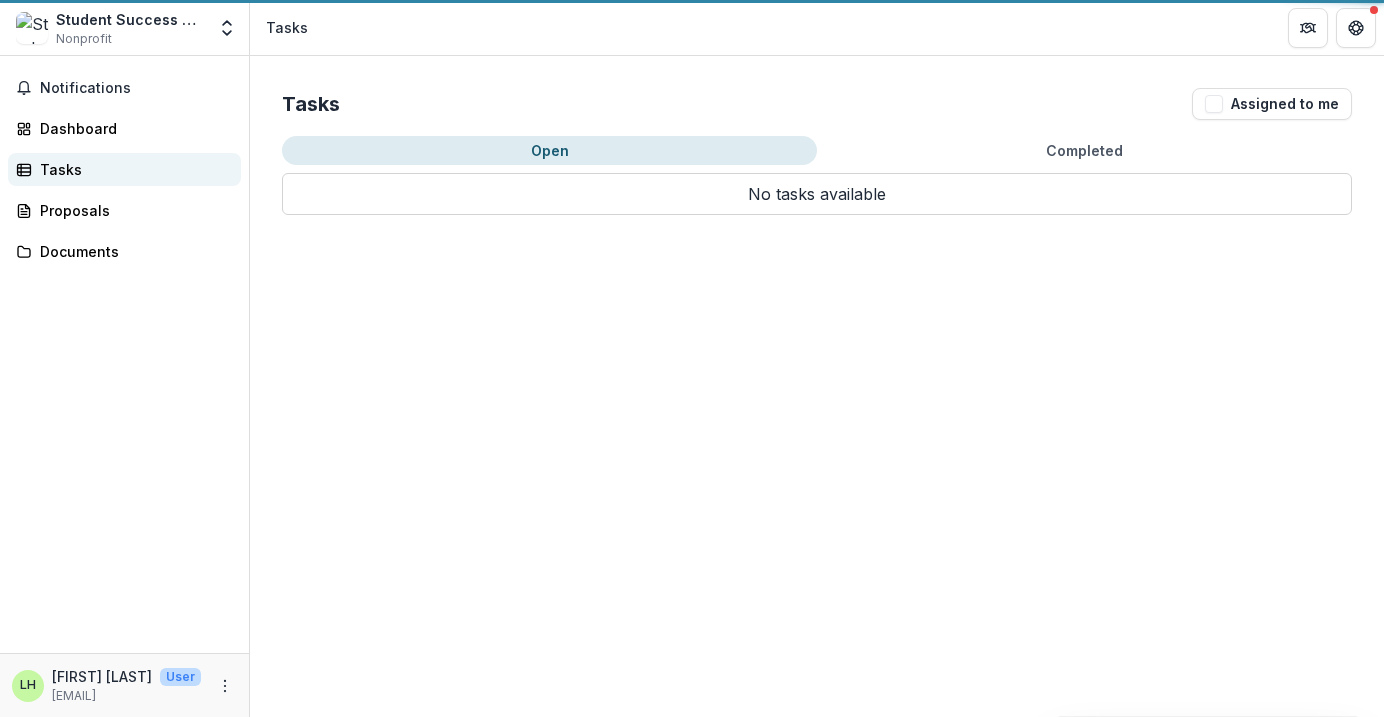 scroll, scrollTop: 0, scrollLeft: 0, axis: both 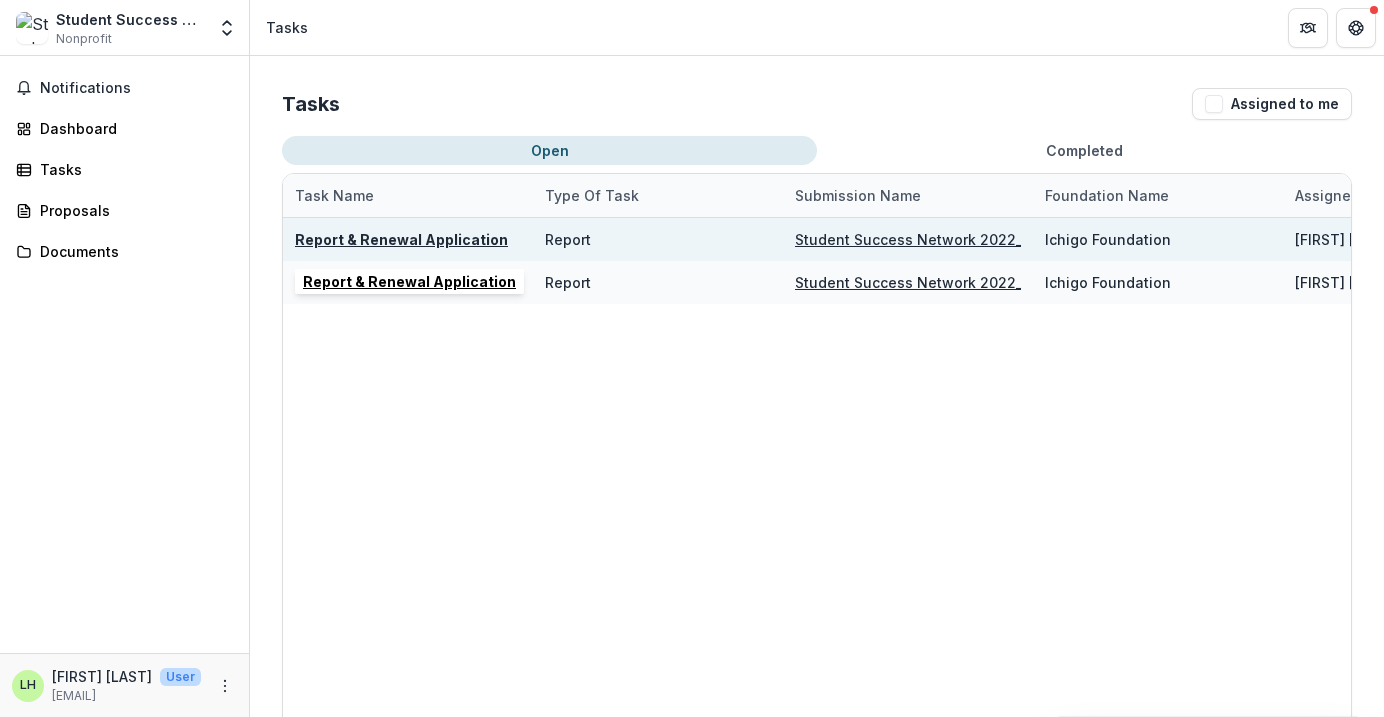 click on "Report & Renewal Application" at bounding box center (401, 239) 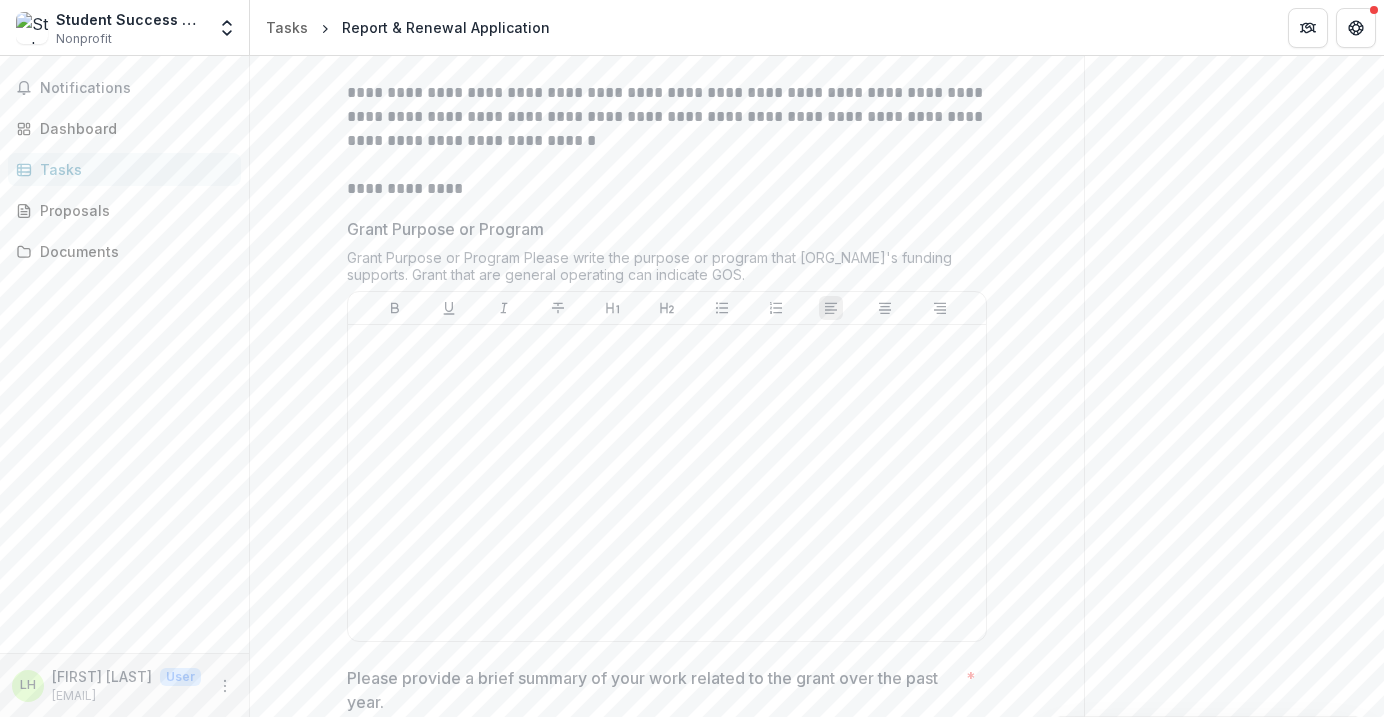 scroll, scrollTop: 299, scrollLeft: 0, axis: vertical 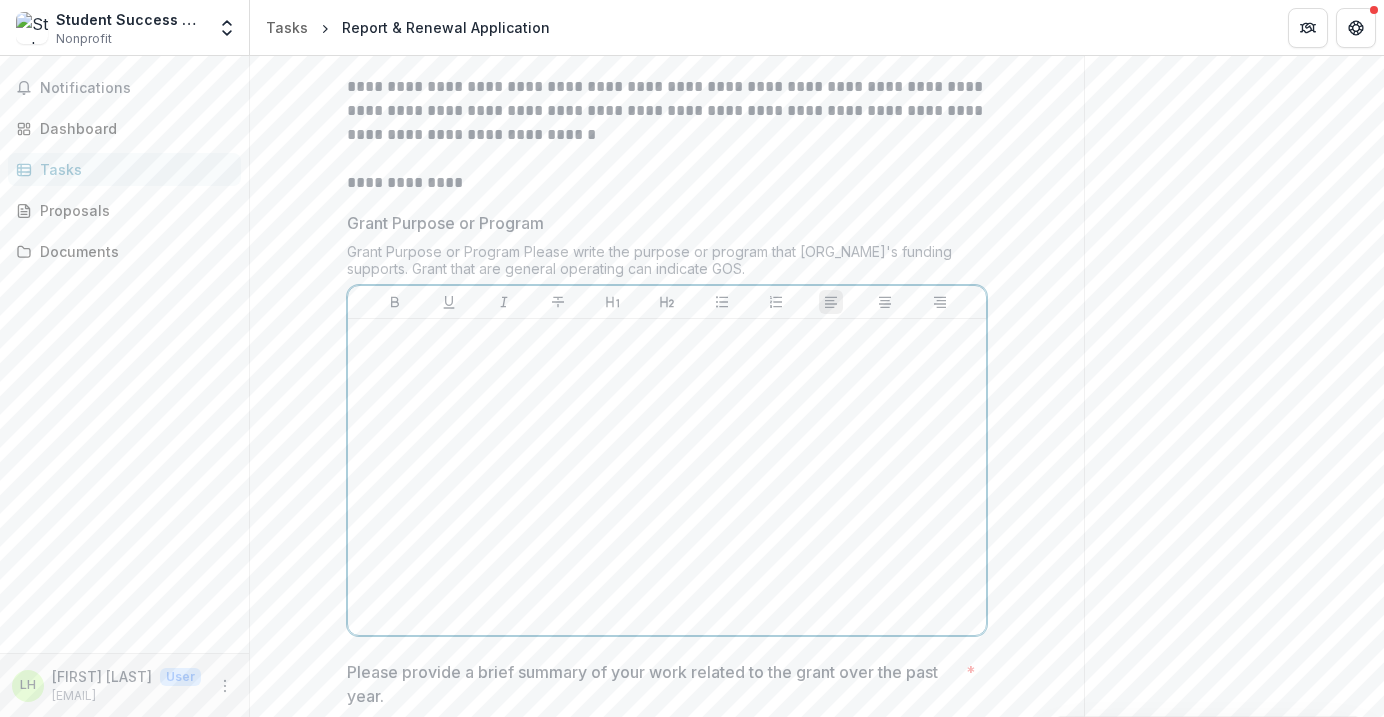 click at bounding box center (667, 477) 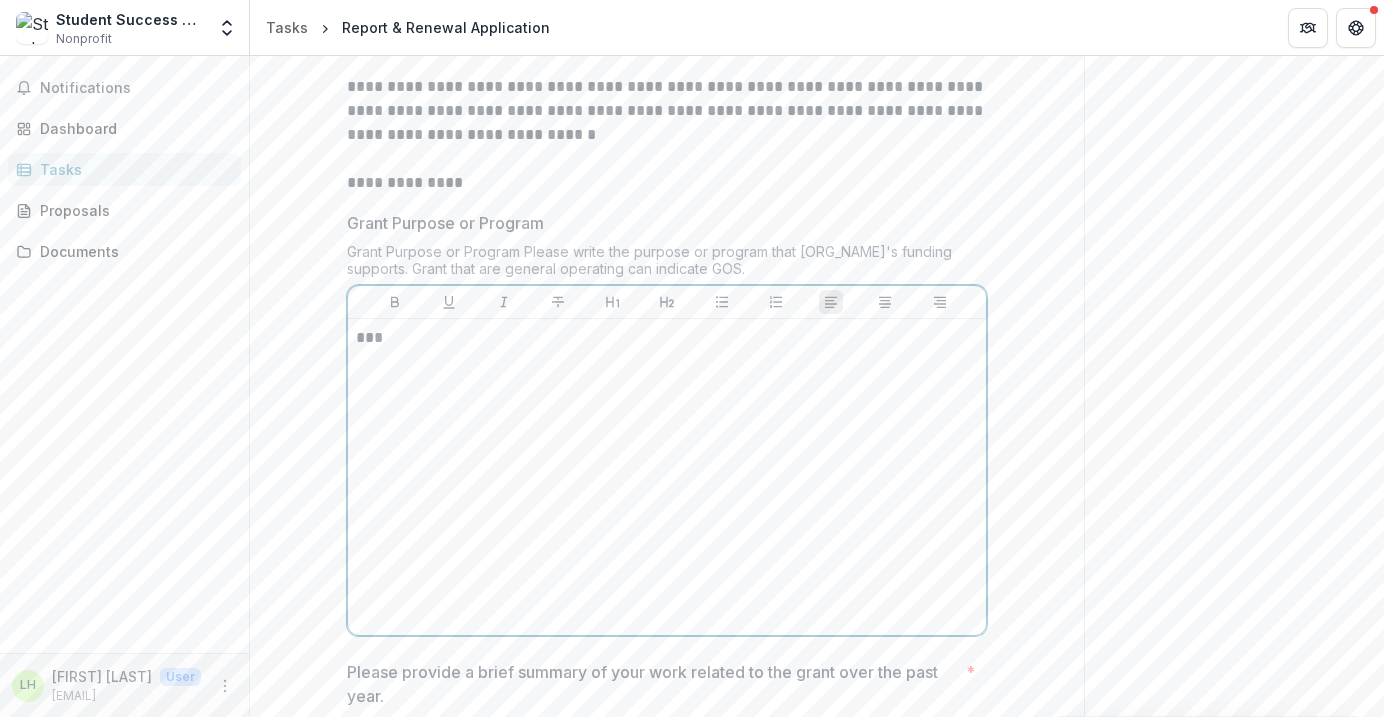 scroll, scrollTop: 717, scrollLeft: 0, axis: vertical 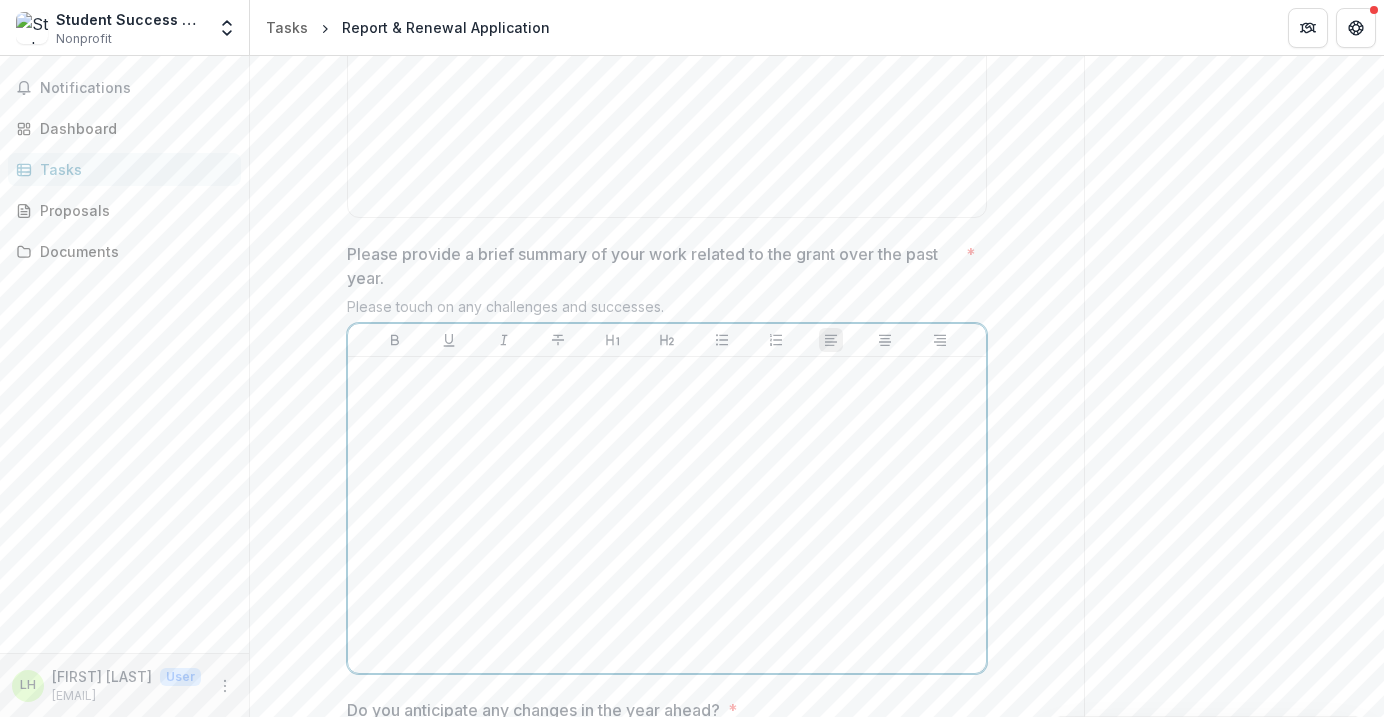 click at bounding box center [667, 515] 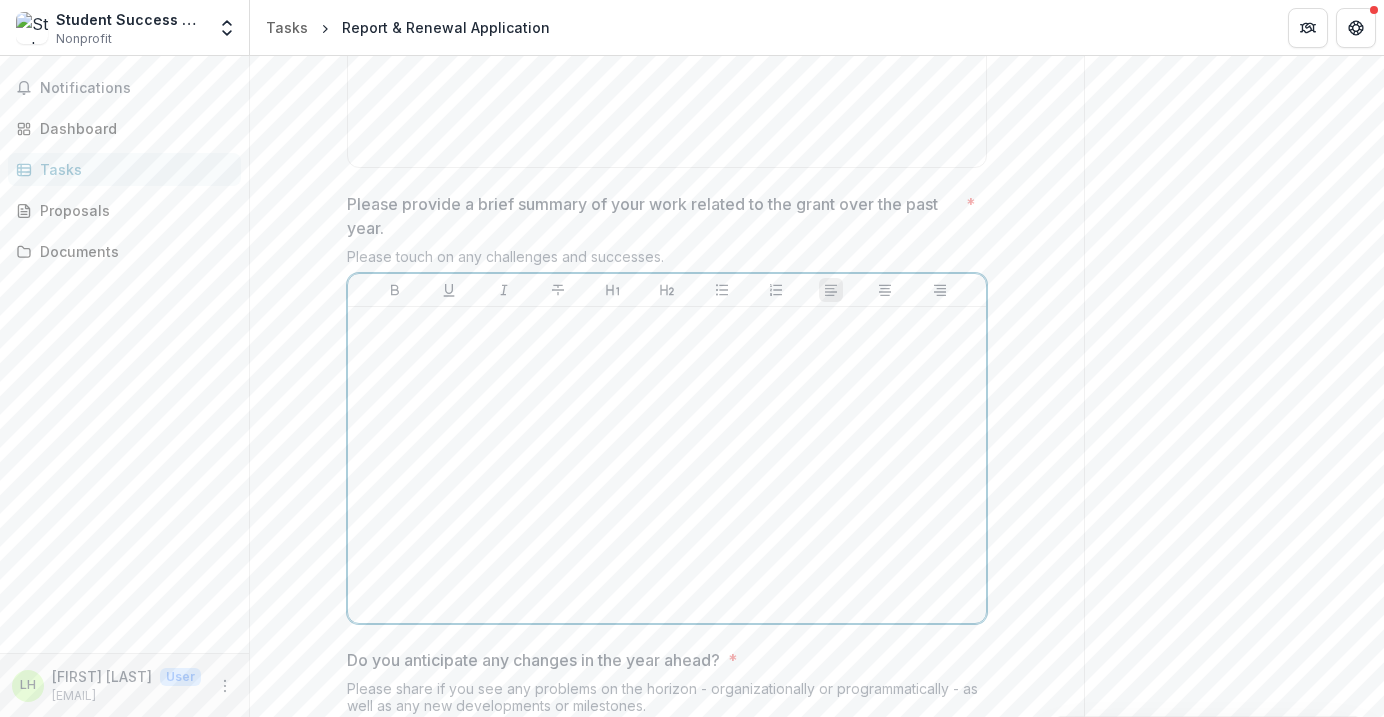 scroll, scrollTop: 819, scrollLeft: 0, axis: vertical 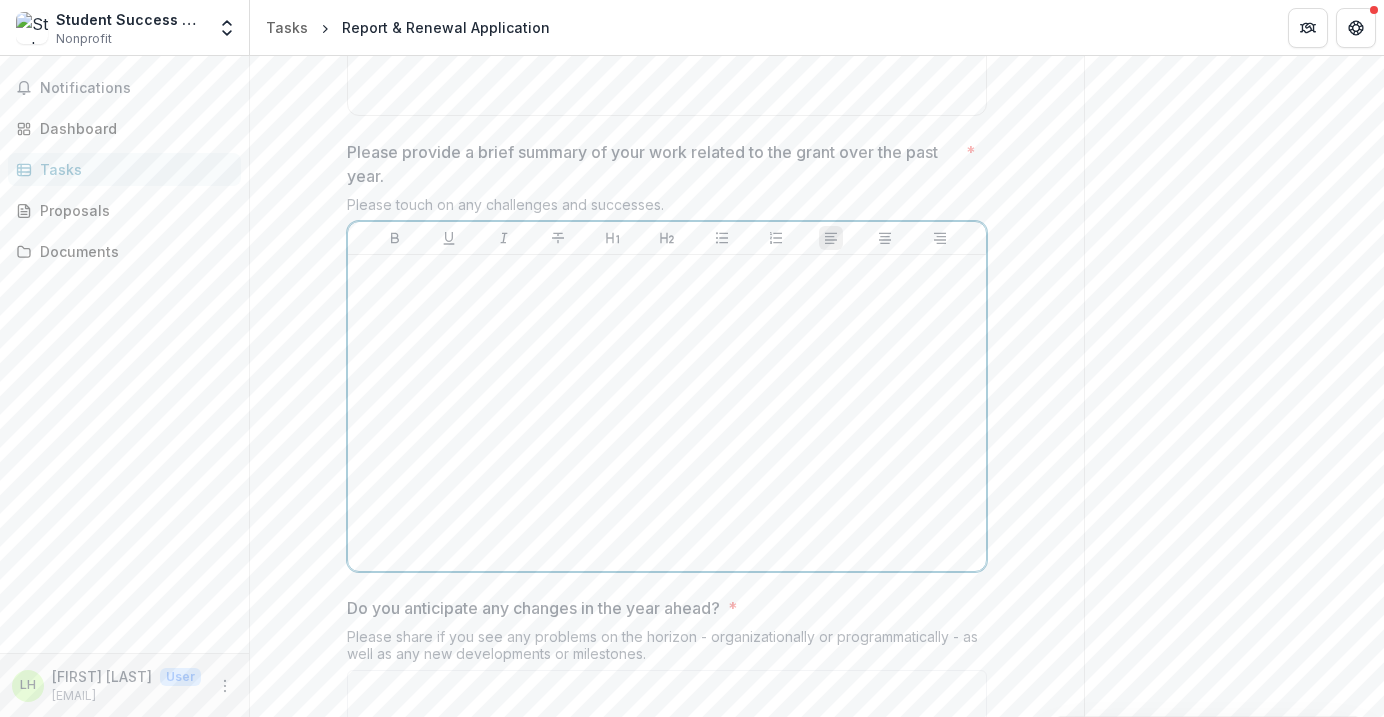 click at bounding box center [667, 413] 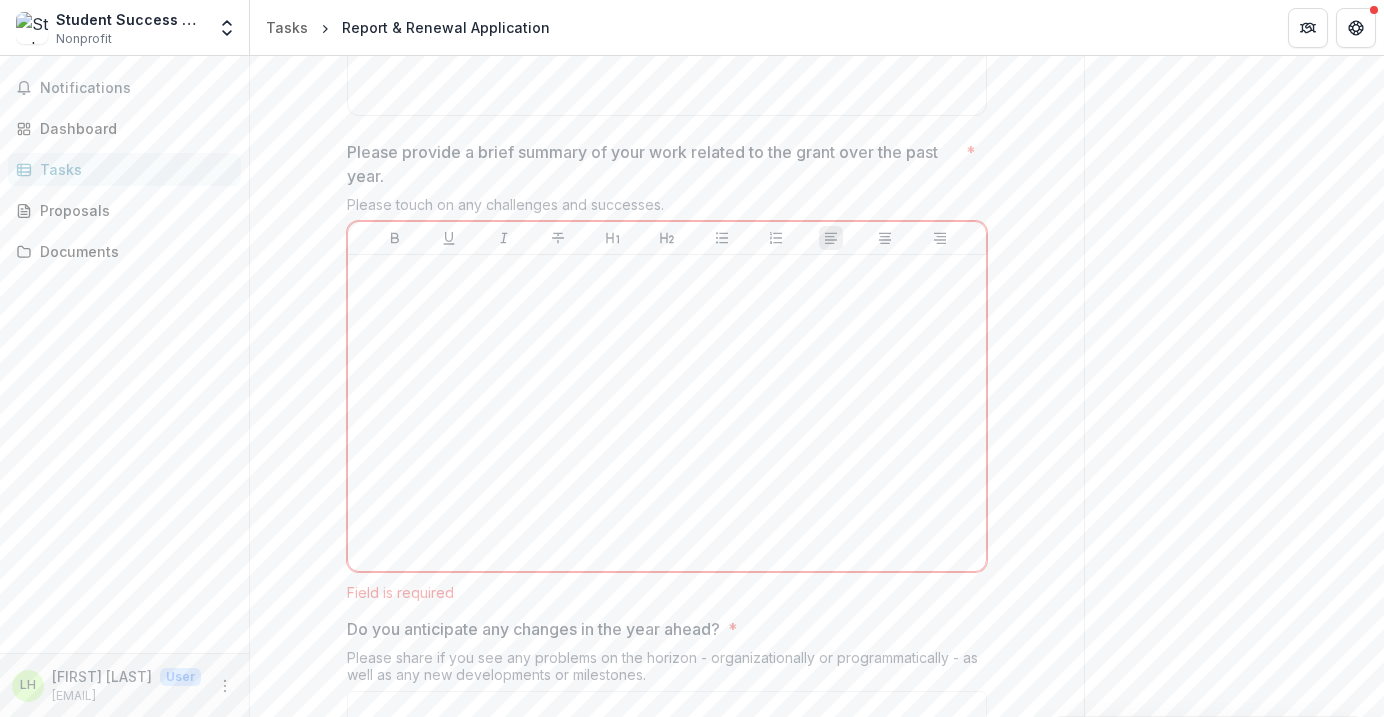 click on "Please provide a brief summary of your work related to the grant over the past year." at bounding box center (652, 164) 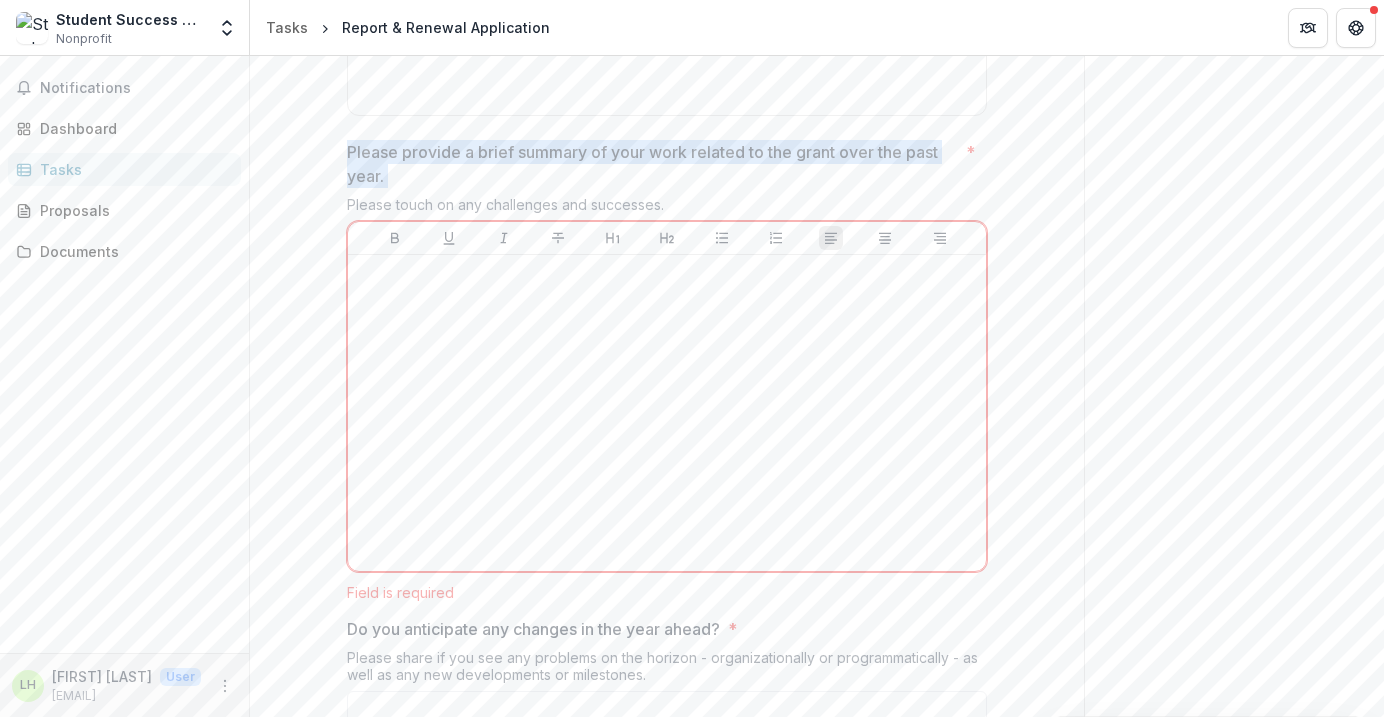 click on "Please provide a brief summary of your work related to the grant over the past year." at bounding box center [652, 164] 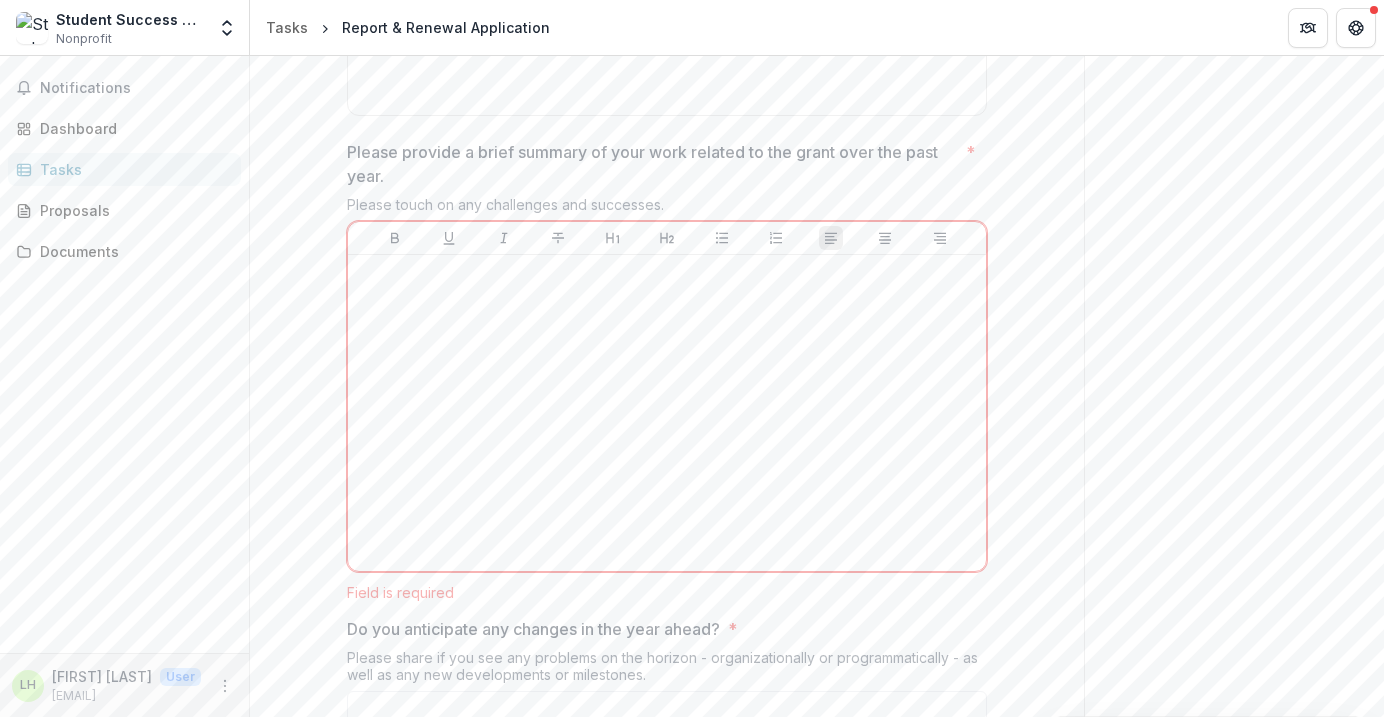 click on "Please provide a brief summary of your work related to the grant over the past year." at bounding box center (652, 164) 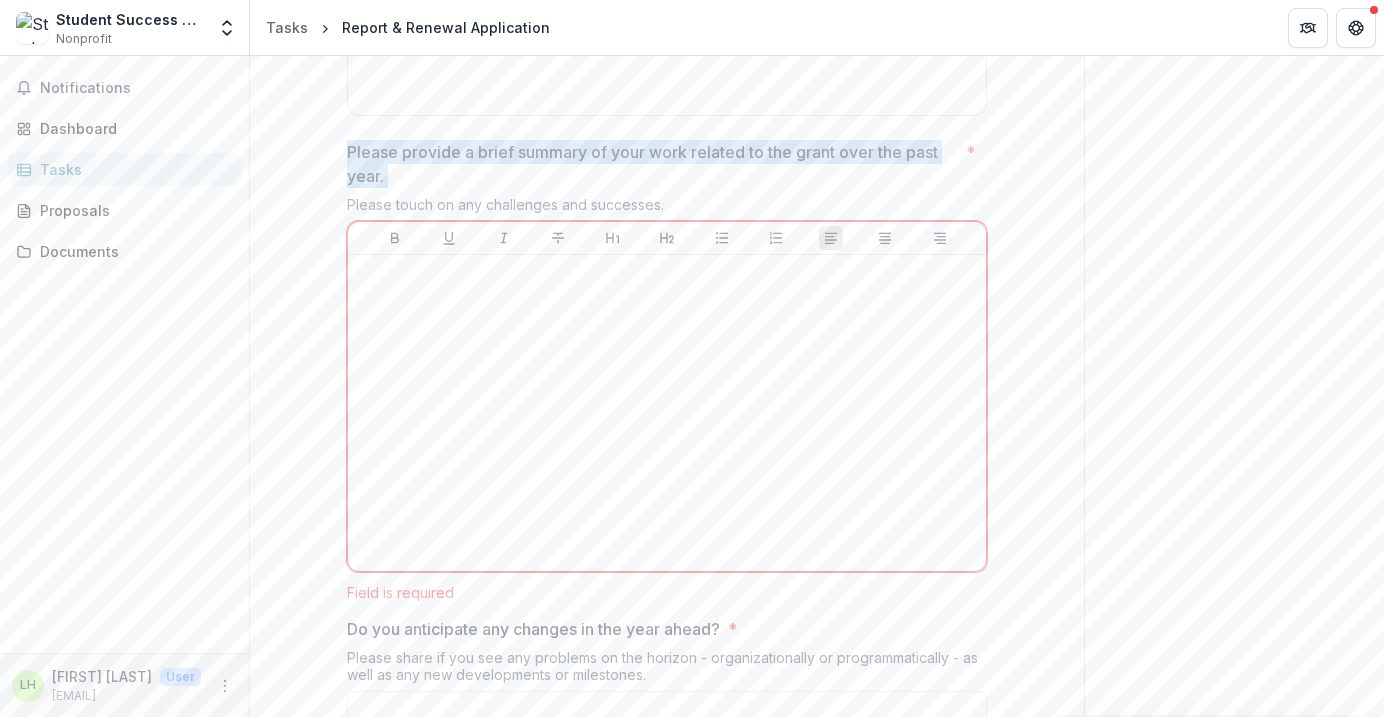 drag, startPoint x: 353, startPoint y: 148, endPoint x: 380, endPoint y: 177, distance: 39.623226 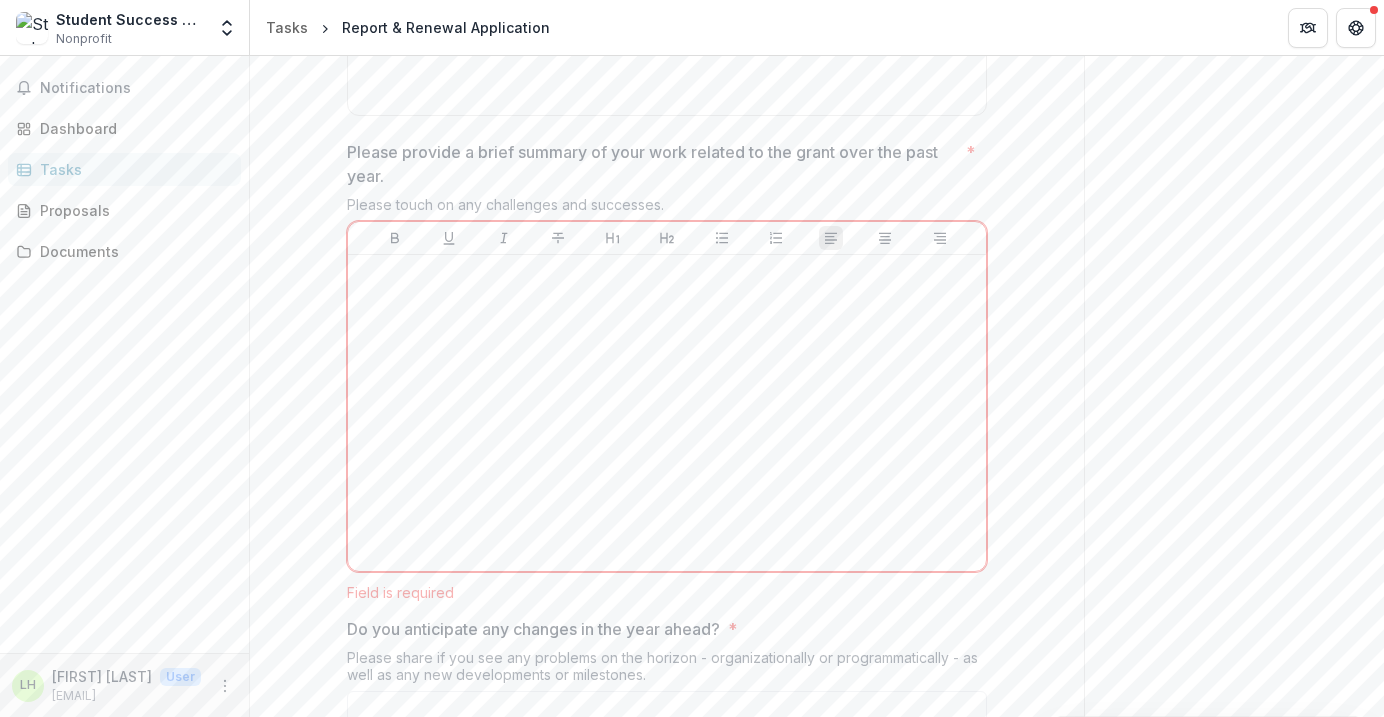 click on "Please provide a brief summary of your work related to the grant over the past year." at bounding box center [652, 164] 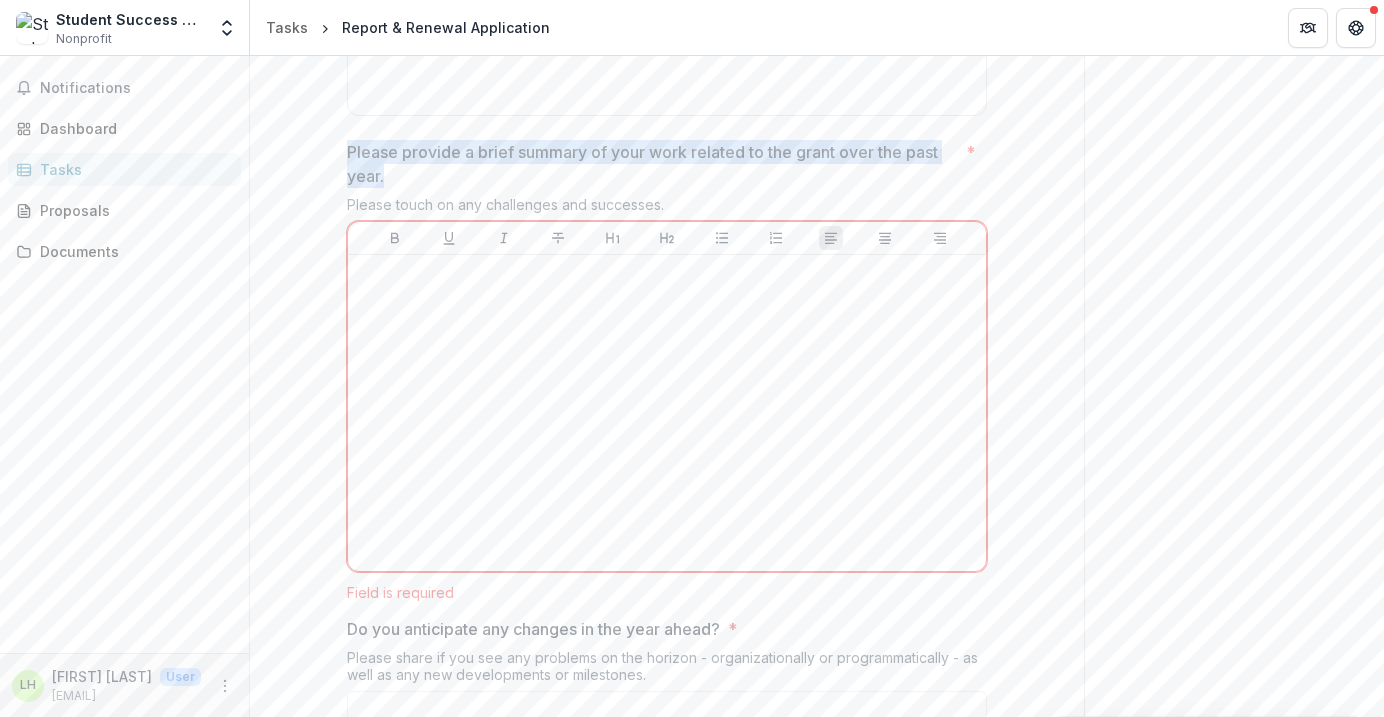 drag, startPoint x: 377, startPoint y: 172, endPoint x: 342, endPoint y: 141, distance: 46.75468 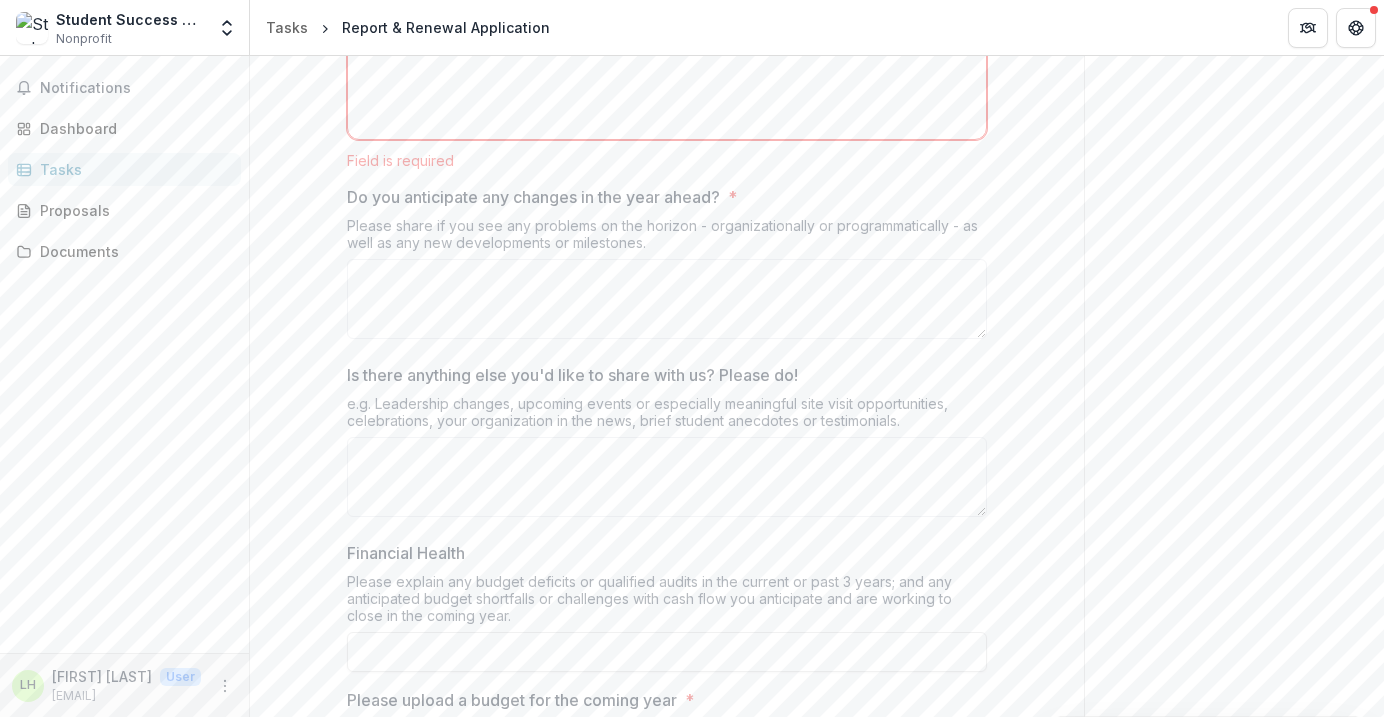 scroll, scrollTop: 1280, scrollLeft: 0, axis: vertical 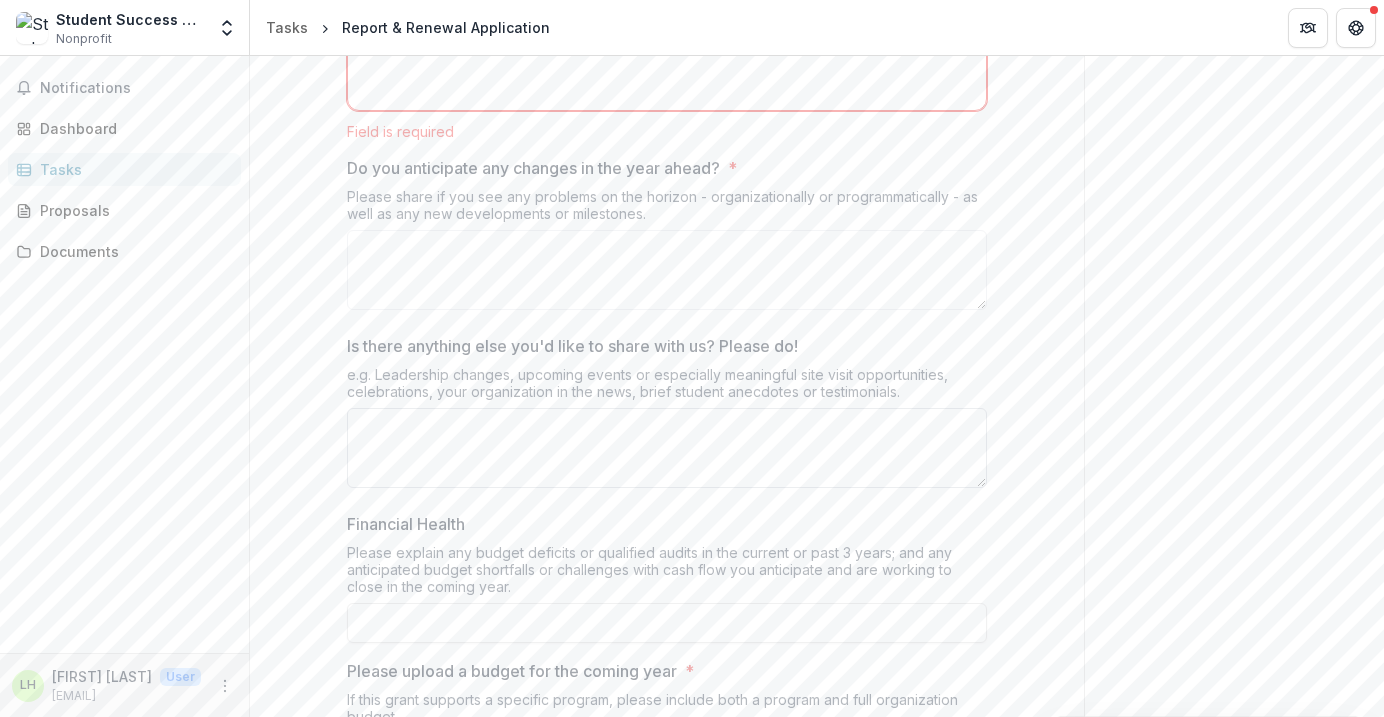 click on "Is there anything else you'd like to share with us? Please do!" at bounding box center [667, 448] 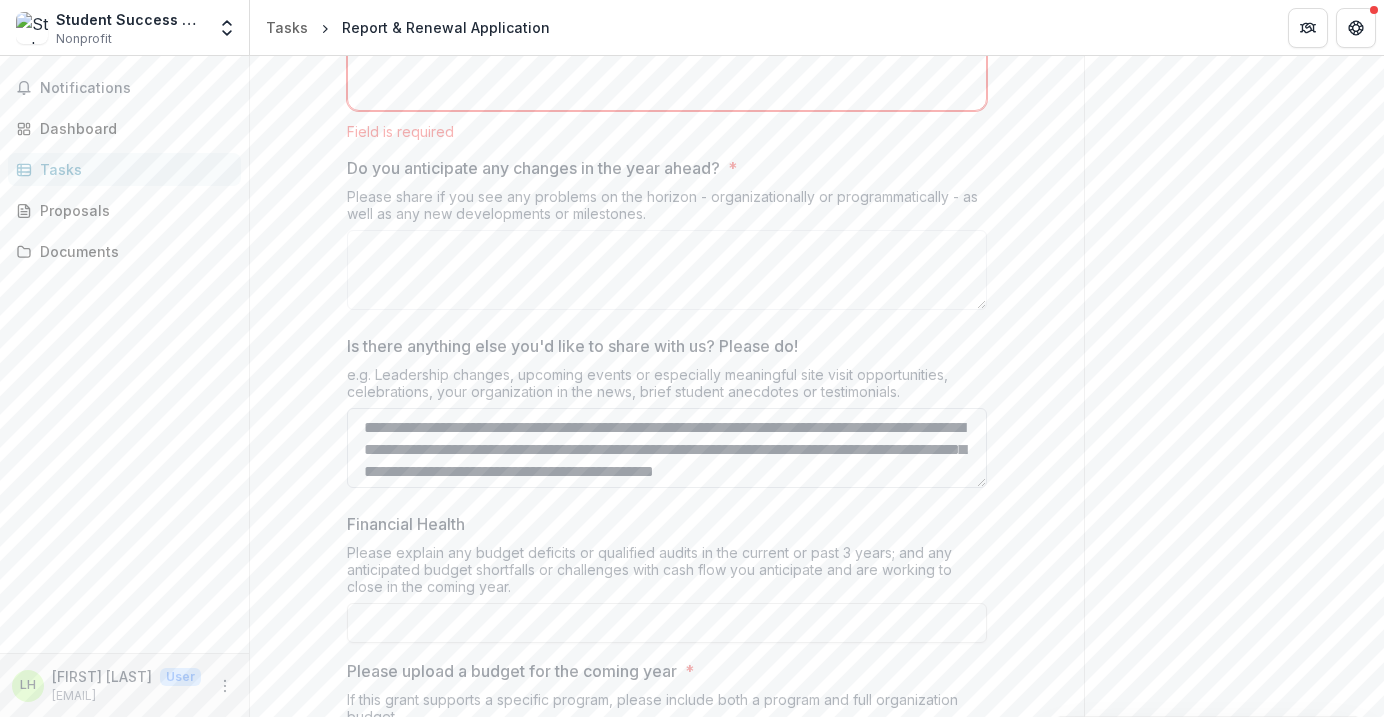 scroll, scrollTop: 236, scrollLeft: 0, axis: vertical 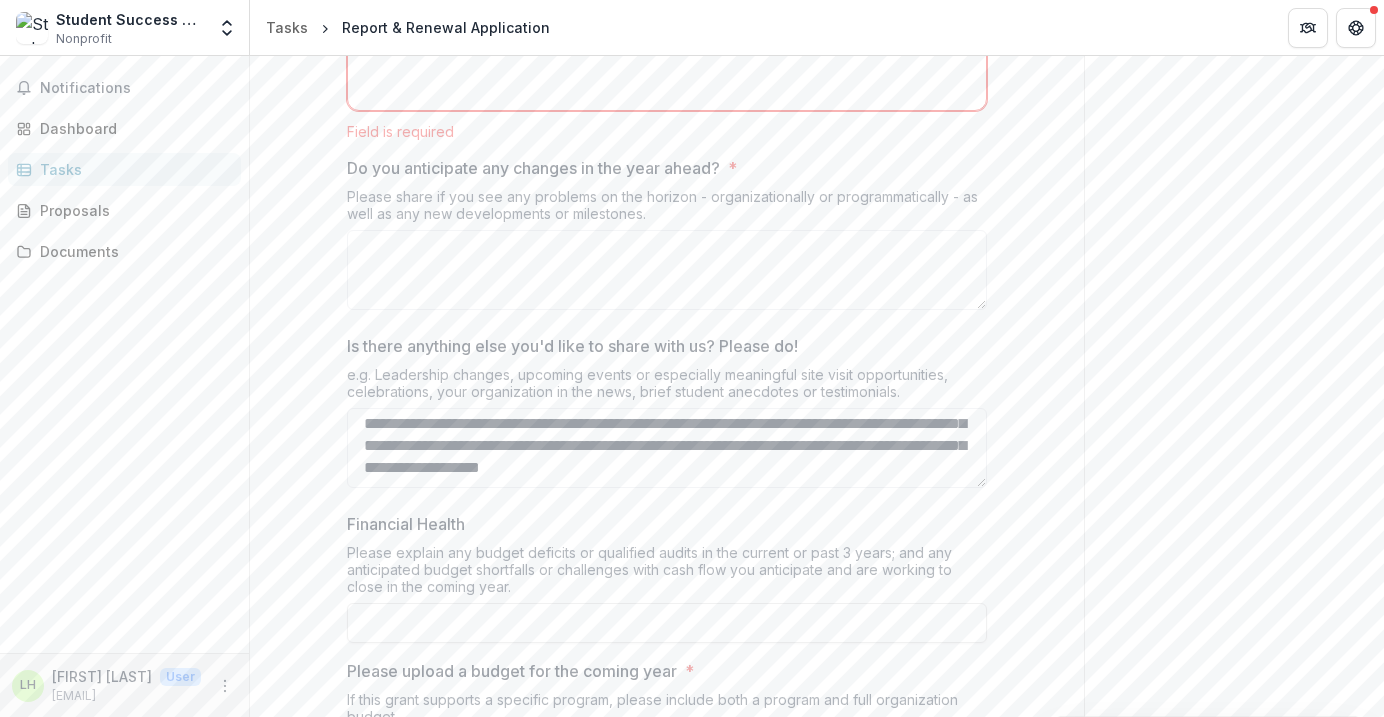 type on "**********" 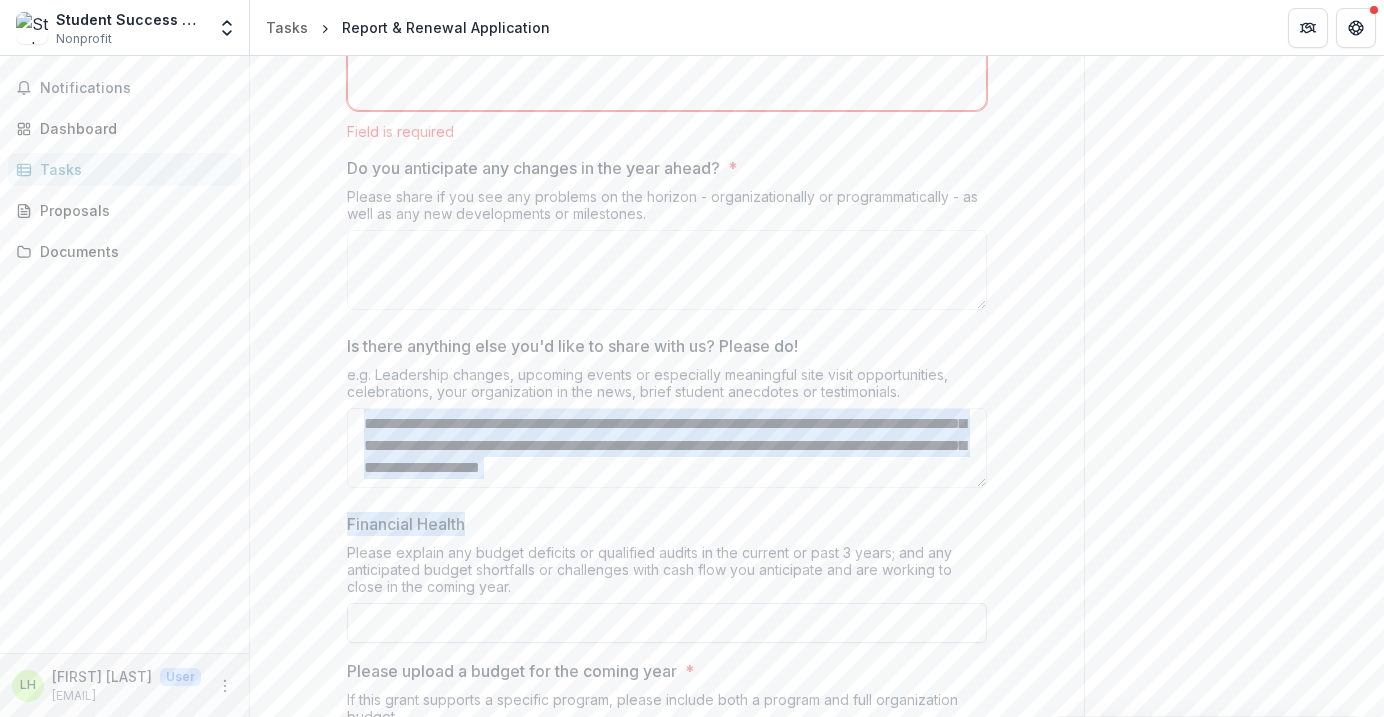 drag, startPoint x: 982, startPoint y: 486, endPoint x: 969, endPoint y: 639, distance: 153.5513 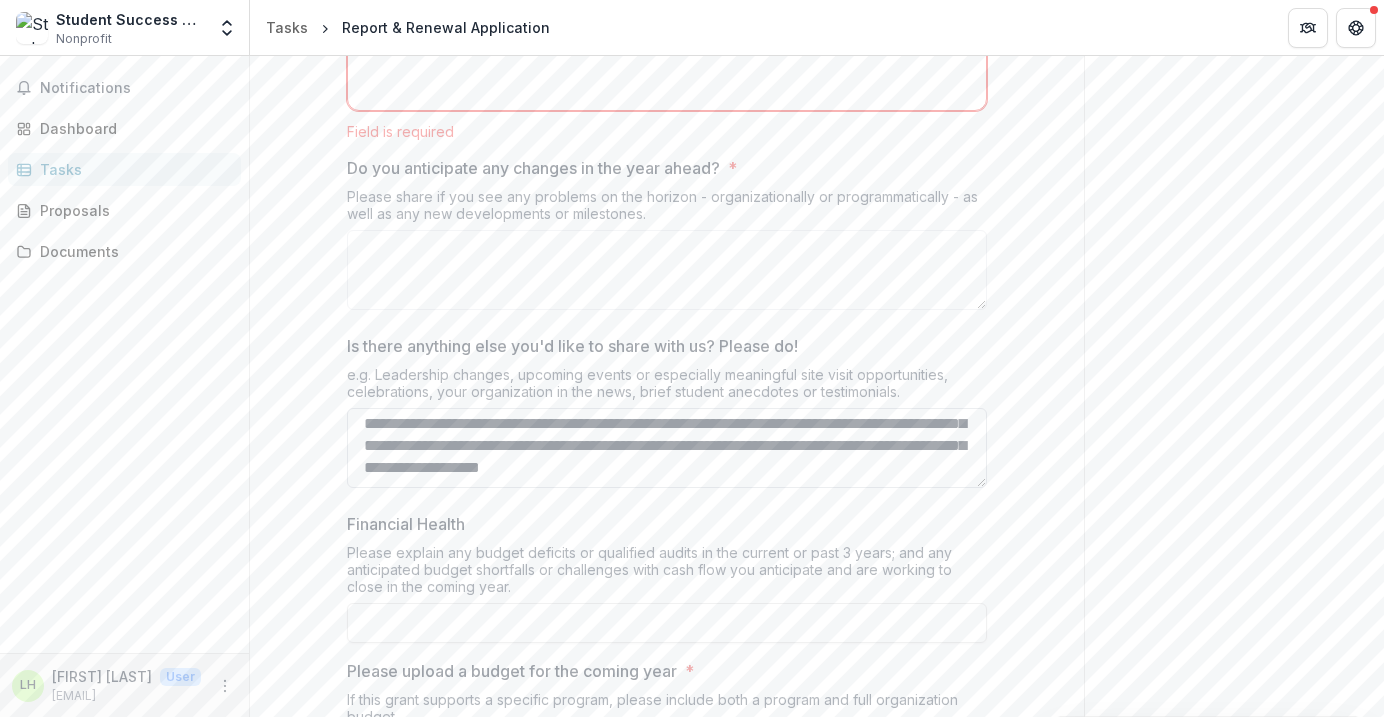 click on "**********" at bounding box center [667, 448] 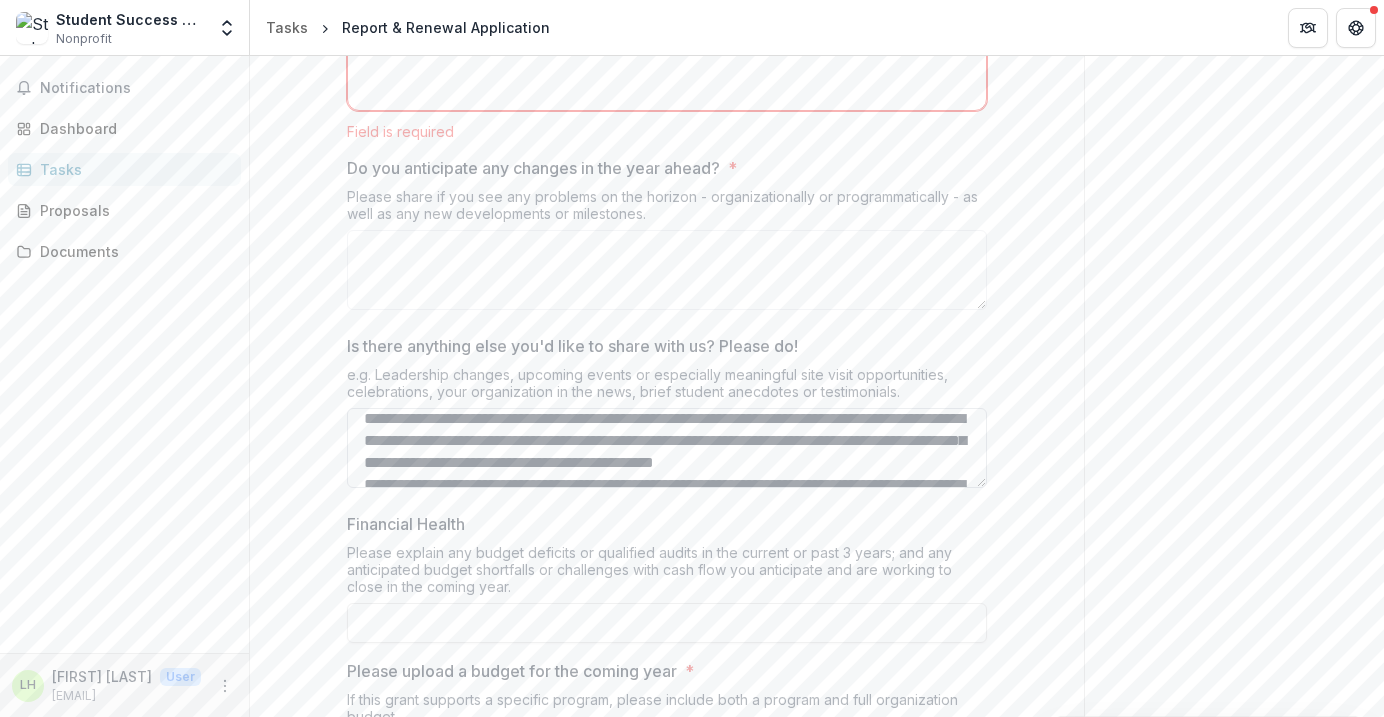 scroll, scrollTop: 0, scrollLeft: 0, axis: both 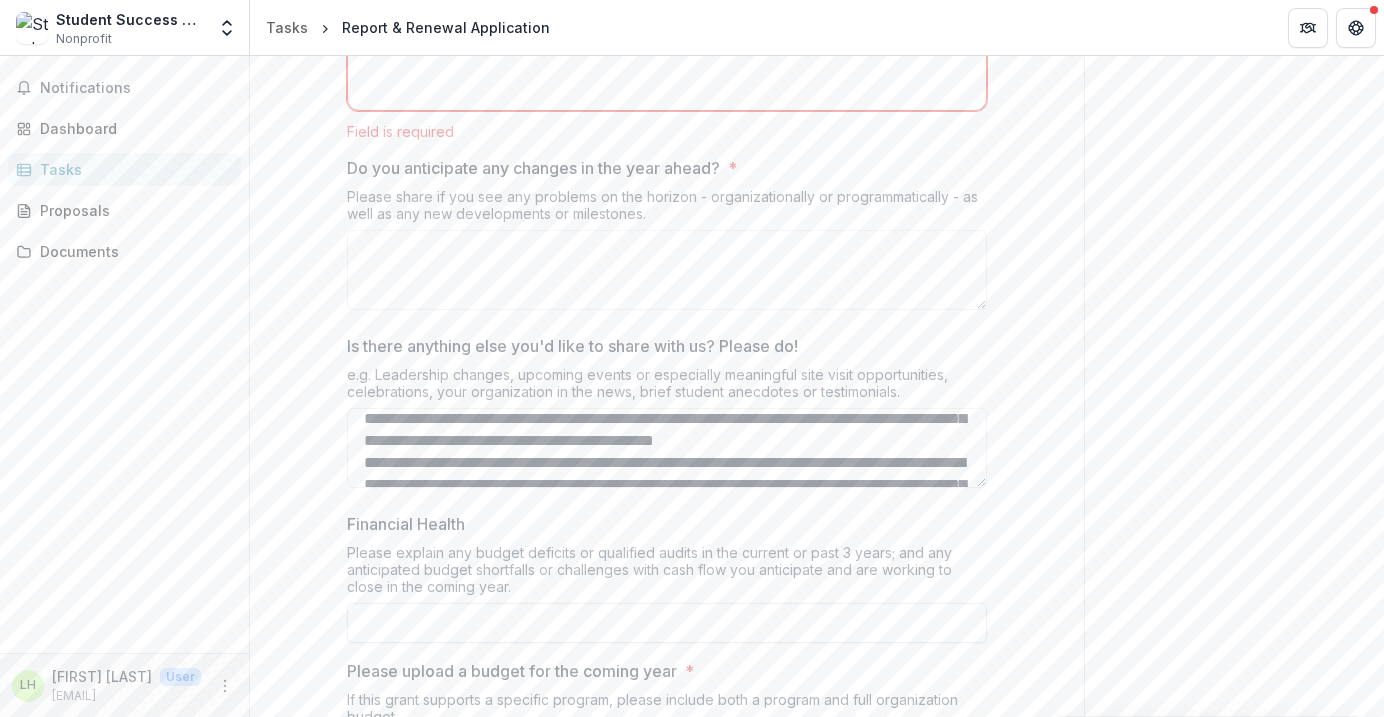 click on "**********" at bounding box center [667, 59] 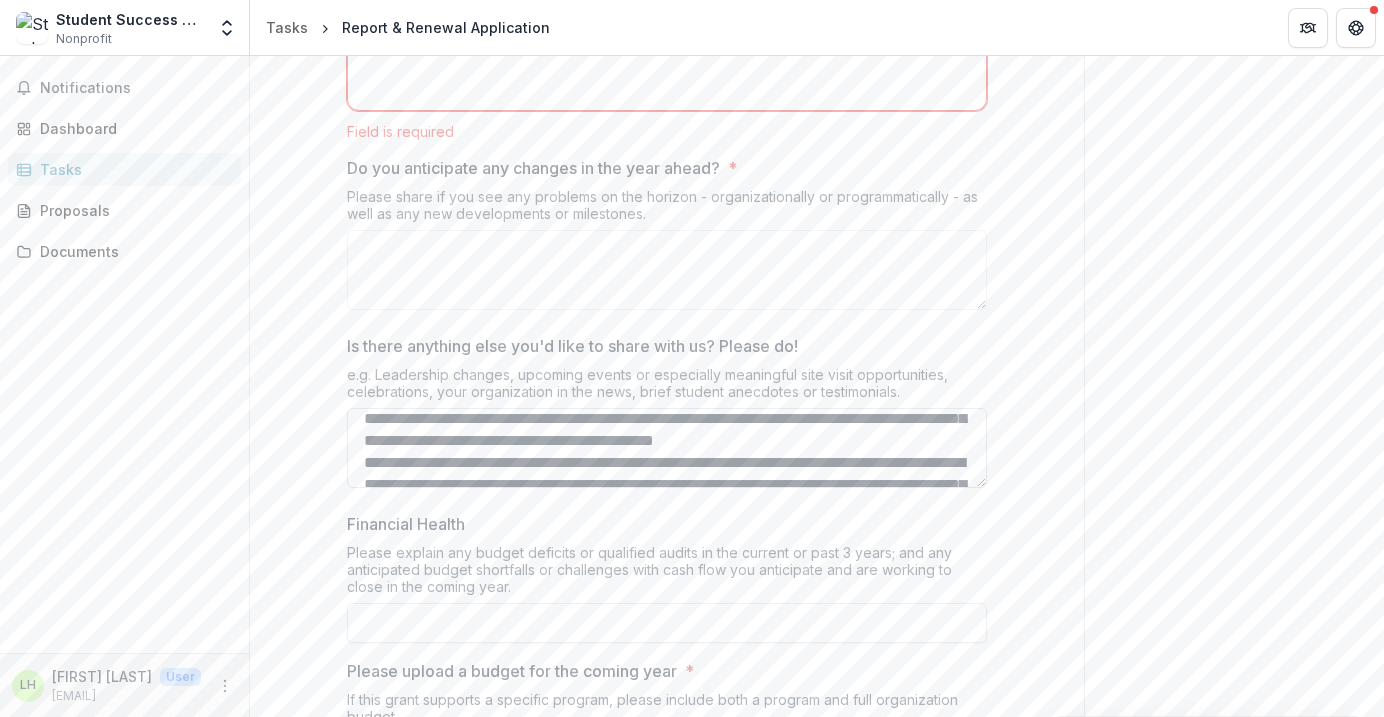 scroll, scrollTop: 0, scrollLeft: 0, axis: both 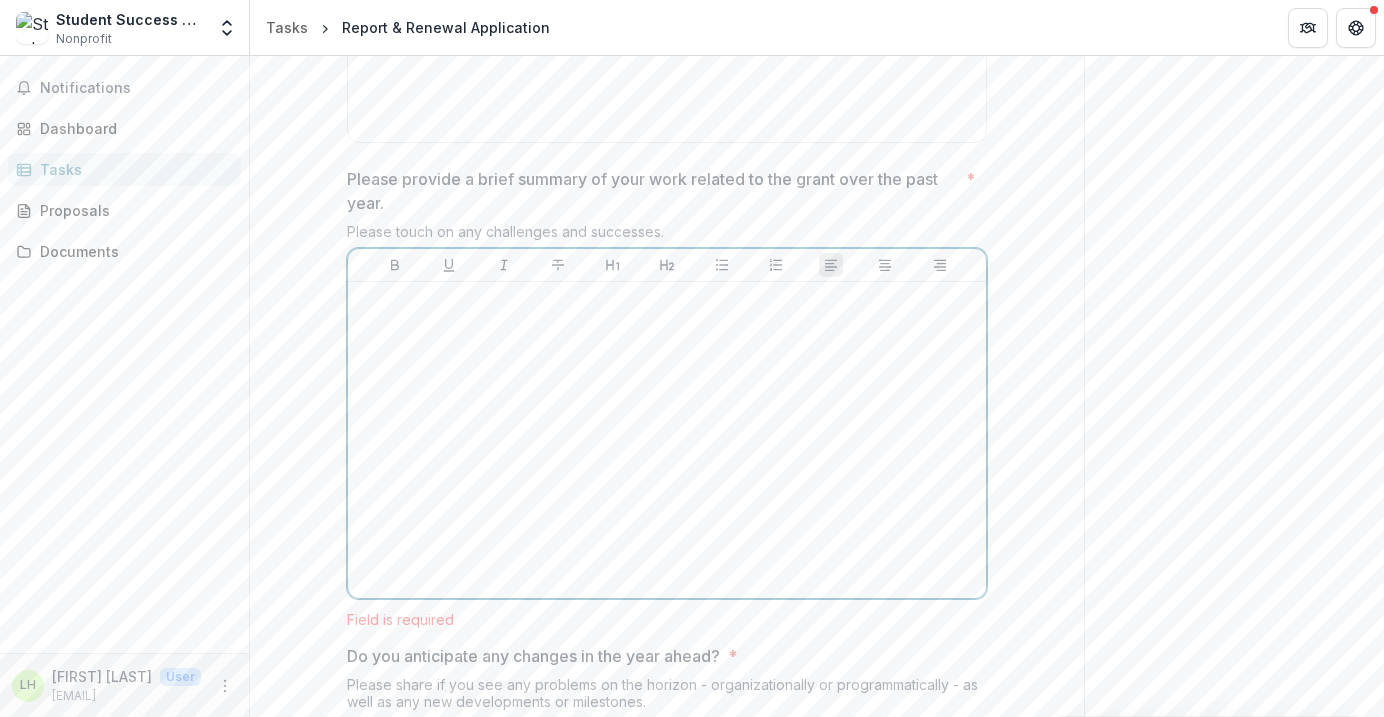 click at bounding box center (667, 440) 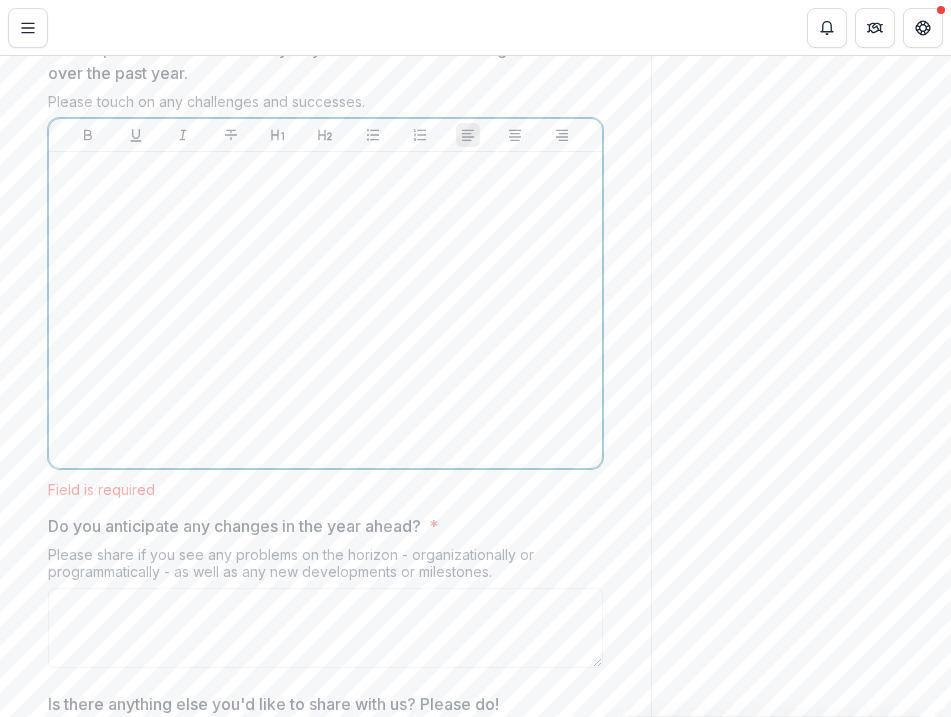 scroll, scrollTop: 1186, scrollLeft: 0, axis: vertical 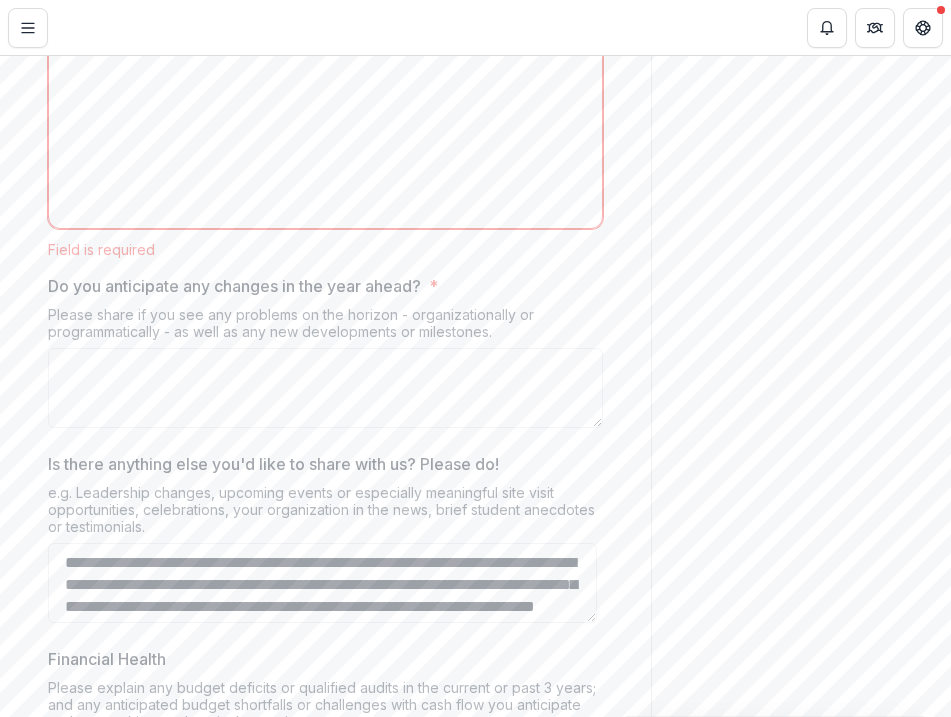 click on "Do you anticipate any changes in the year ahead?" at bounding box center (234, 286) 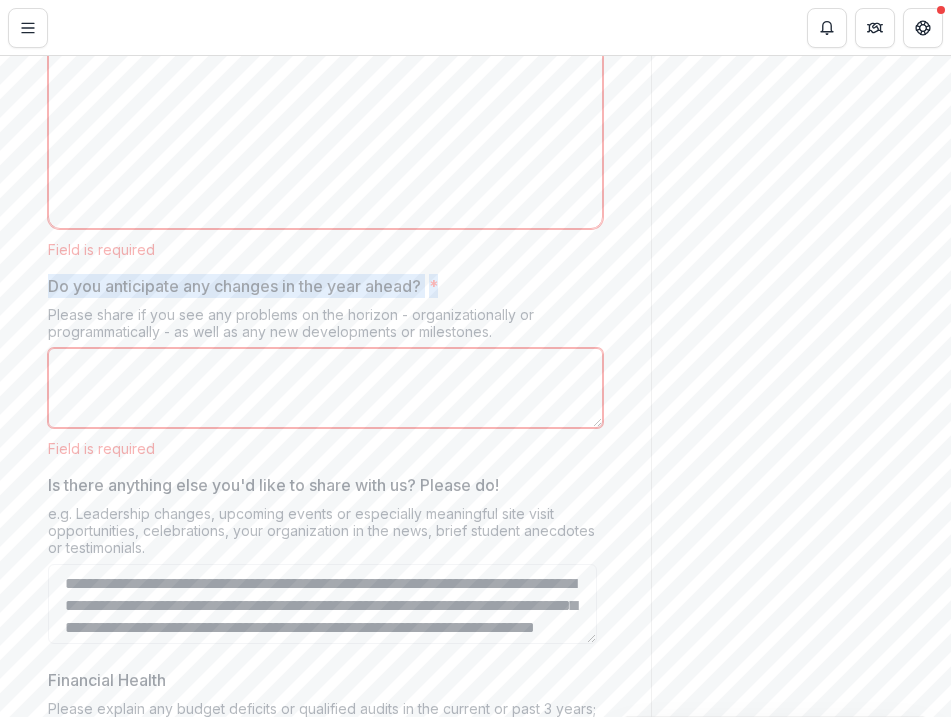 drag, startPoint x: 195, startPoint y: 278, endPoint x: 196, endPoint y: 316, distance: 38.013157 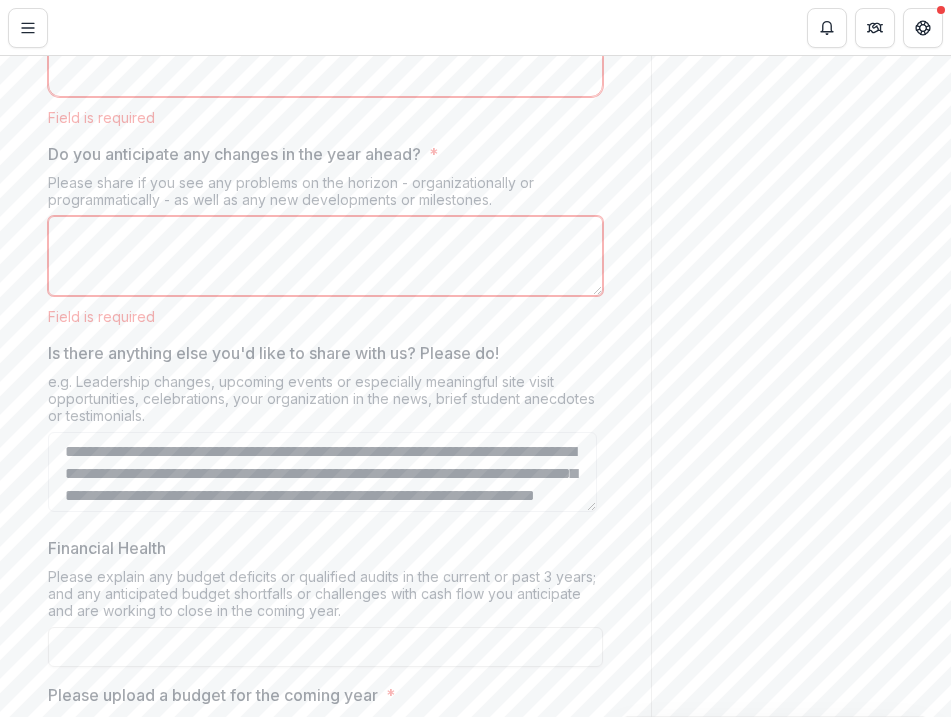 scroll, scrollTop: 1328, scrollLeft: 0, axis: vertical 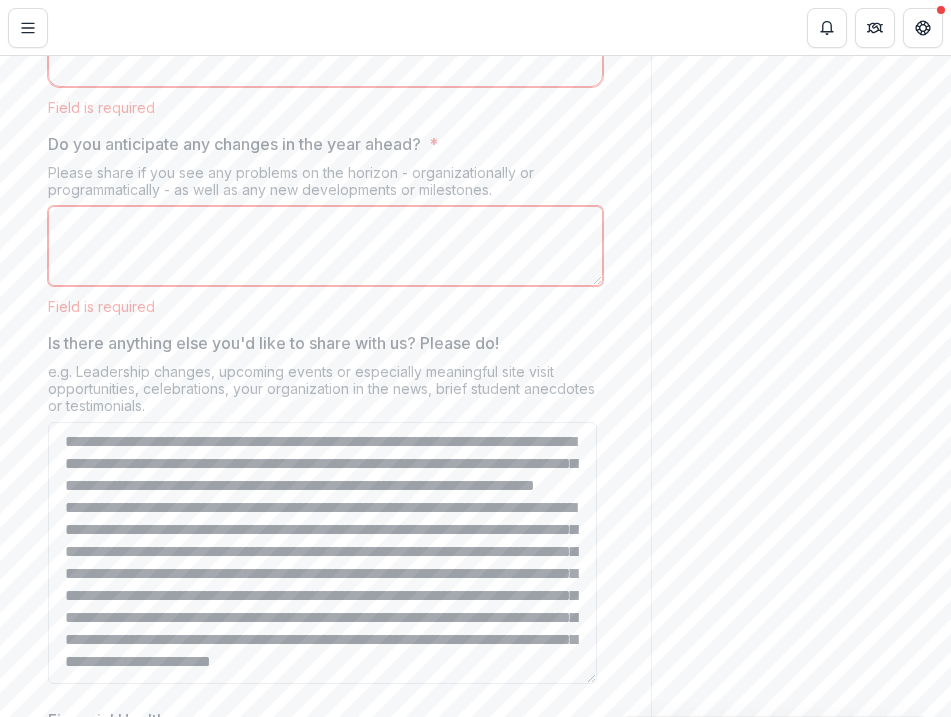 drag, startPoint x: 590, startPoint y: 495, endPoint x: 591, endPoint y: 690, distance: 195.00256 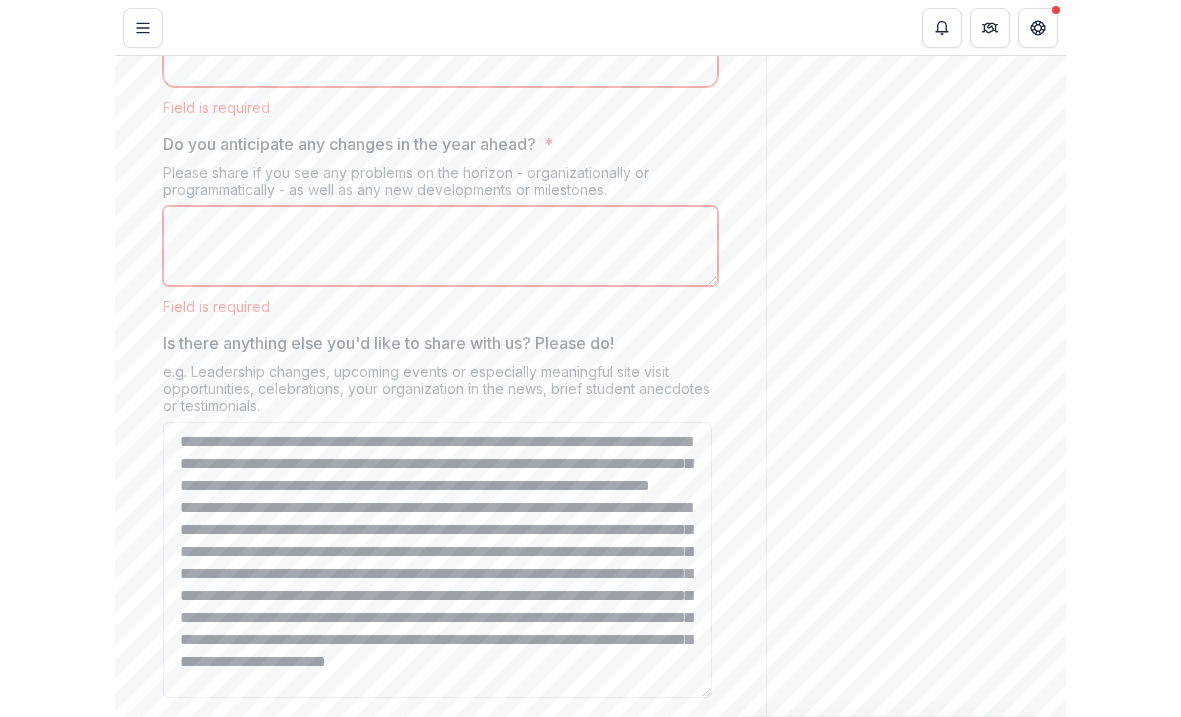 scroll, scrollTop: 94, scrollLeft: 0, axis: vertical 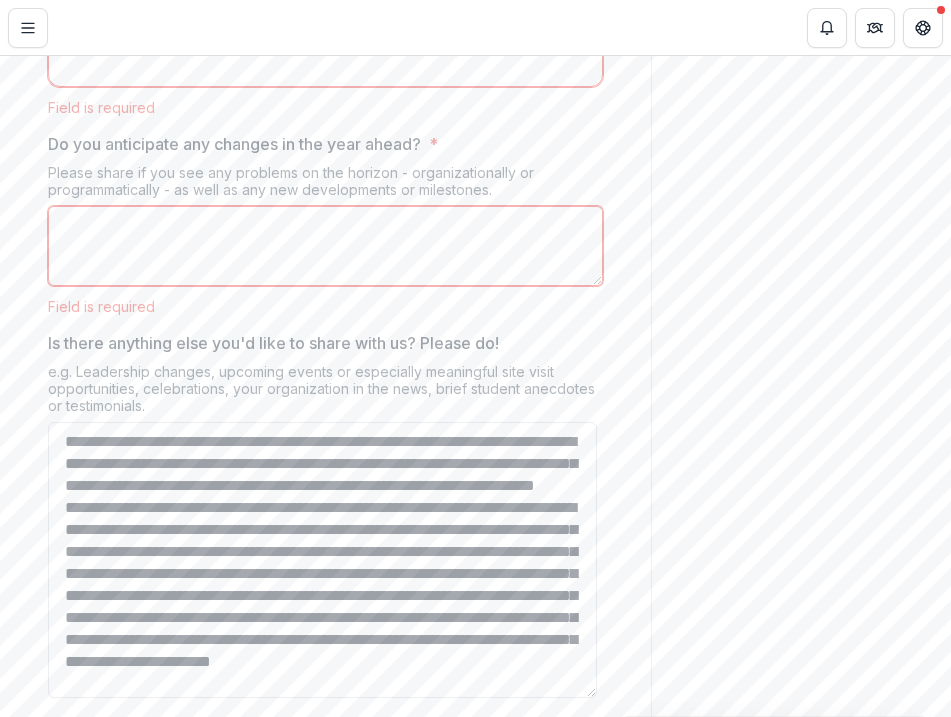 click on "**********" at bounding box center [322, 560] 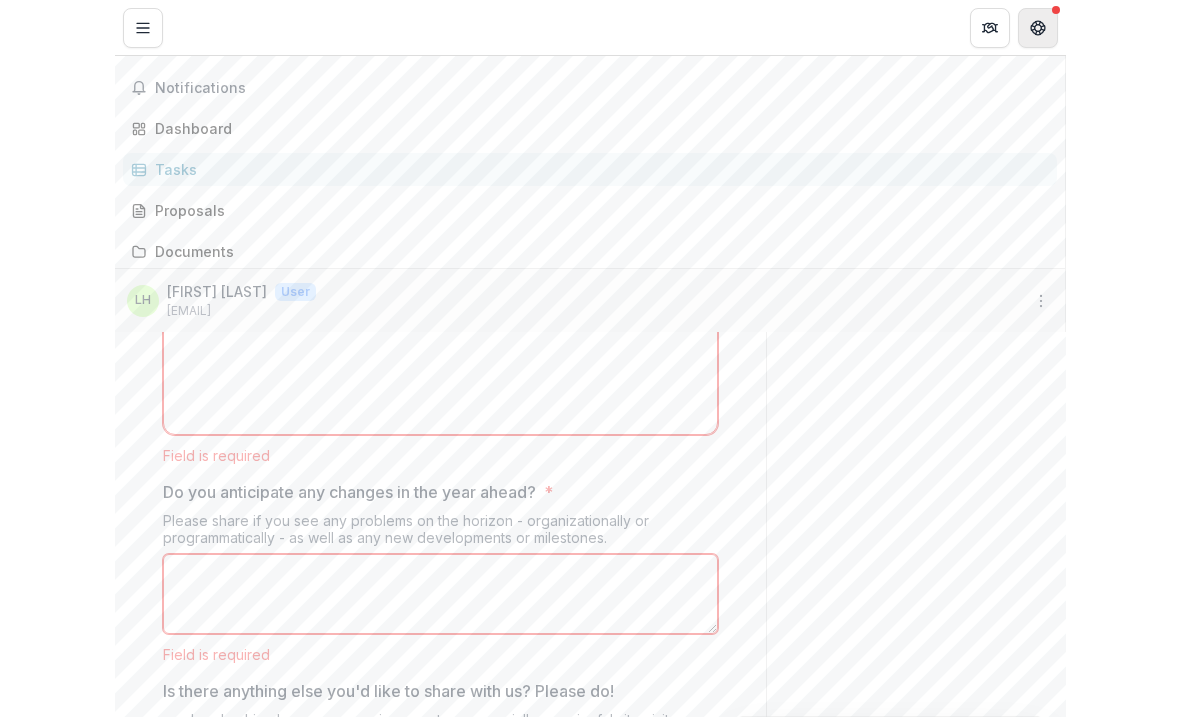 scroll, scrollTop: 94, scrollLeft: 0, axis: vertical 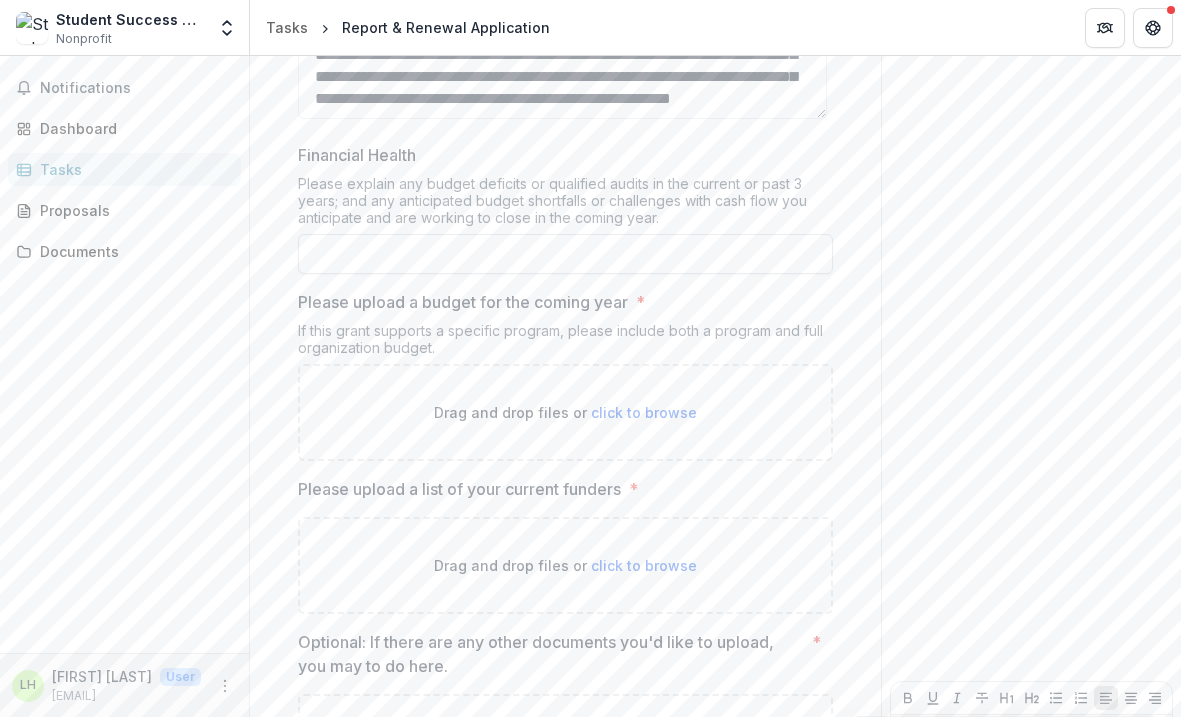 click on "Financial Health" at bounding box center (565, 254) 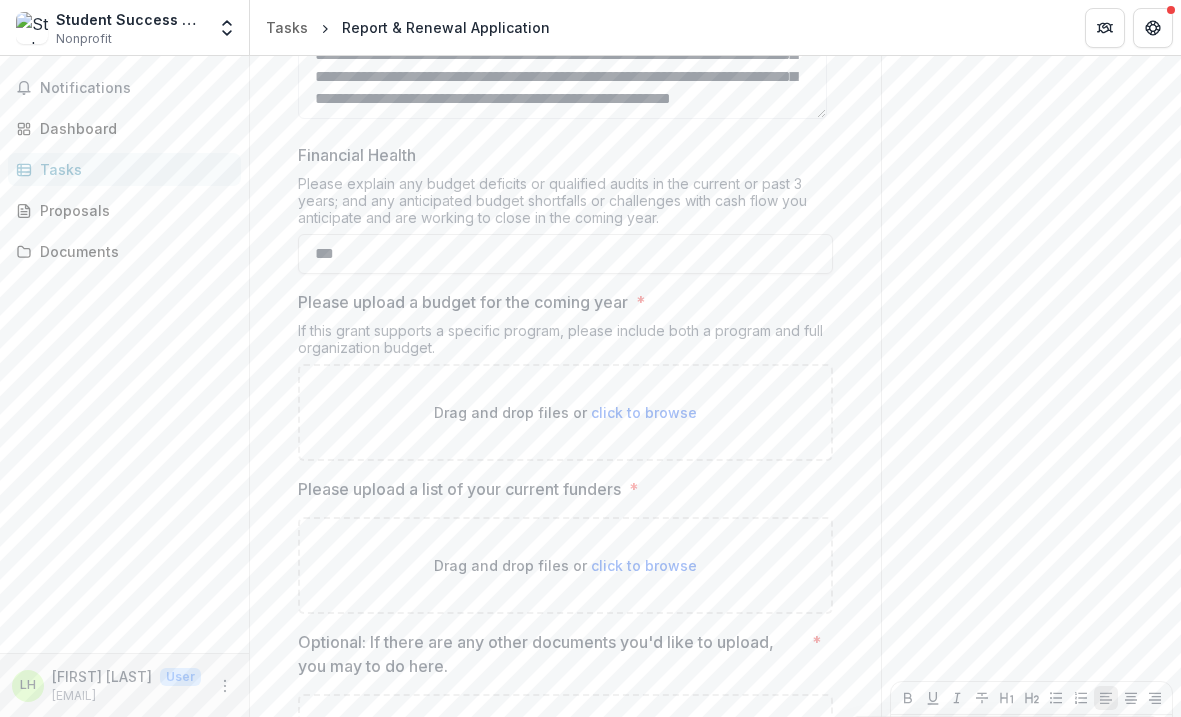 type on "***" 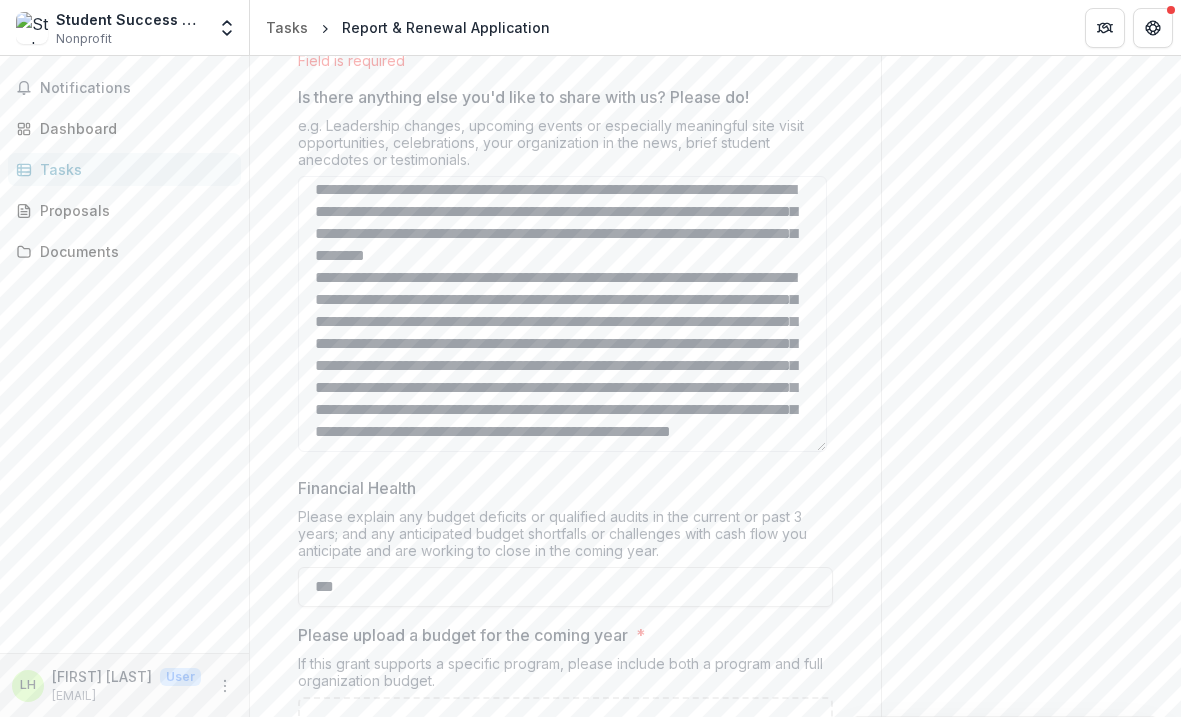 scroll, scrollTop: 1470, scrollLeft: 0, axis: vertical 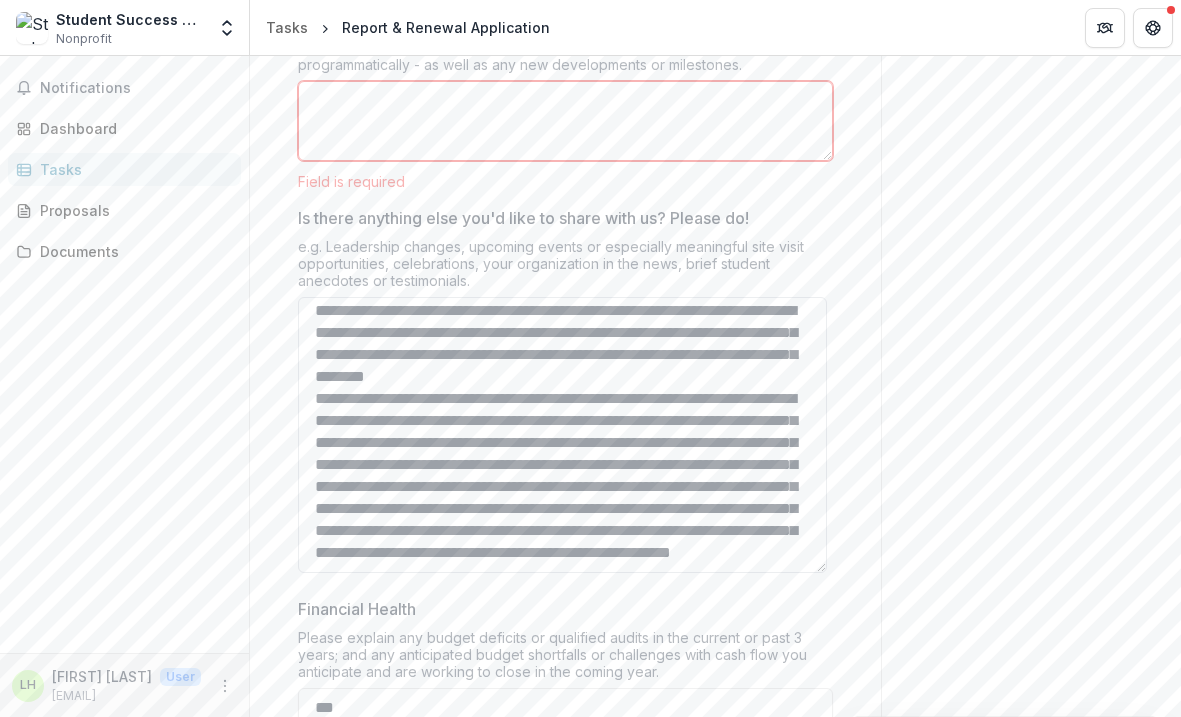 click on "**********" at bounding box center [562, 435] 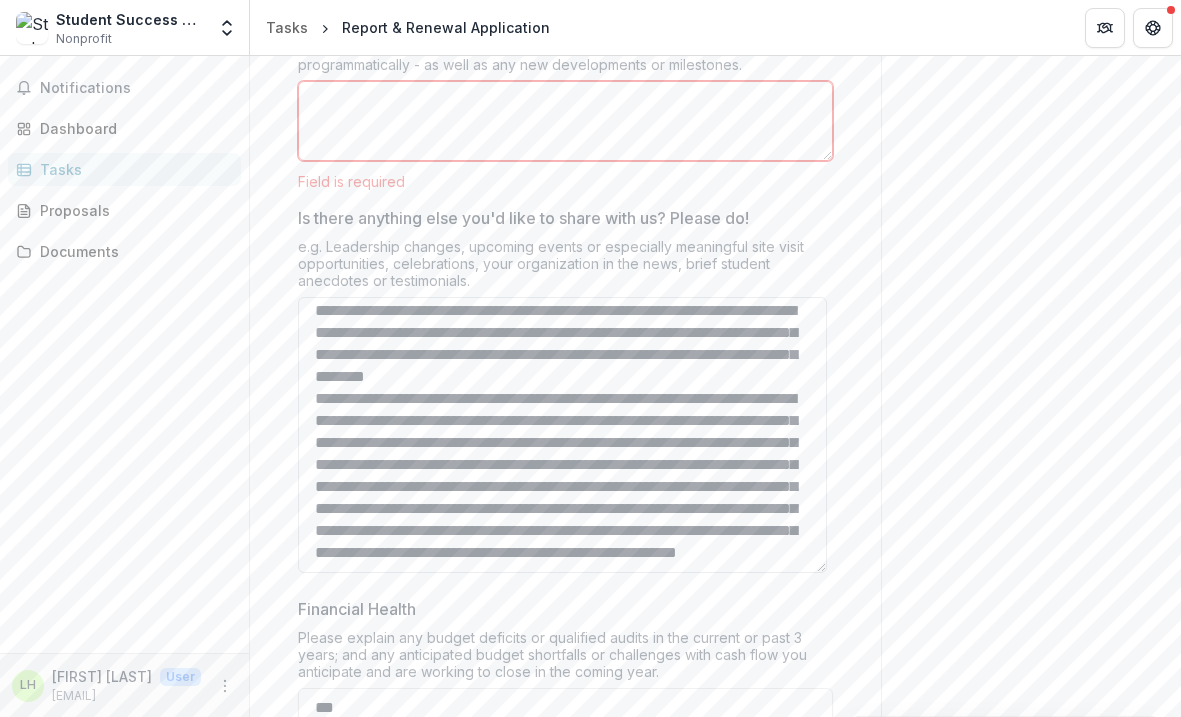 scroll, scrollTop: 116, scrollLeft: 0, axis: vertical 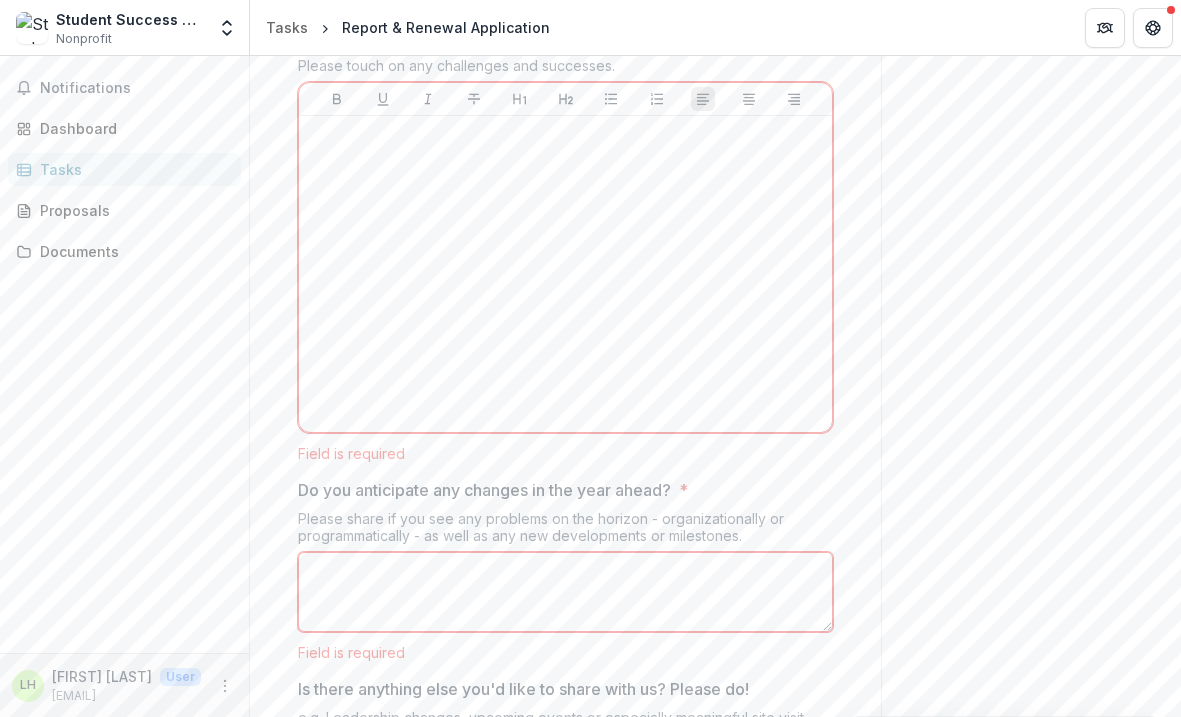 type on "**********" 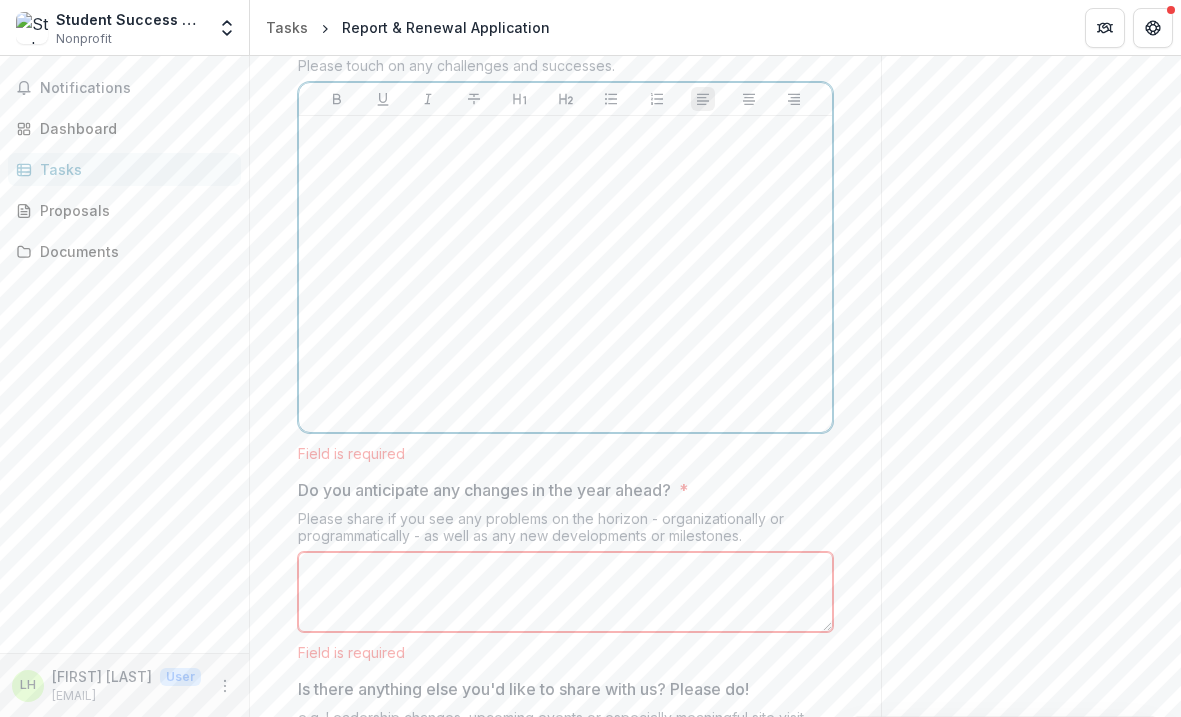 click at bounding box center [565, 274] 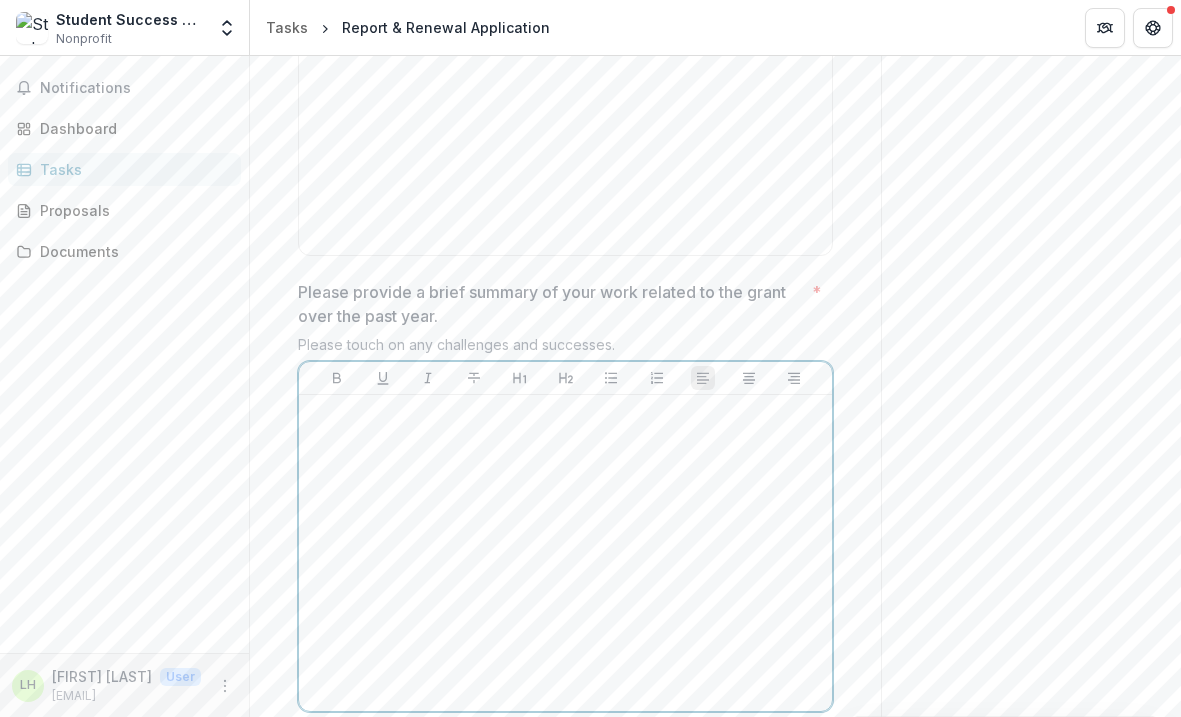 scroll, scrollTop: 744, scrollLeft: 0, axis: vertical 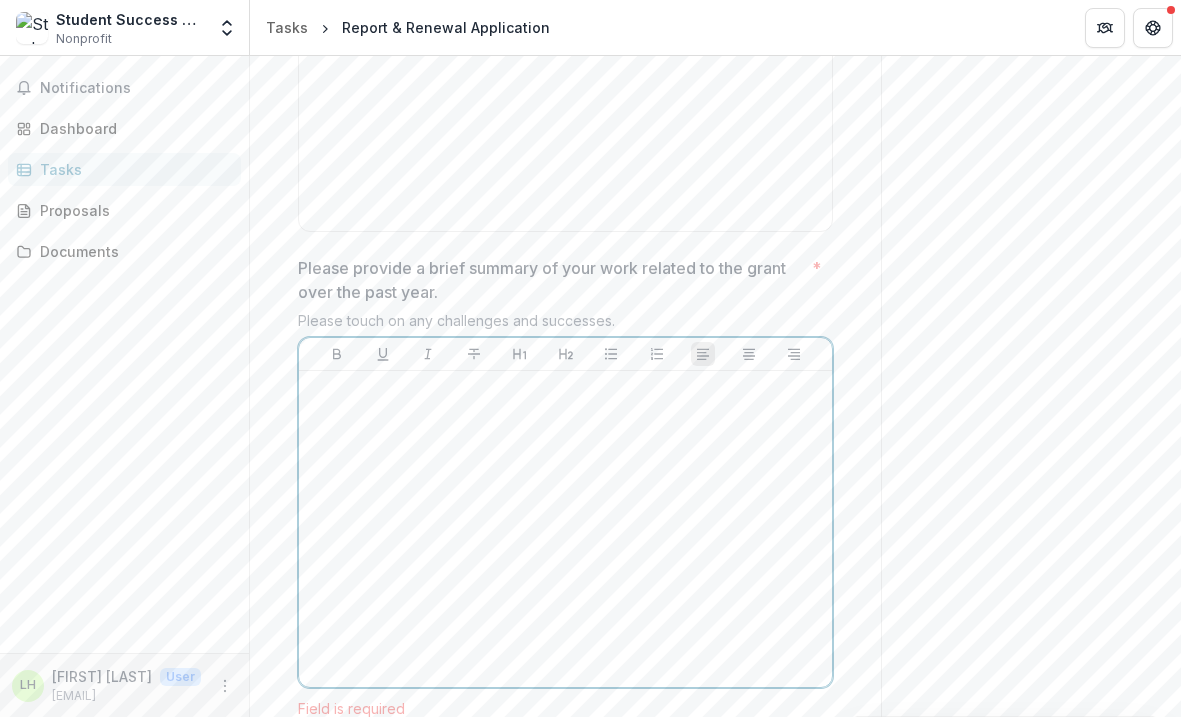 click at bounding box center (565, 529) 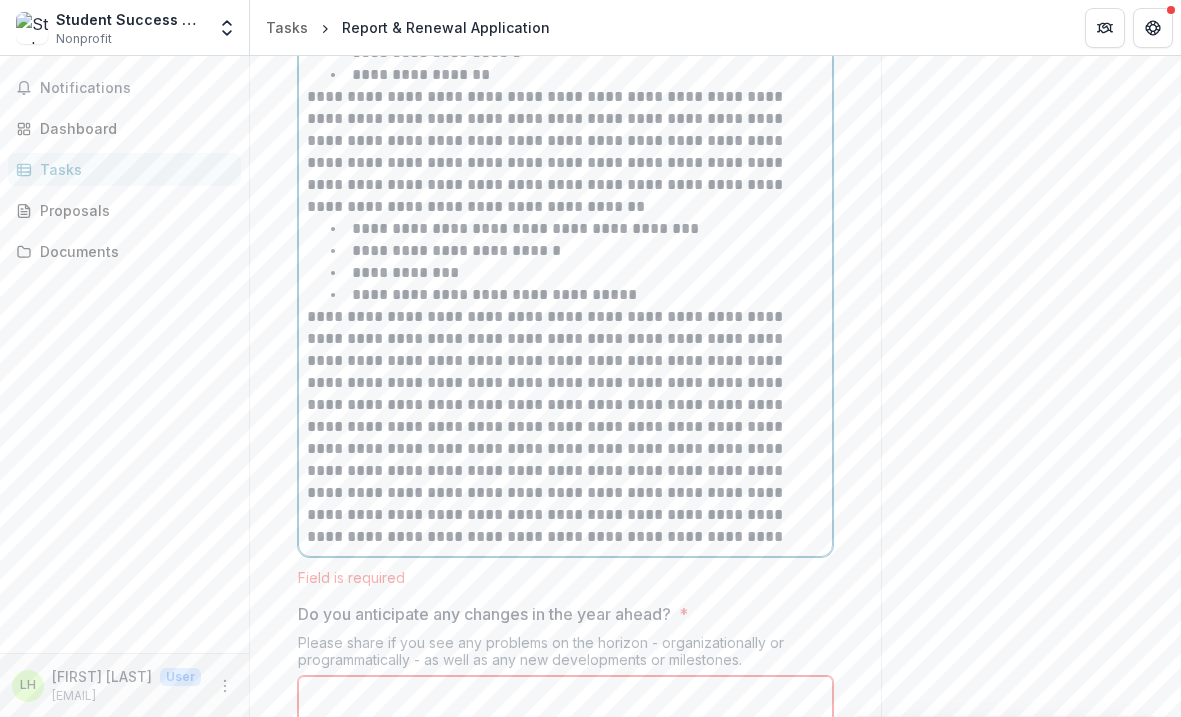 scroll, scrollTop: 3262, scrollLeft: 0, axis: vertical 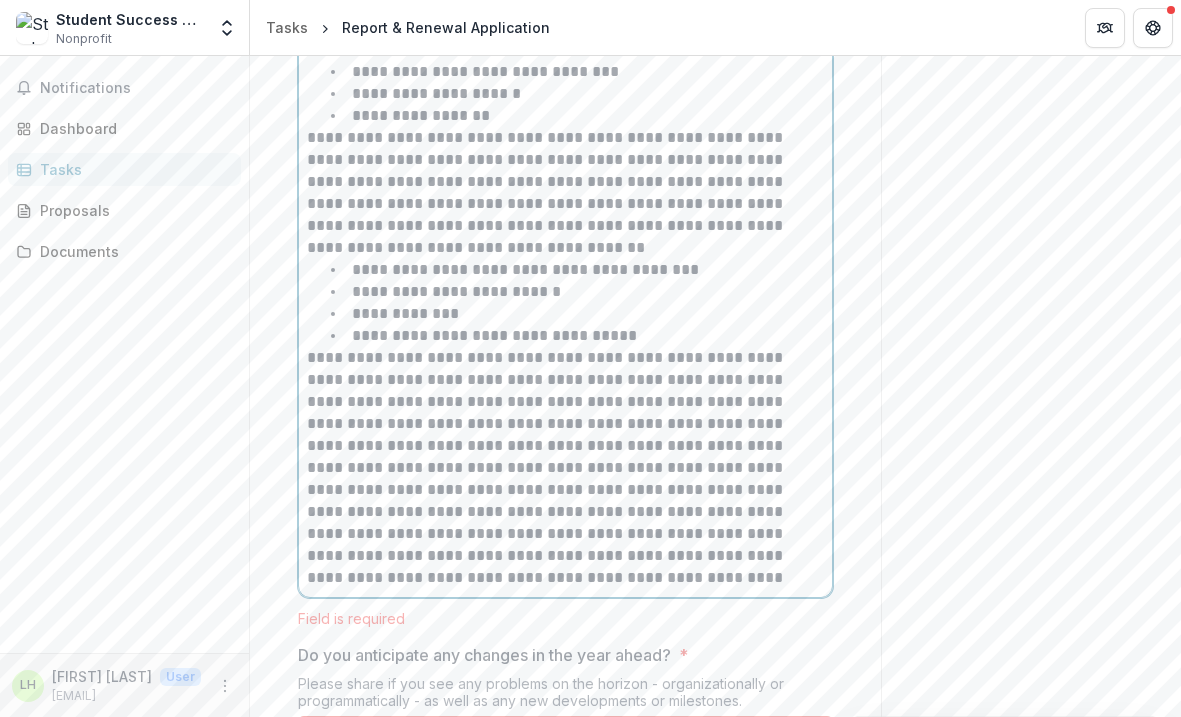 click on "**********" at bounding box center [562, 468] 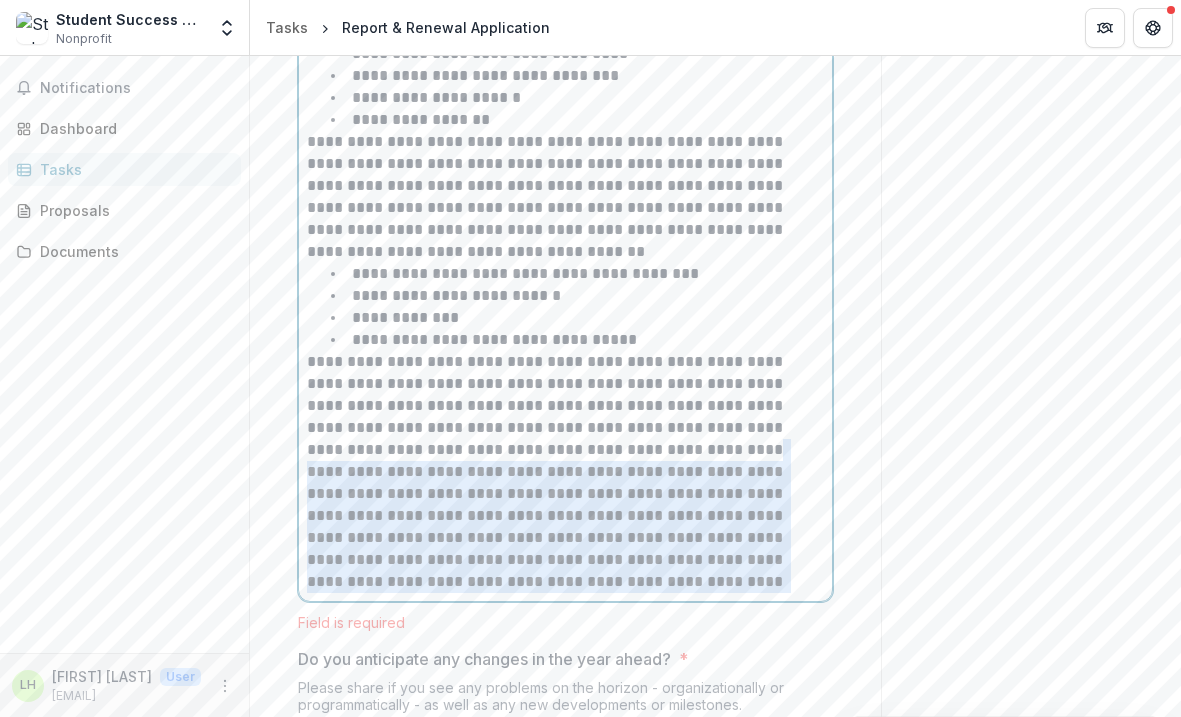 drag, startPoint x: 791, startPoint y: 526, endPoint x: 605, endPoint y: 388, distance: 231.6031 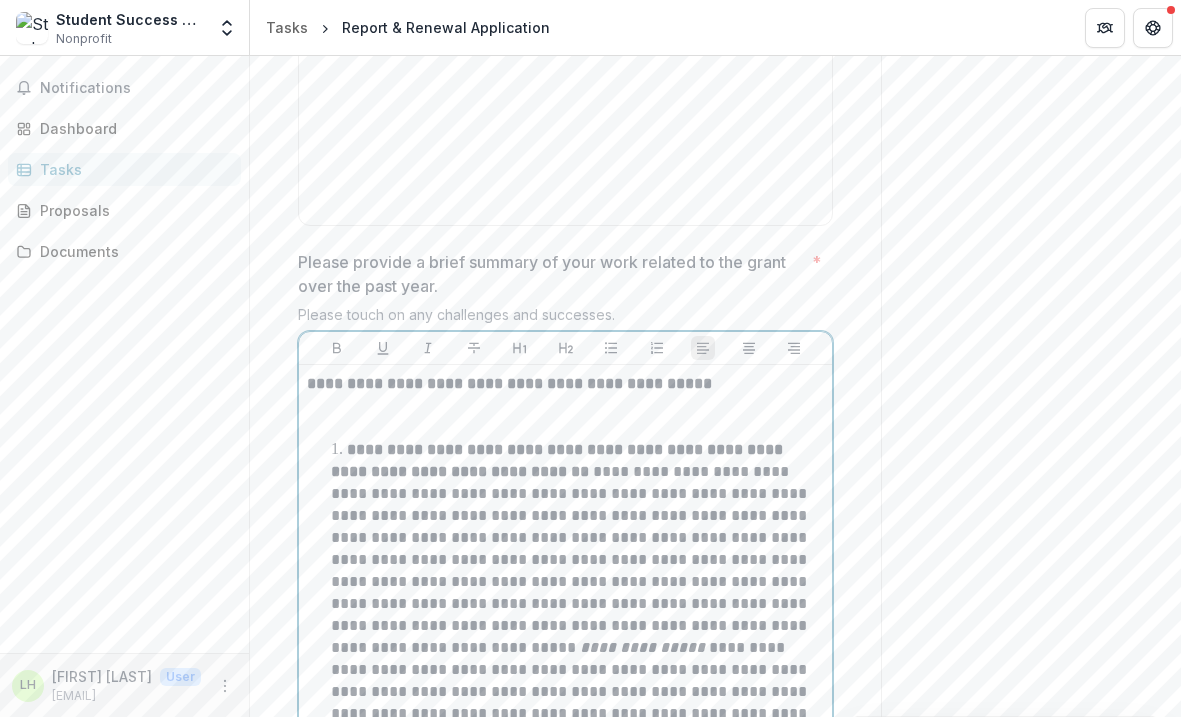 scroll, scrollTop: 764, scrollLeft: 0, axis: vertical 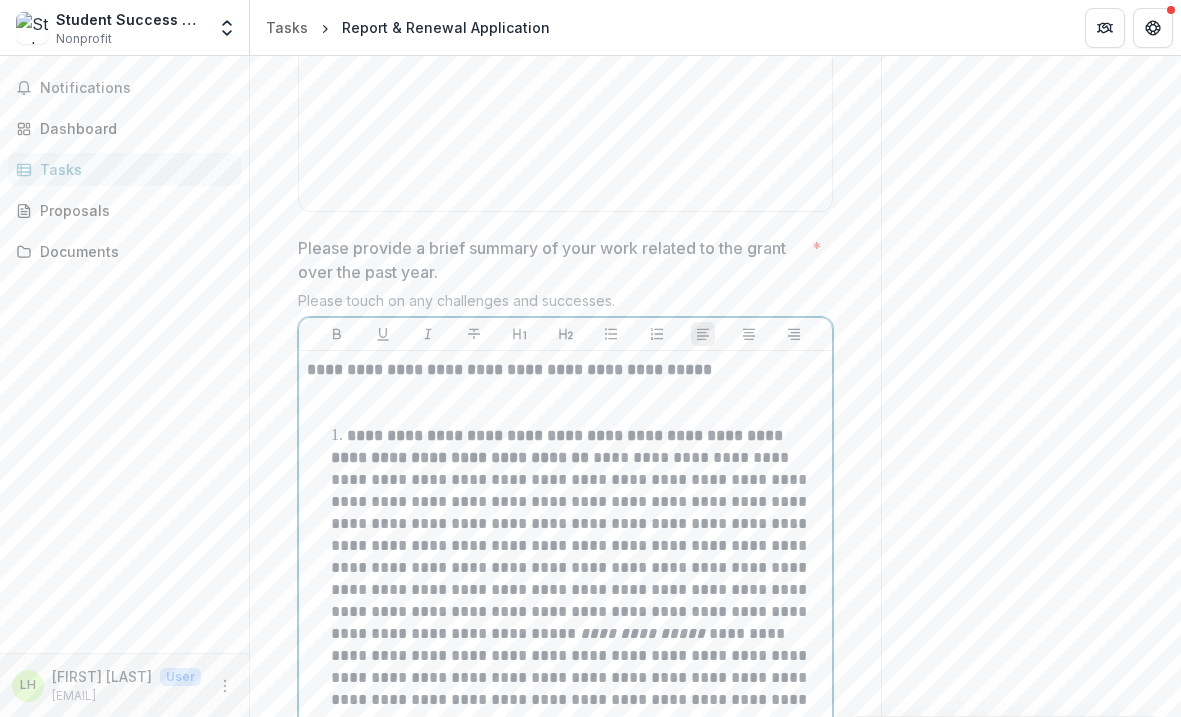 click at bounding box center [565, 403] 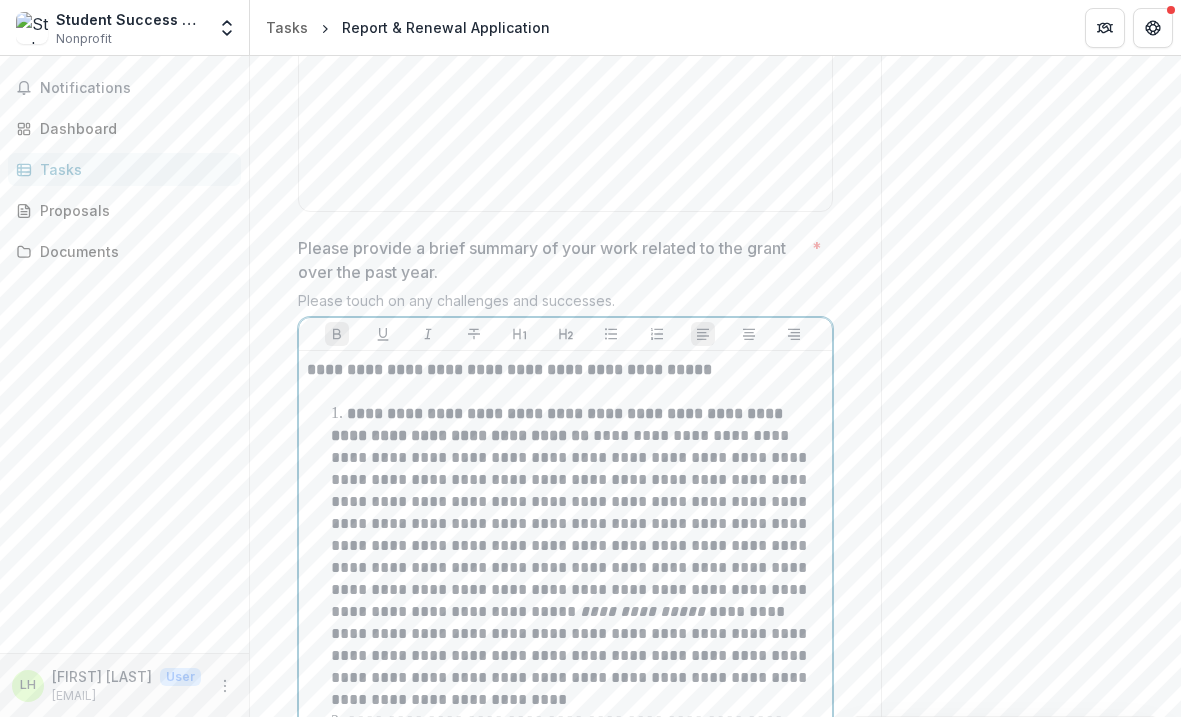 click on "**********" at bounding box center (511, 369) 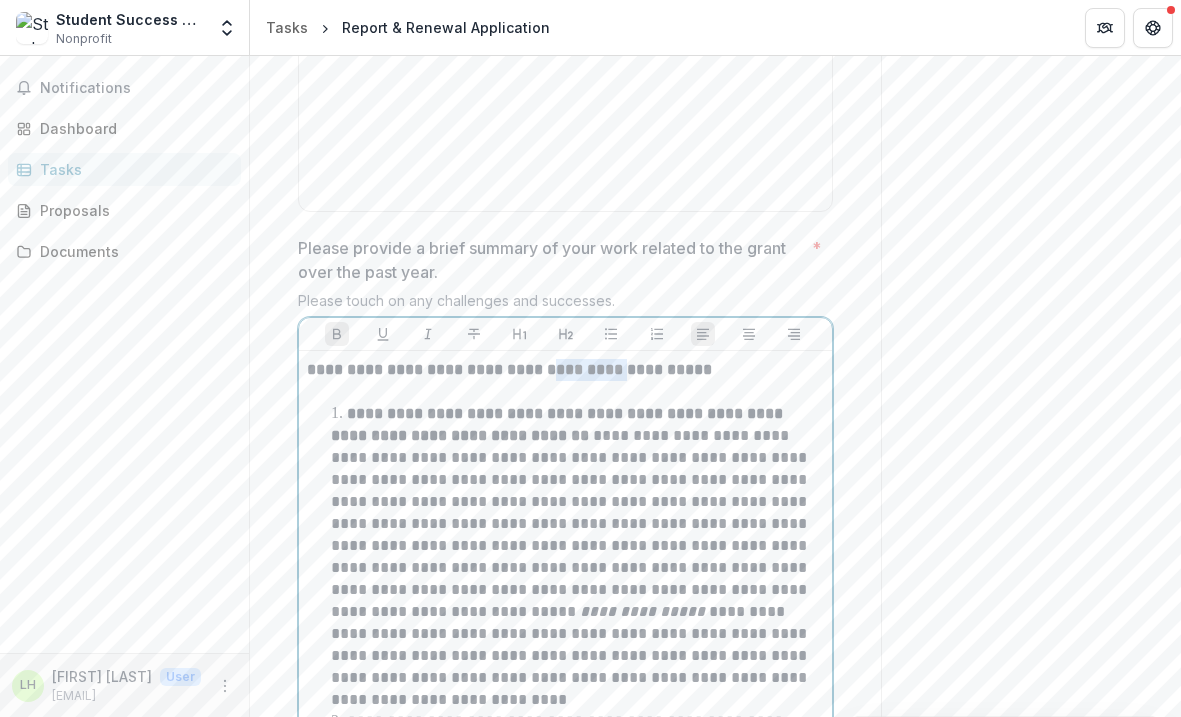 click on "**********" at bounding box center (511, 369) 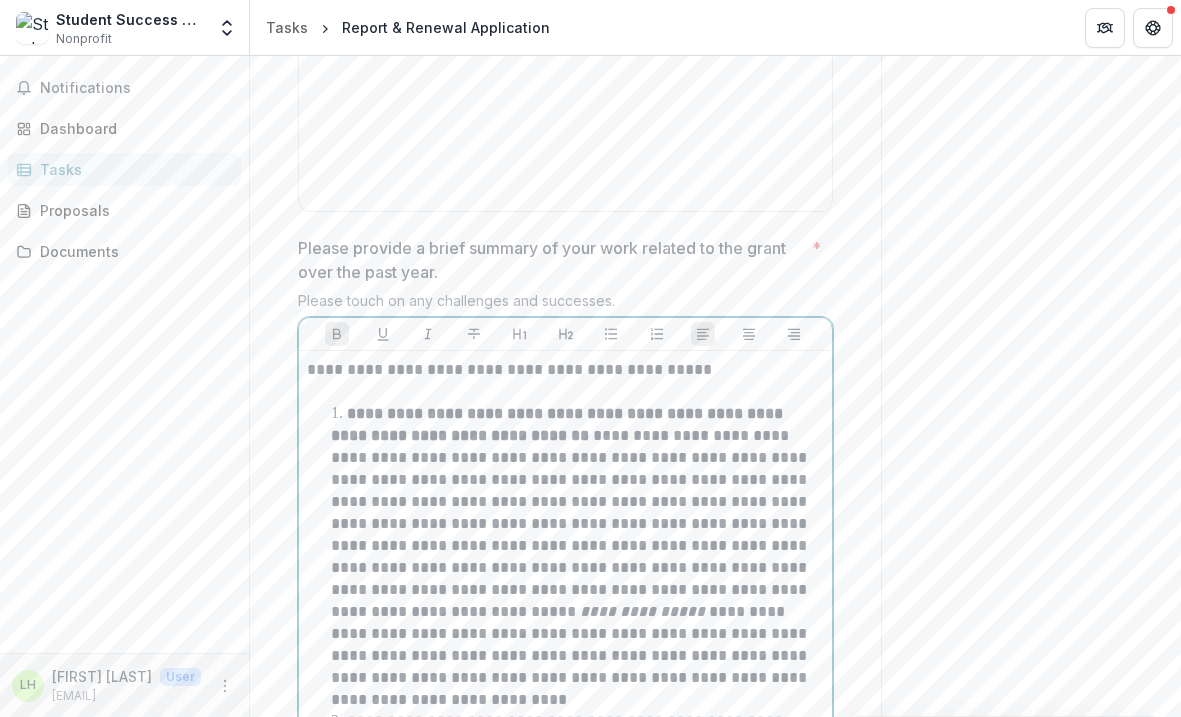click on "**********" at bounding box center (559, 424) 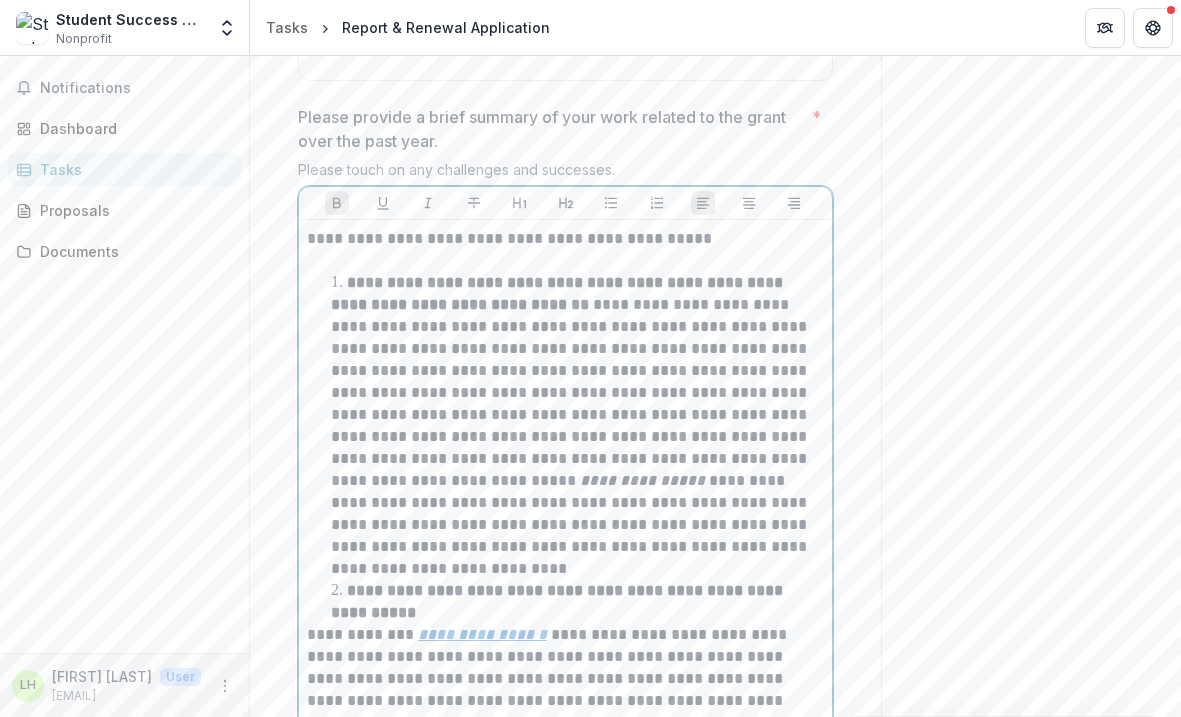 scroll, scrollTop: 898, scrollLeft: 0, axis: vertical 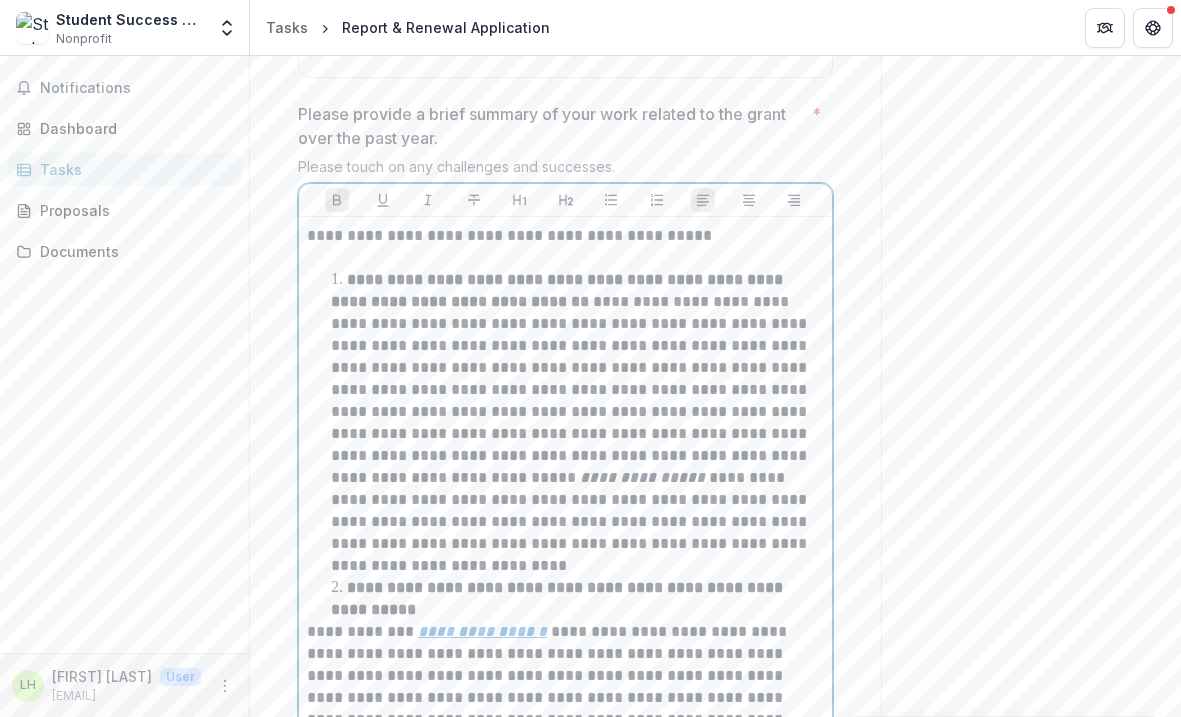 click on "**********" at bounding box center [577, 423] 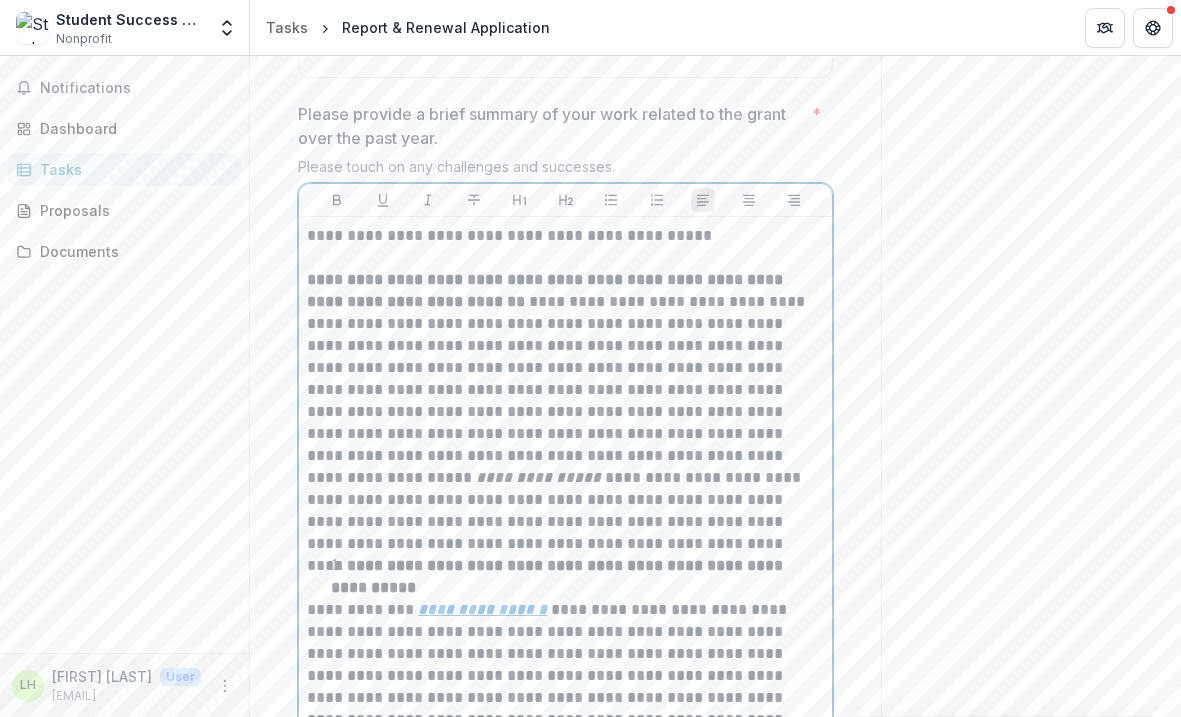 click on "**********" at bounding box center [559, 576] 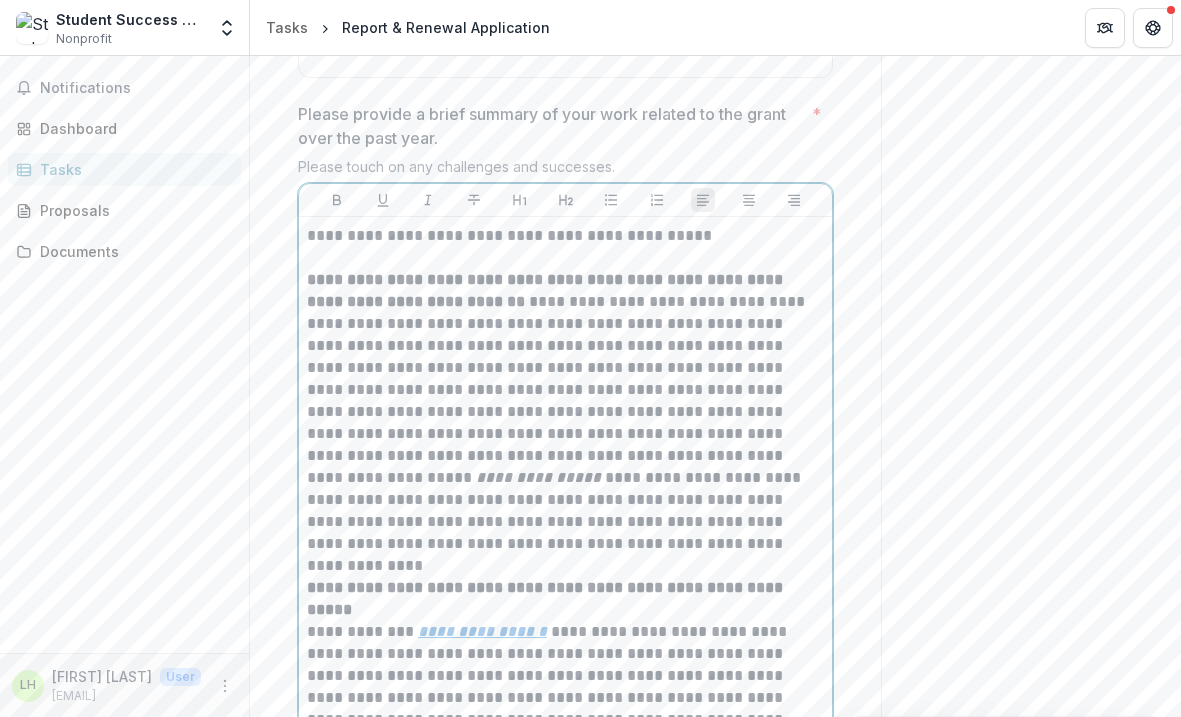 scroll, scrollTop: 986, scrollLeft: 0, axis: vertical 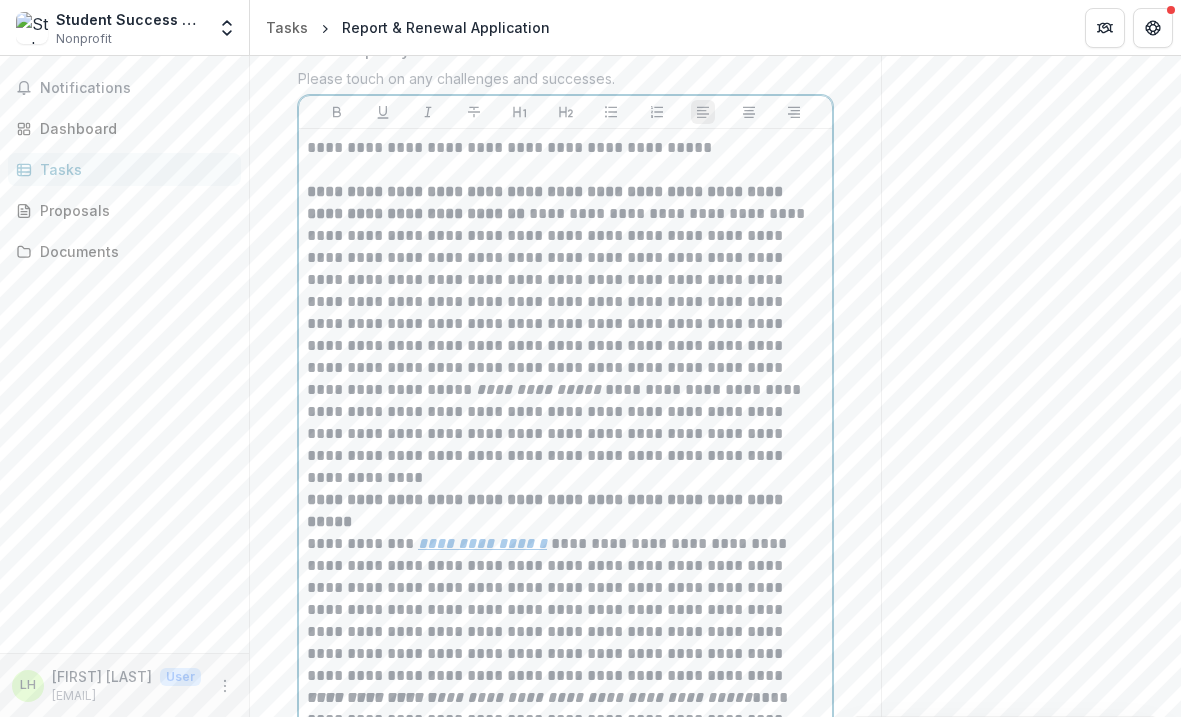 click on "**********" at bounding box center [482, 543] 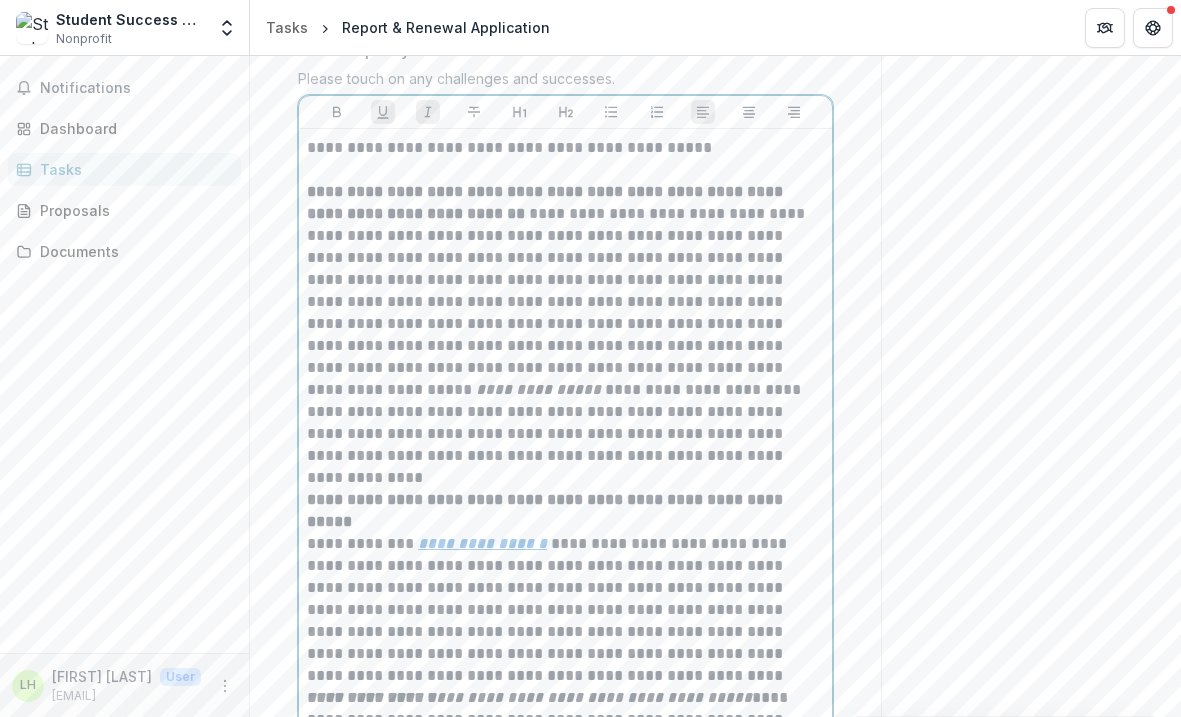click on "**********" at bounding box center [562, 324] 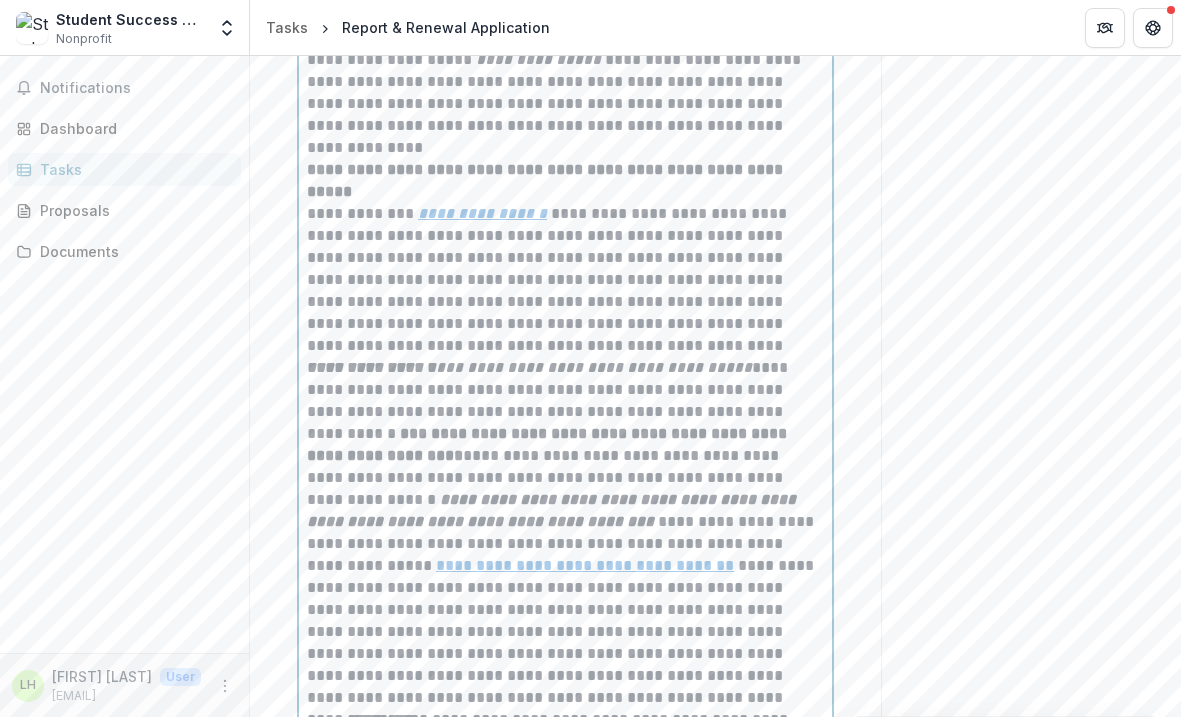 scroll, scrollTop: 1346, scrollLeft: 0, axis: vertical 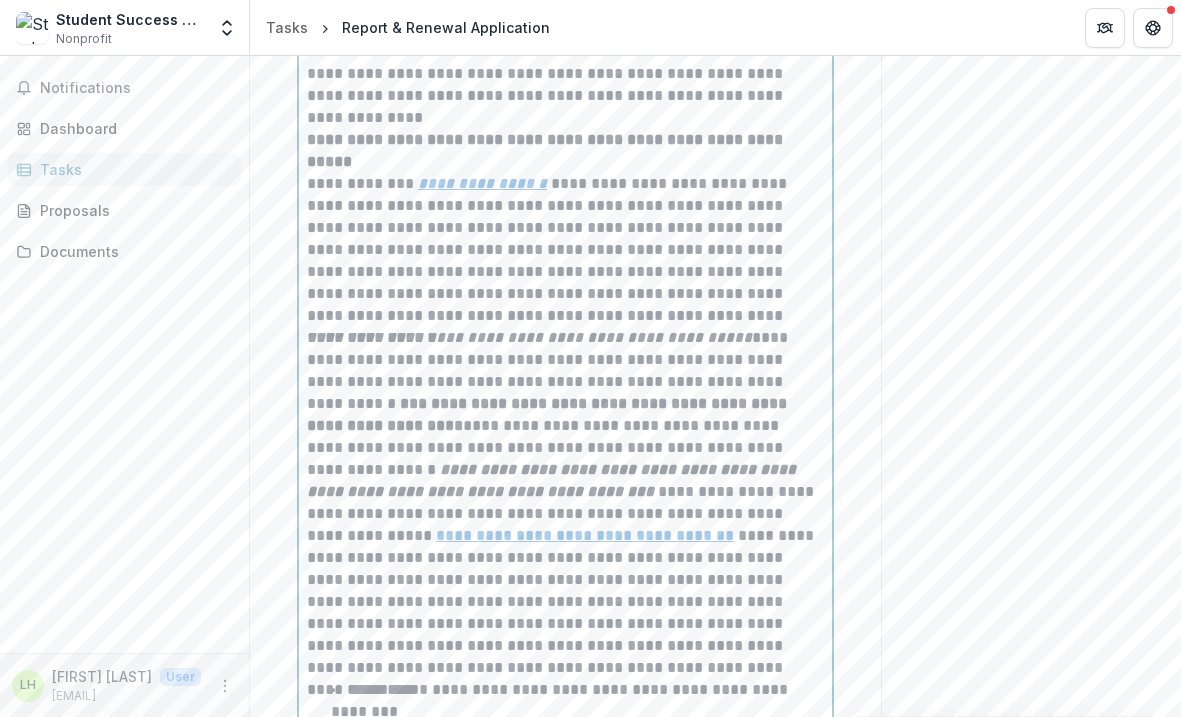 click on "***" at bounding box center [413, 403] 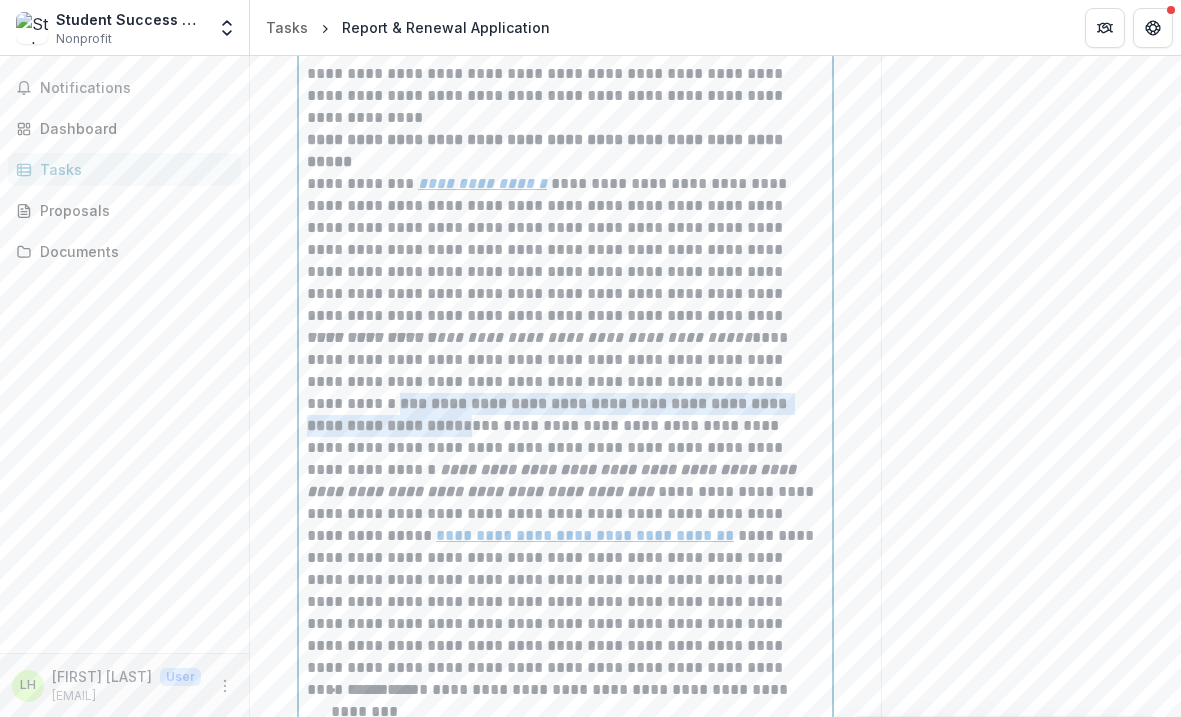 drag, startPoint x: 321, startPoint y: 392, endPoint x: 377, endPoint y: 409, distance: 58.5235 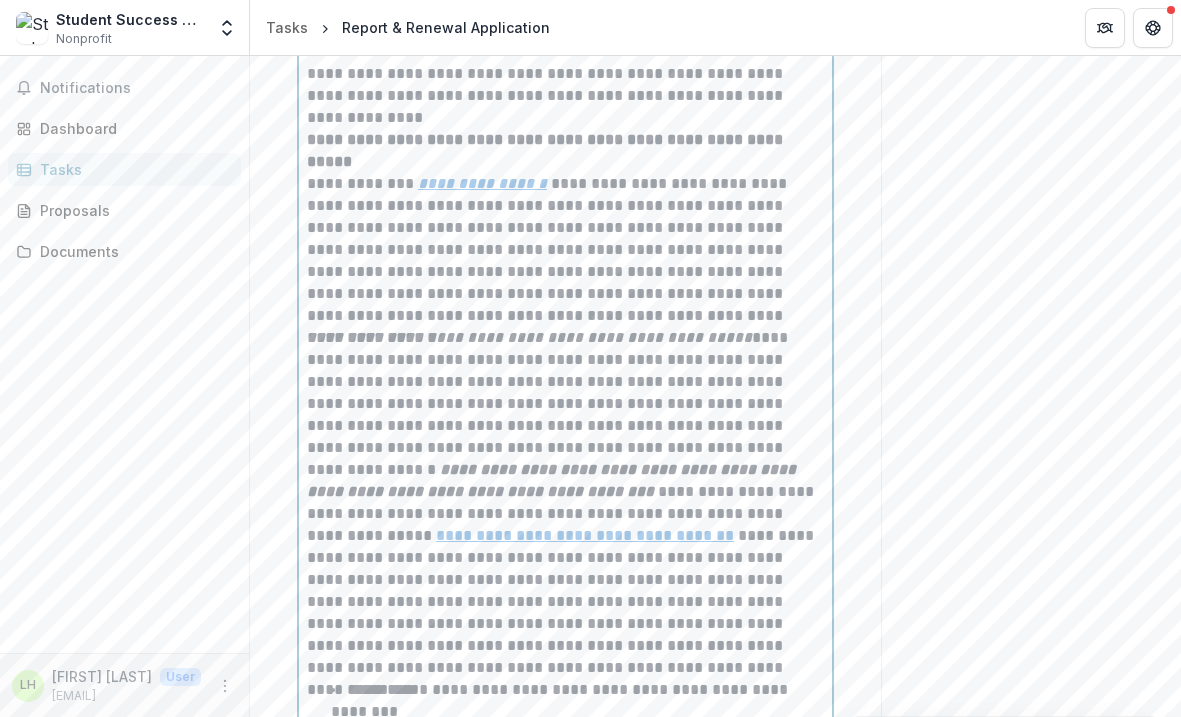 click on "**********" at bounding box center [553, 480] 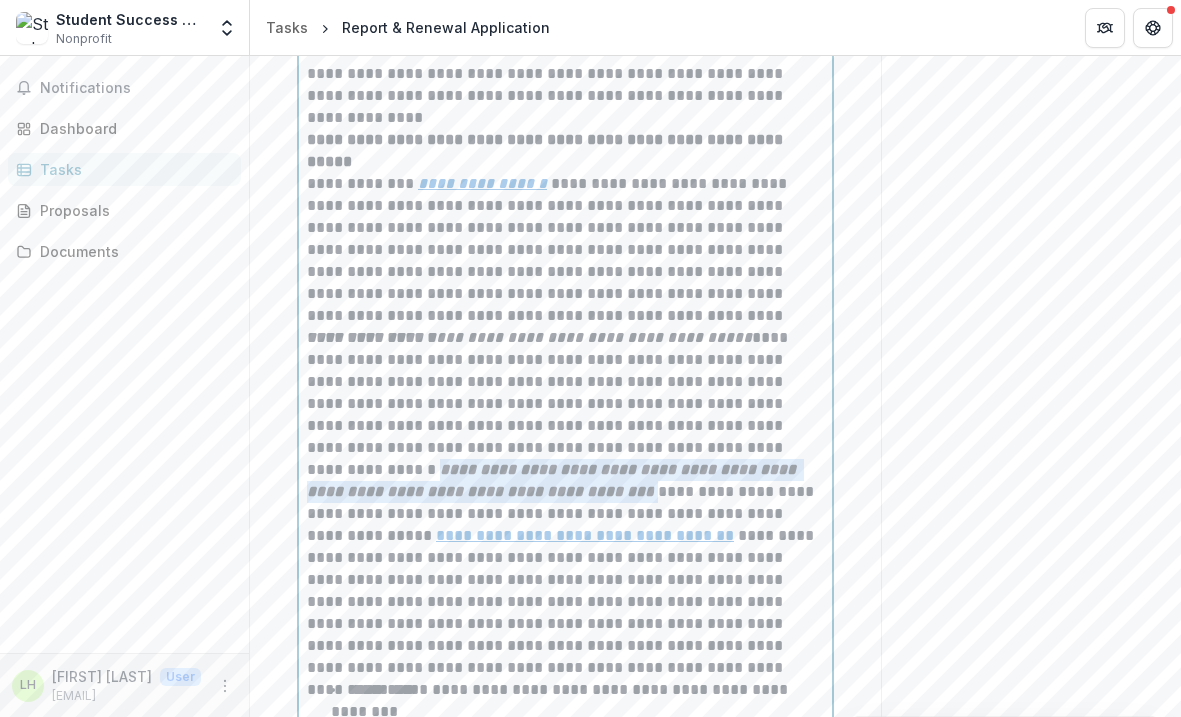 drag, startPoint x: 758, startPoint y: 432, endPoint x: 462, endPoint y: 472, distance: 298.69046 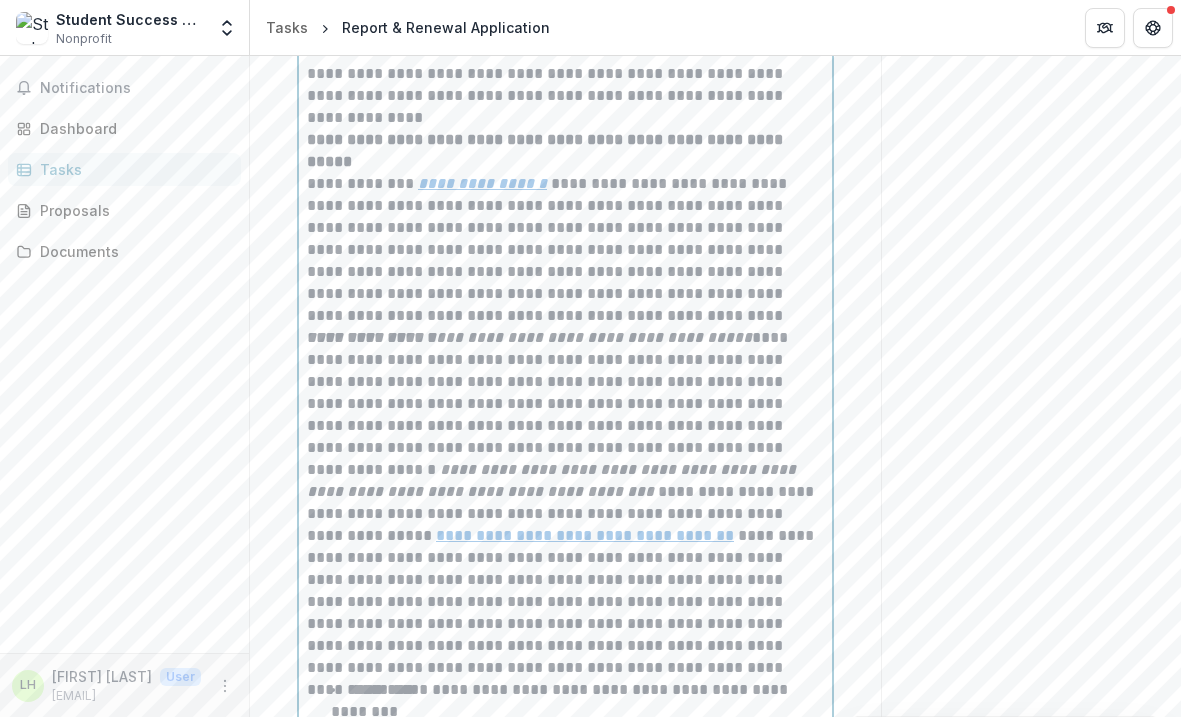 click on "**********" at bounding box center [562, 503] 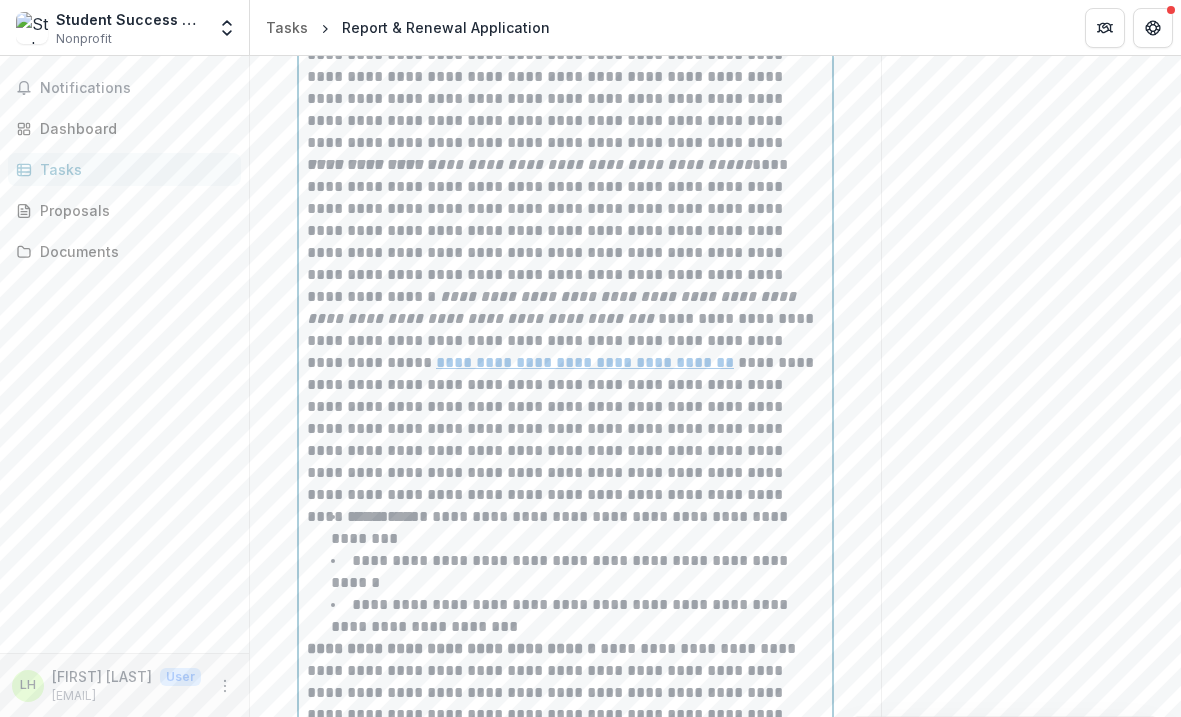 scroll, scrollTop: 1518, scrollLeft: 0, axis: vertical 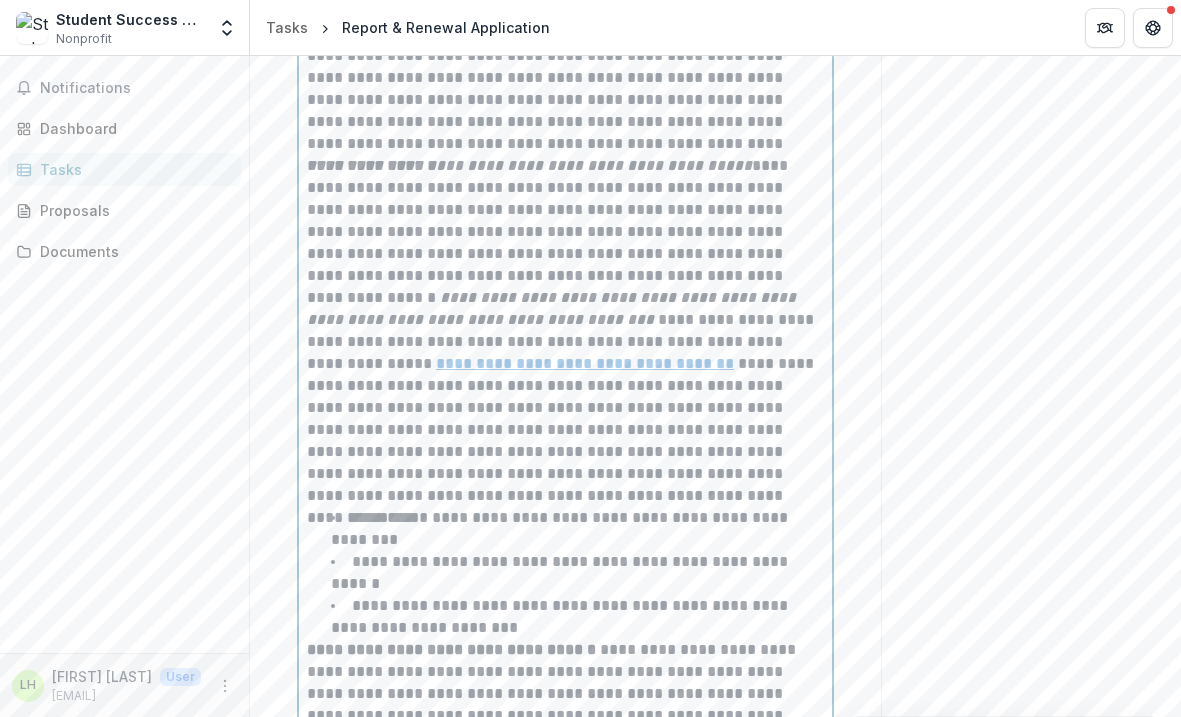 click on "**********" at bounding box center (451, 649) 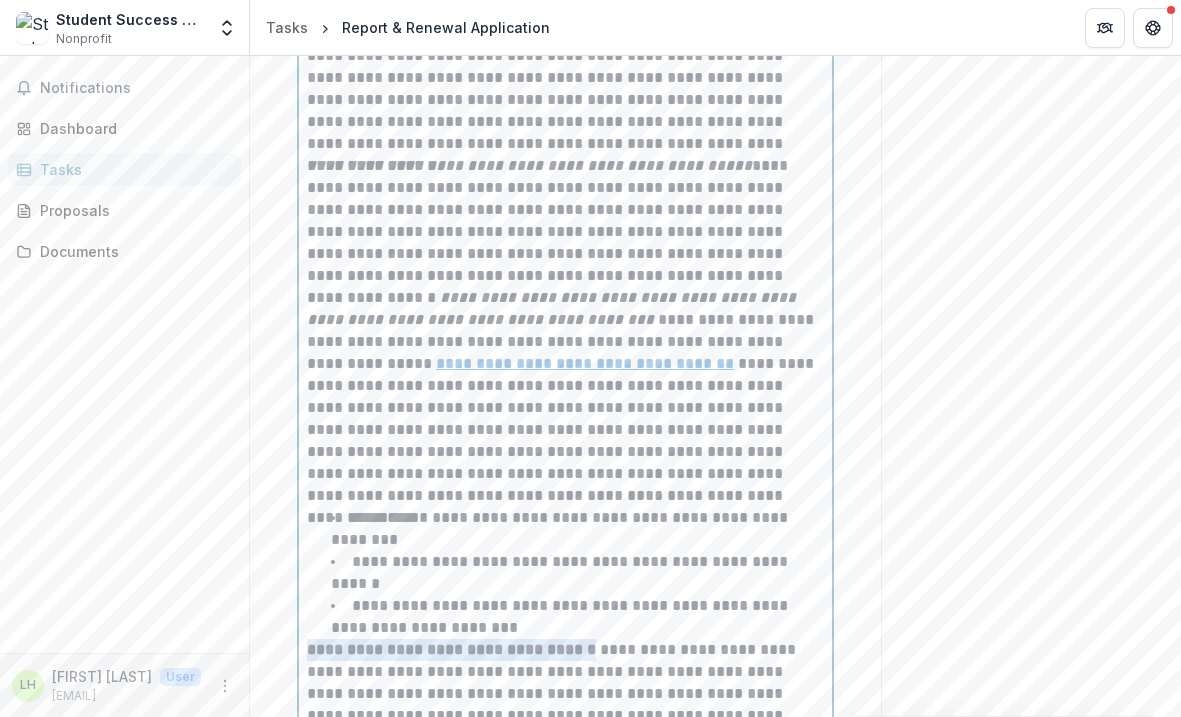 drag, startPoint x: 324, startPoint y: 610, endPoint x: 578, endPoint y: 611, distance: 254.00197 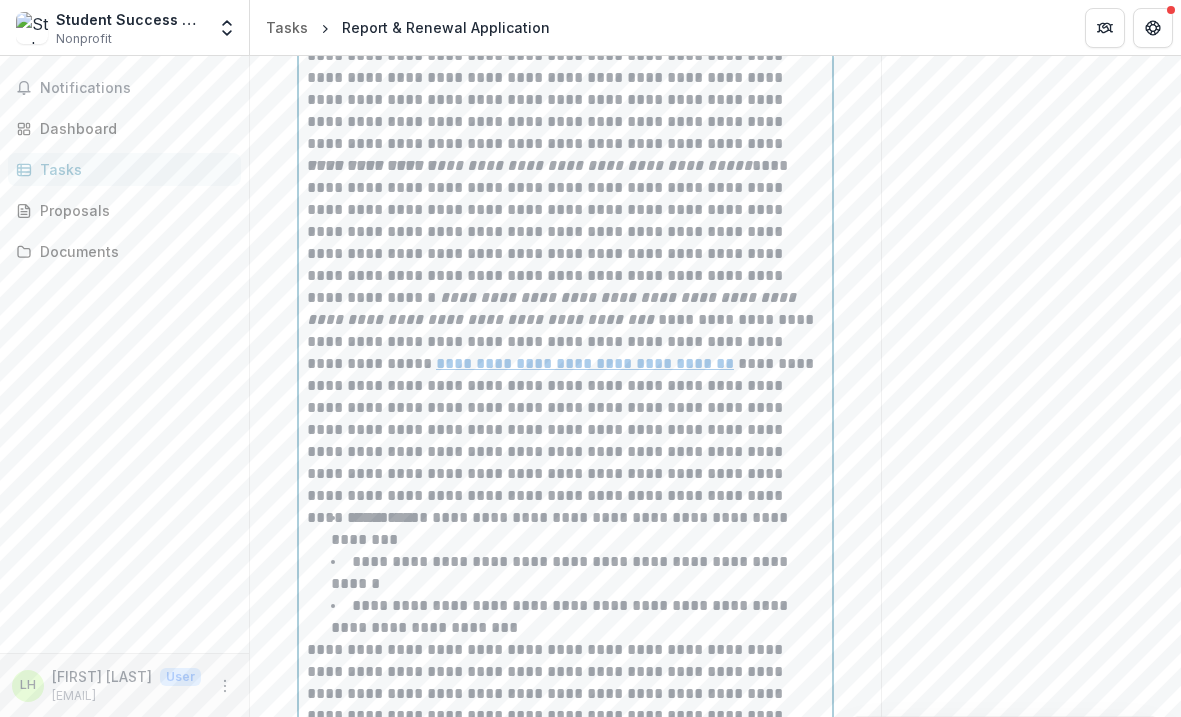 click on "**********" at bounding box center (562, 716) 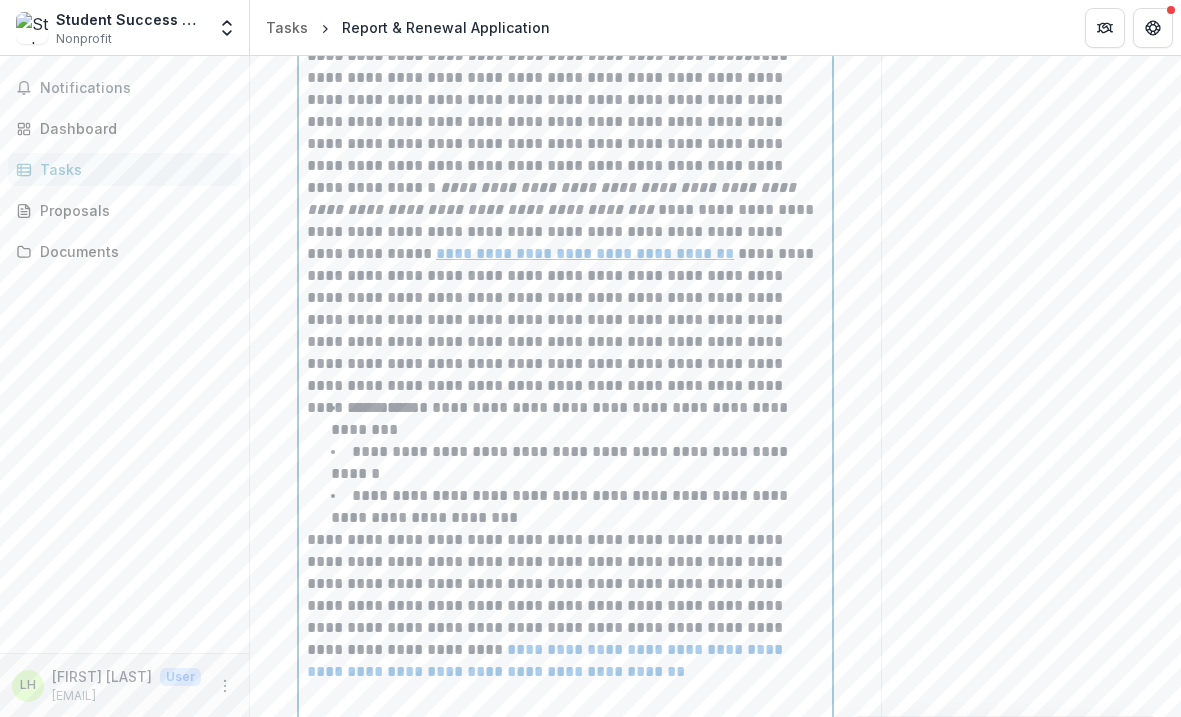 scroll, scrollTop: 1633, scrollLeft: 0, axis: vertical 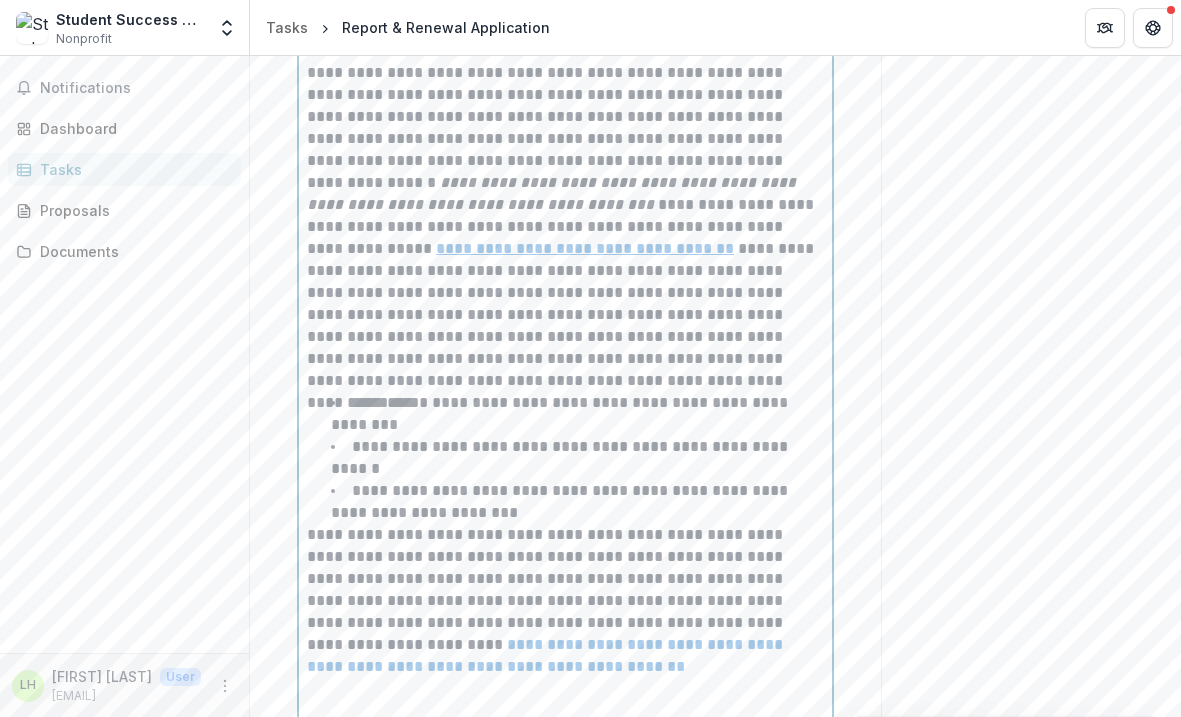 click at bounding box center [565, 700] 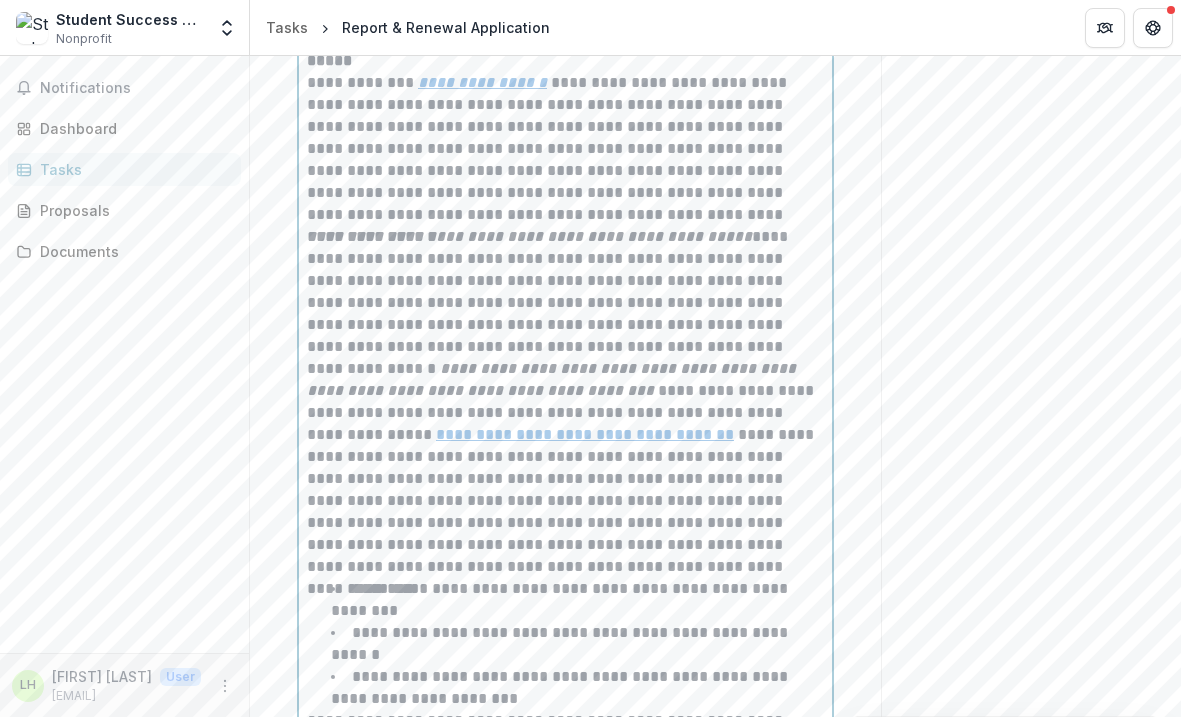 scroll, scrollTop: 1434, scrollLeft: 0, axis: vertical 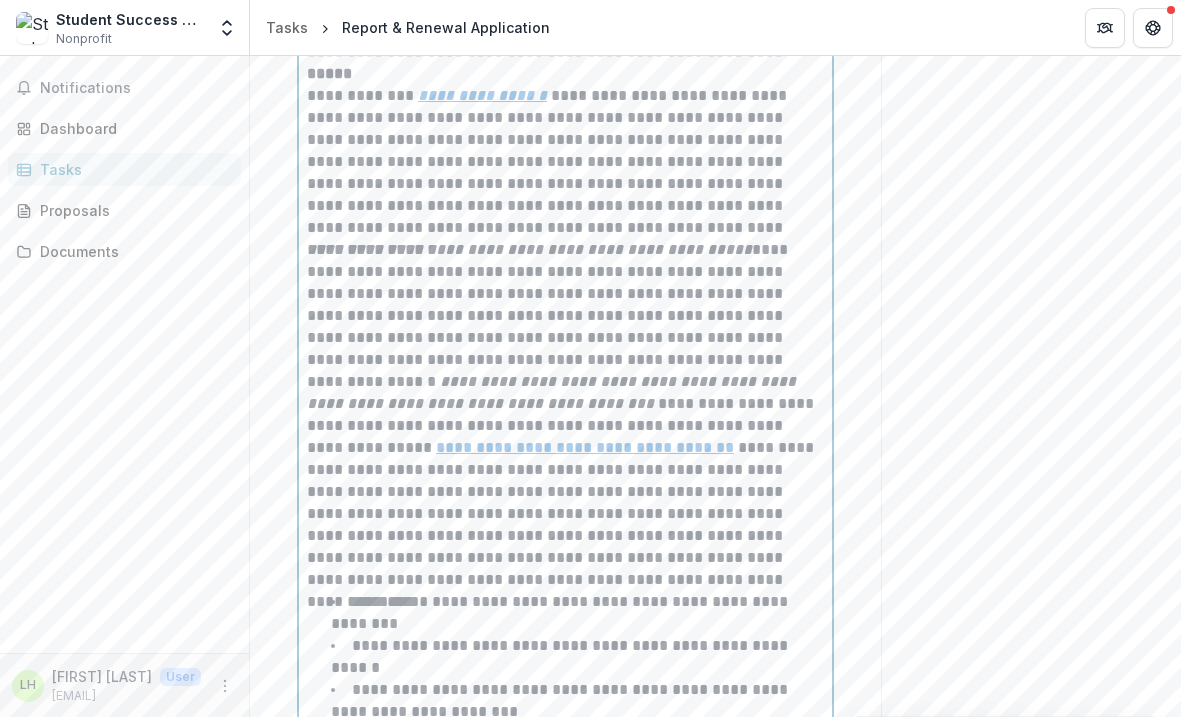 click on "**********" at bounding box center (529, 249) 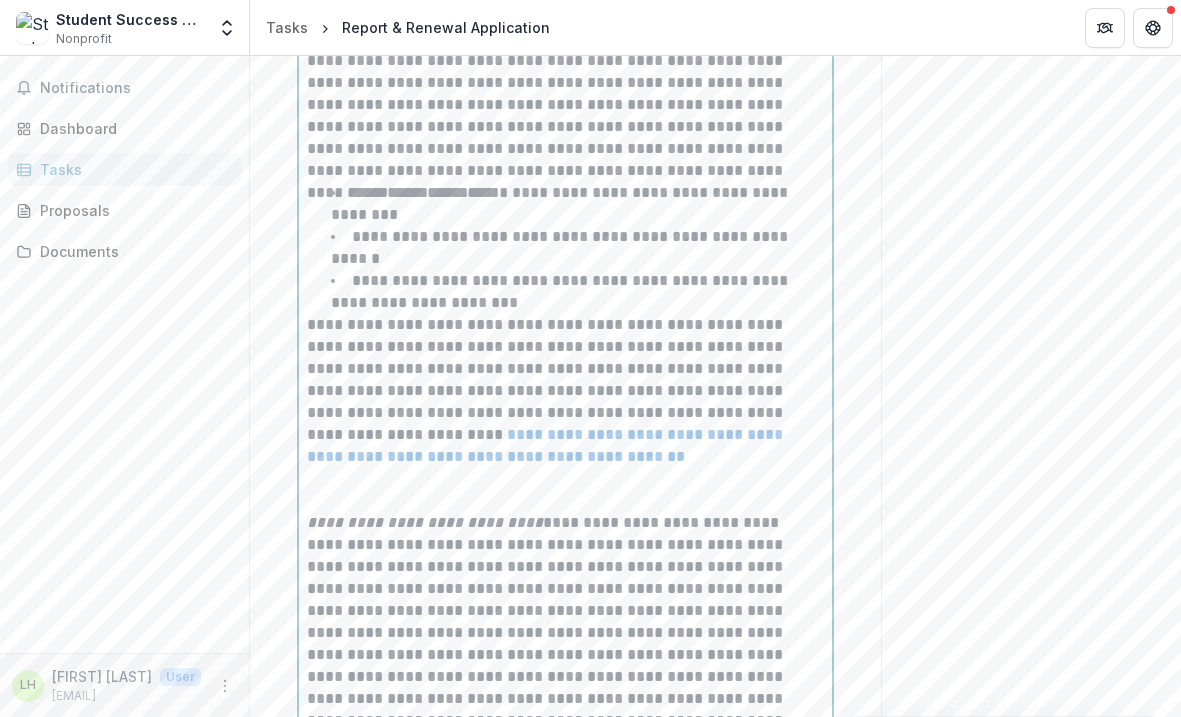scroll, scrollTop: 1886, scrollLeft: 0, axis: vertical 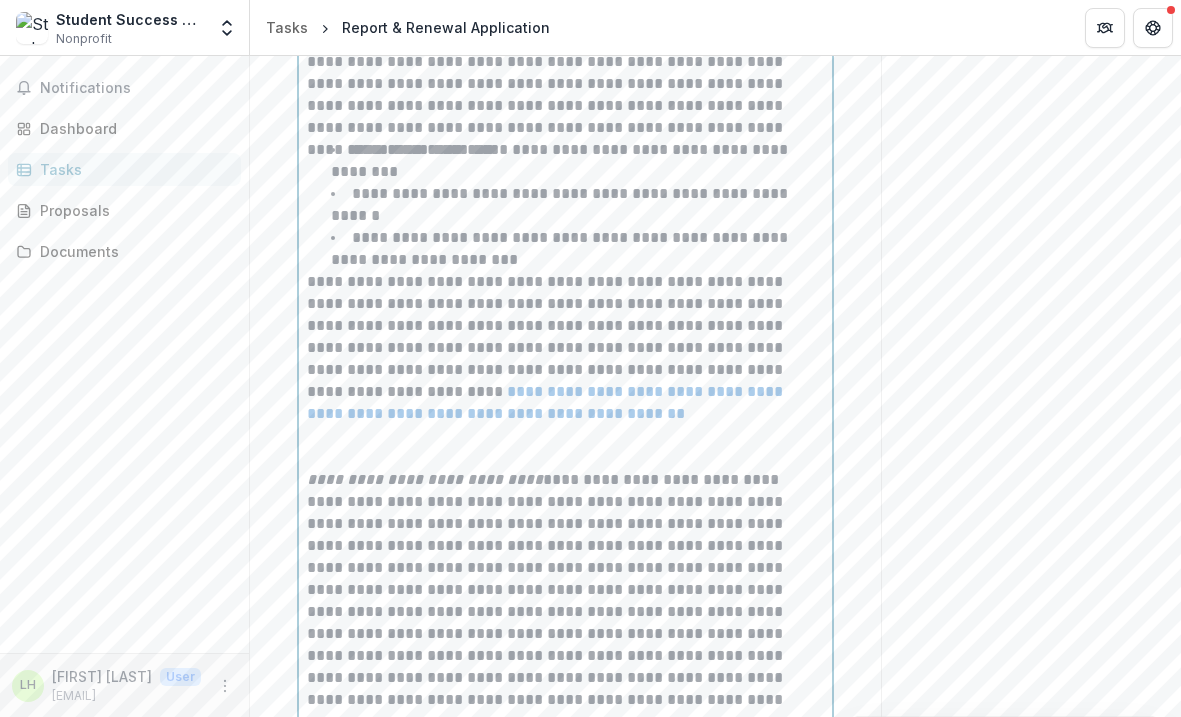 click at bounding box center [565, 447] 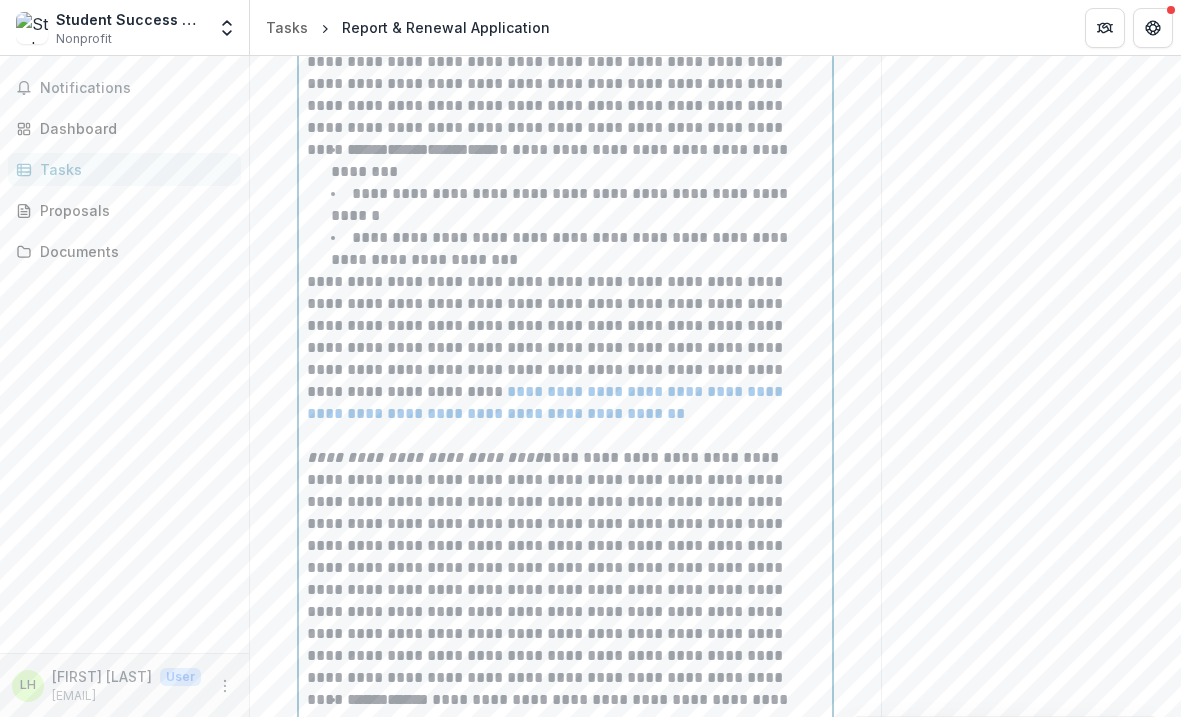 click on "**********" at bounding box center (562, 568) 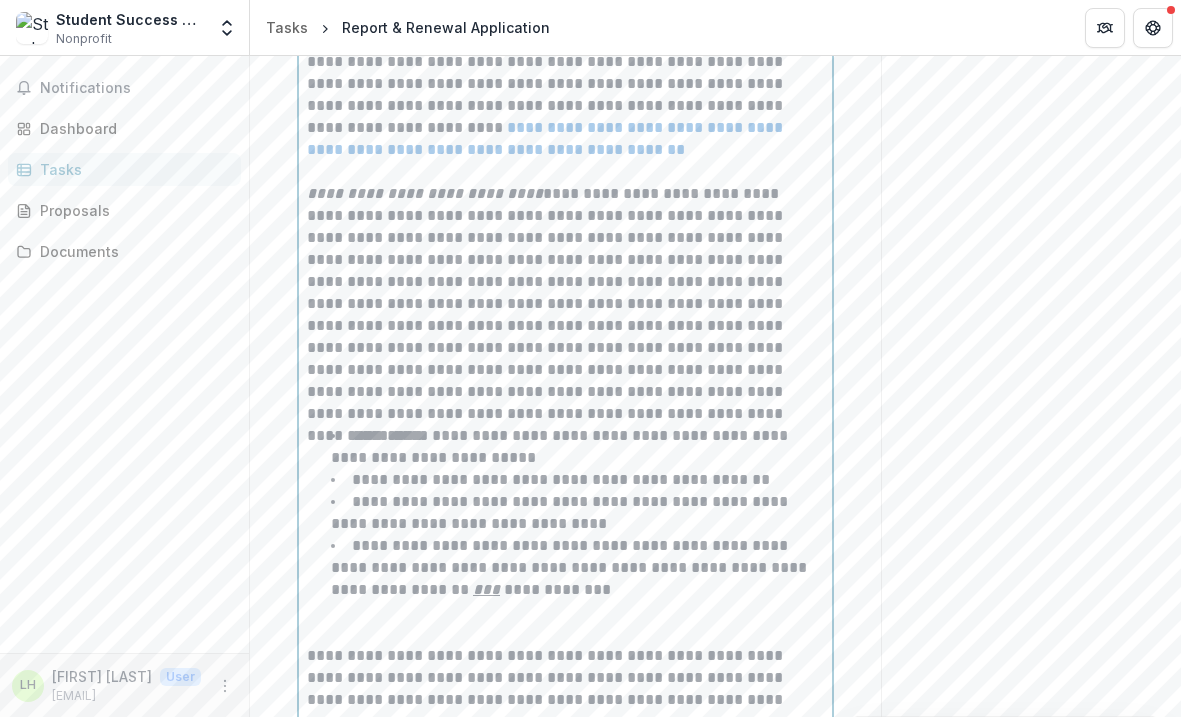 scroll, scrollTop: 2151, scrollLeft: 0, axis: vertical 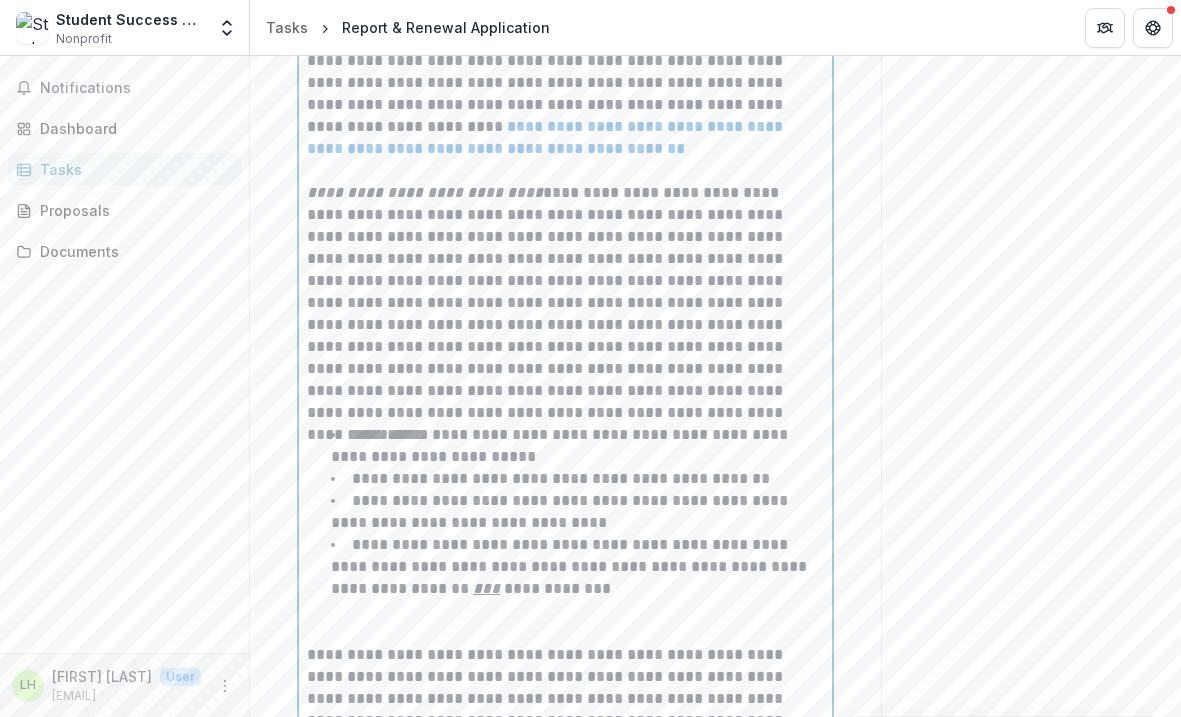 click at bounding box center (565, 622) 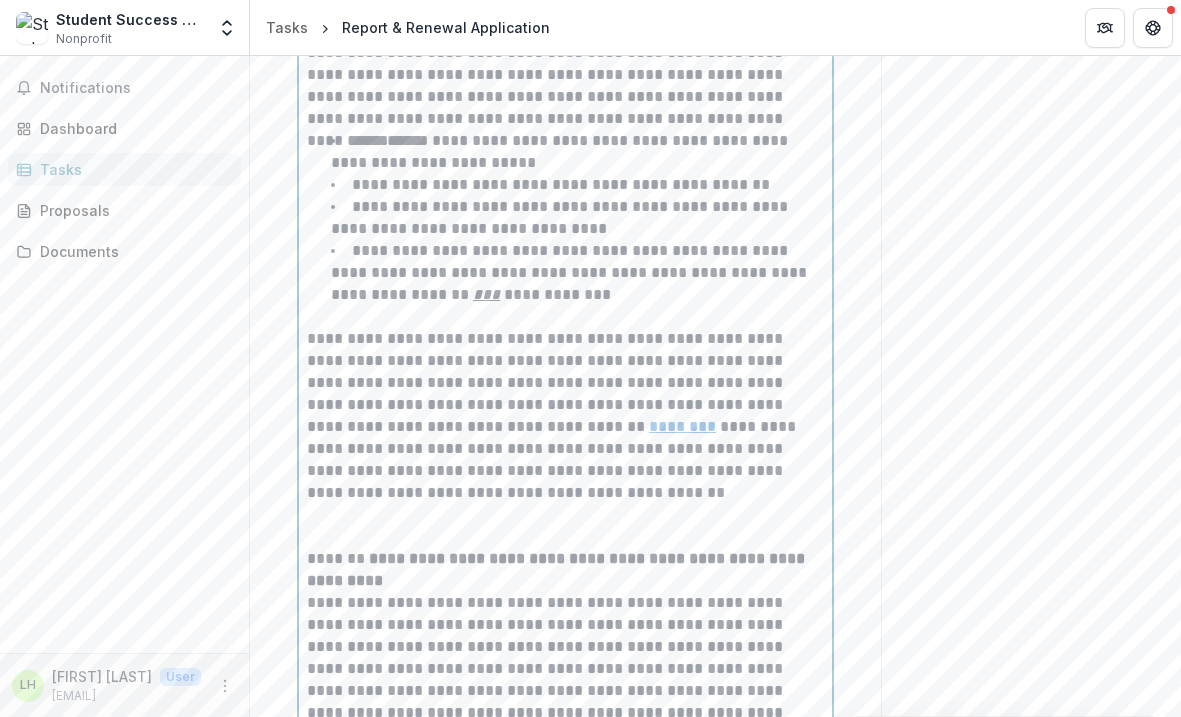 scroll, scrollTop: 2449, scrollLeft: 0, axis: vertical 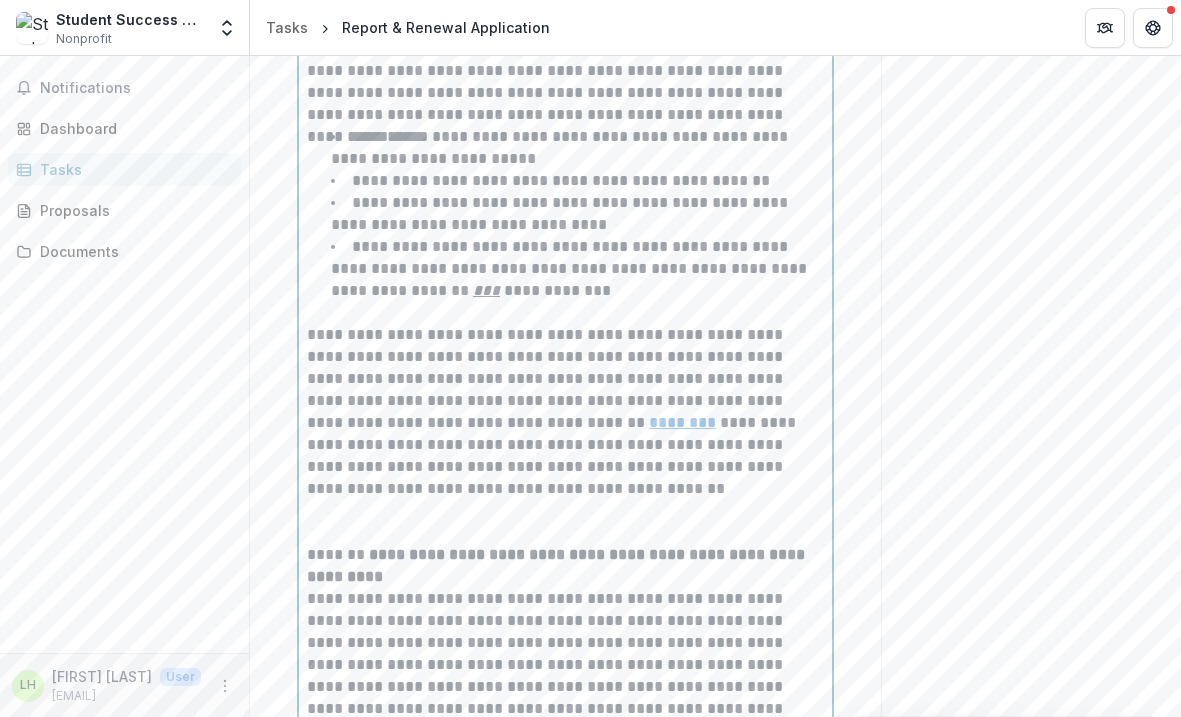 click at bounding box center [565, 522] 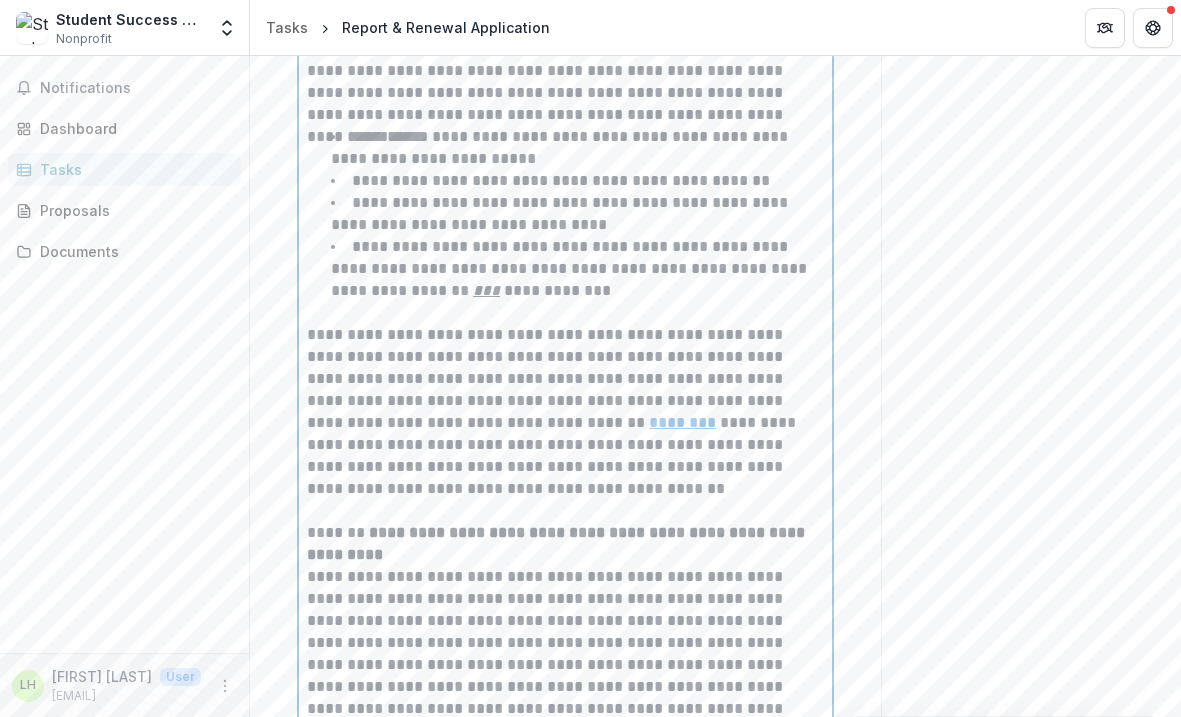 click on "**********" at bounding box center (562, 544) 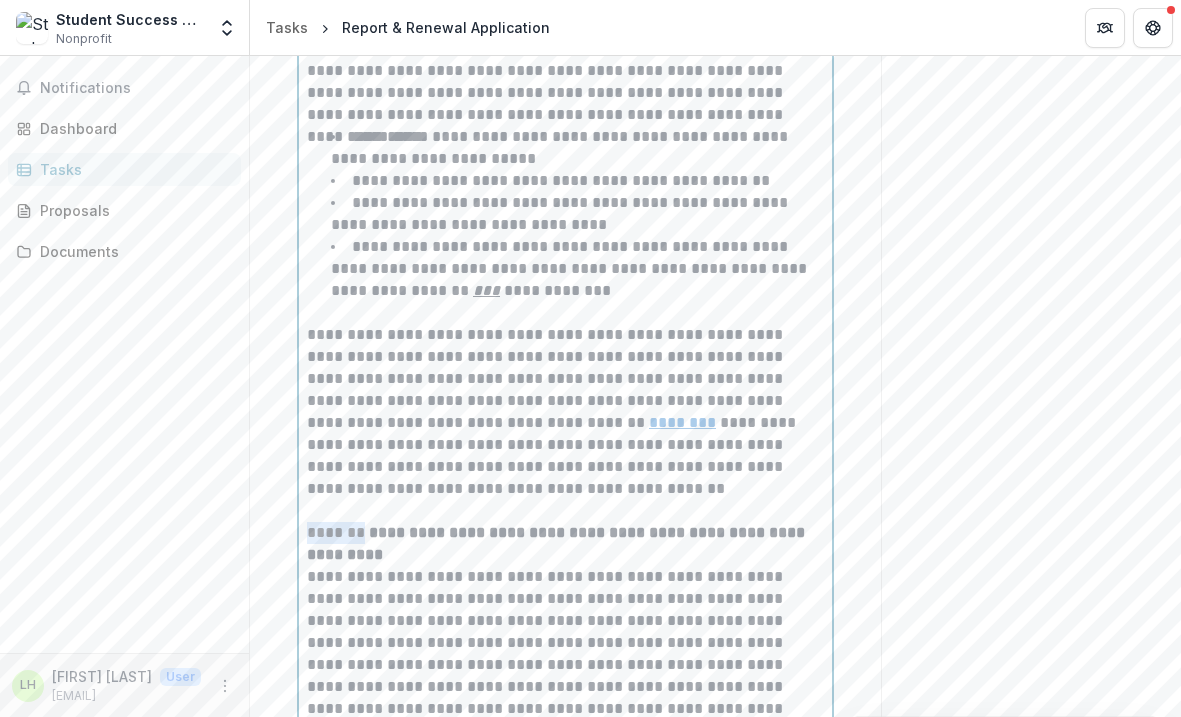 click on "**********" at bounding box center [562, 544] 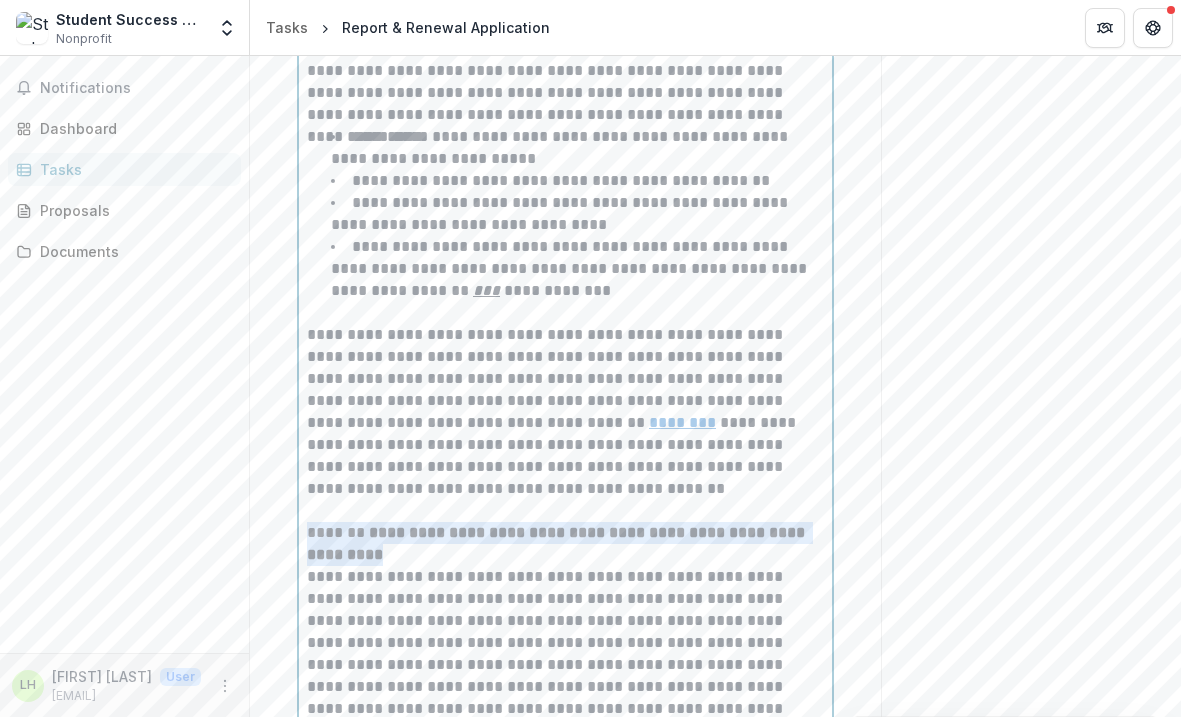 click on "**********" at bounding box center (562, 544) 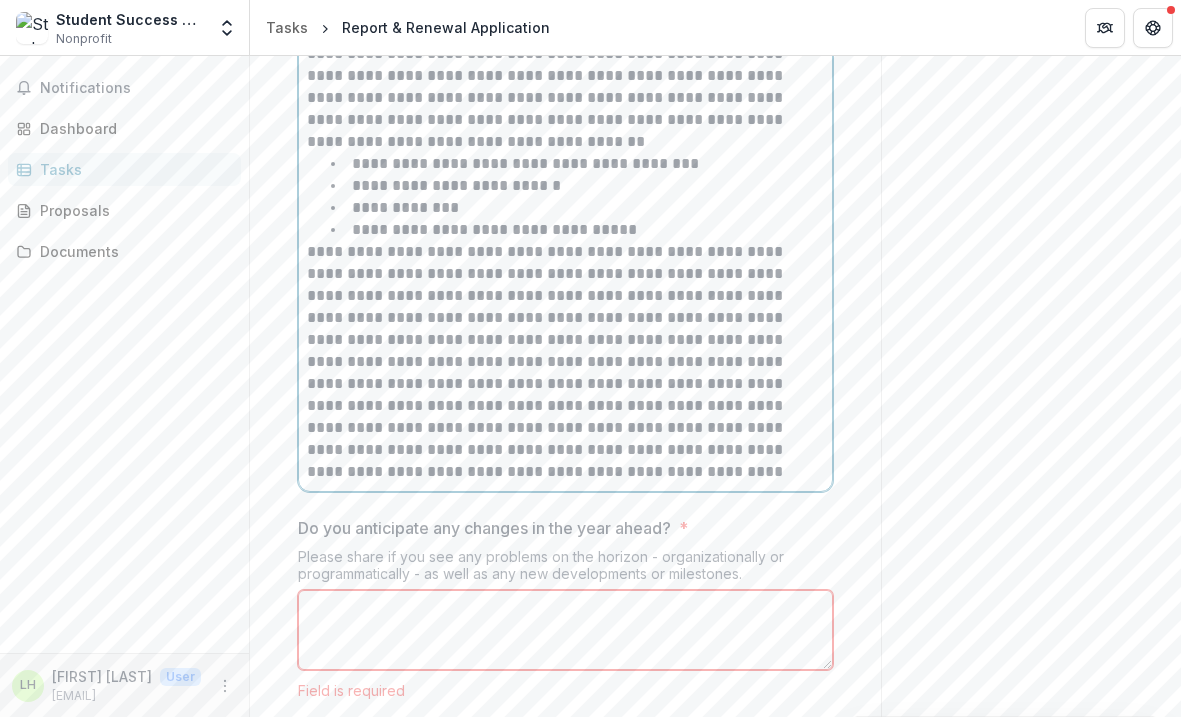 scroll, scrollTop: 3289, scrollLeft: 0, axis: vertical 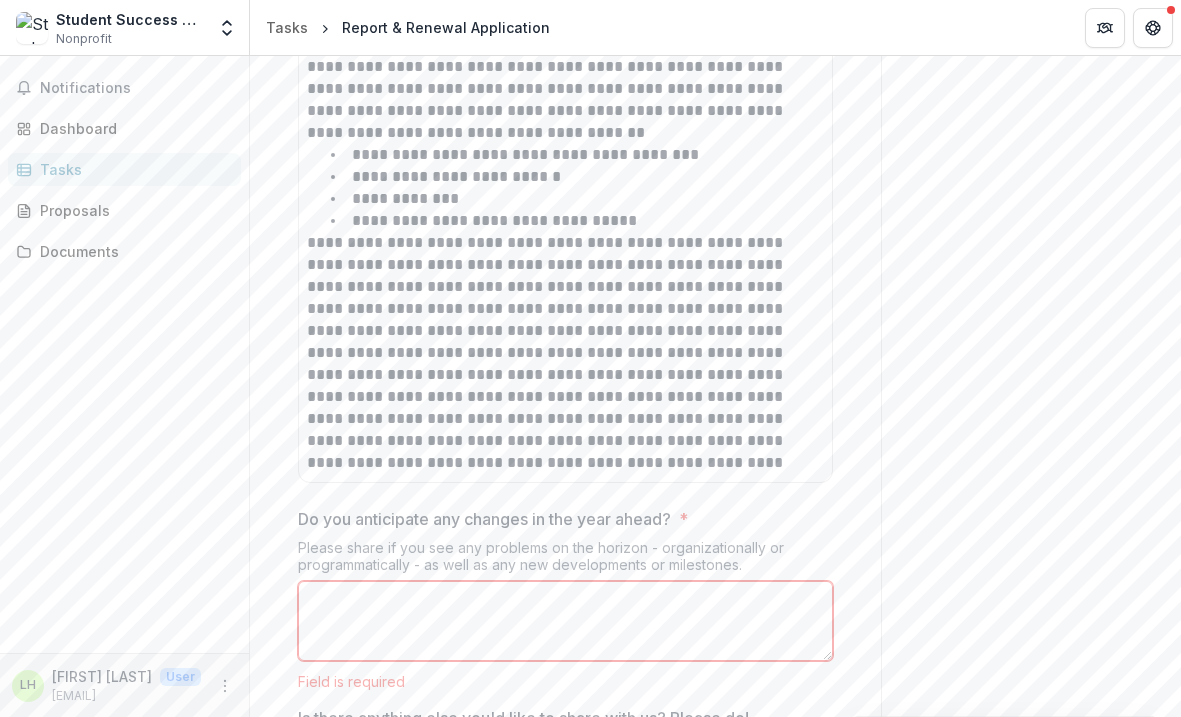 click on "Do you anticipate any changes in the year ahead?  *" at bounding box center [565, 621] 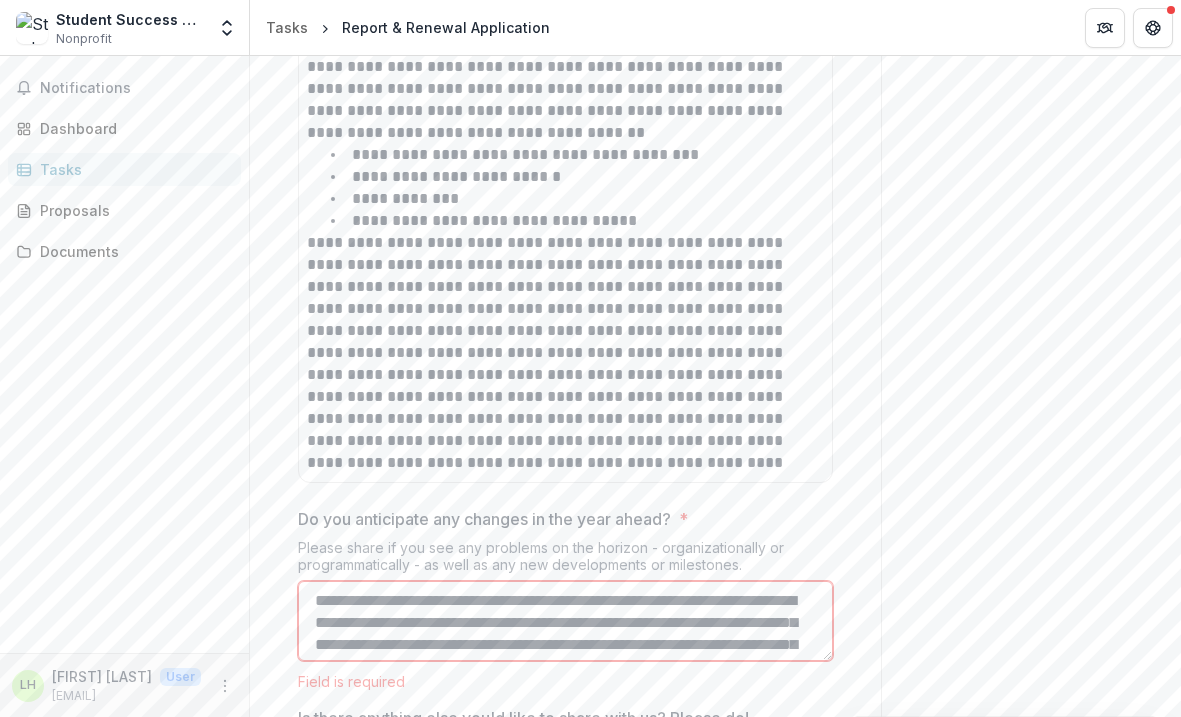 scroll, scrollTop: 170, scrollLeft: 0, axis: vertical 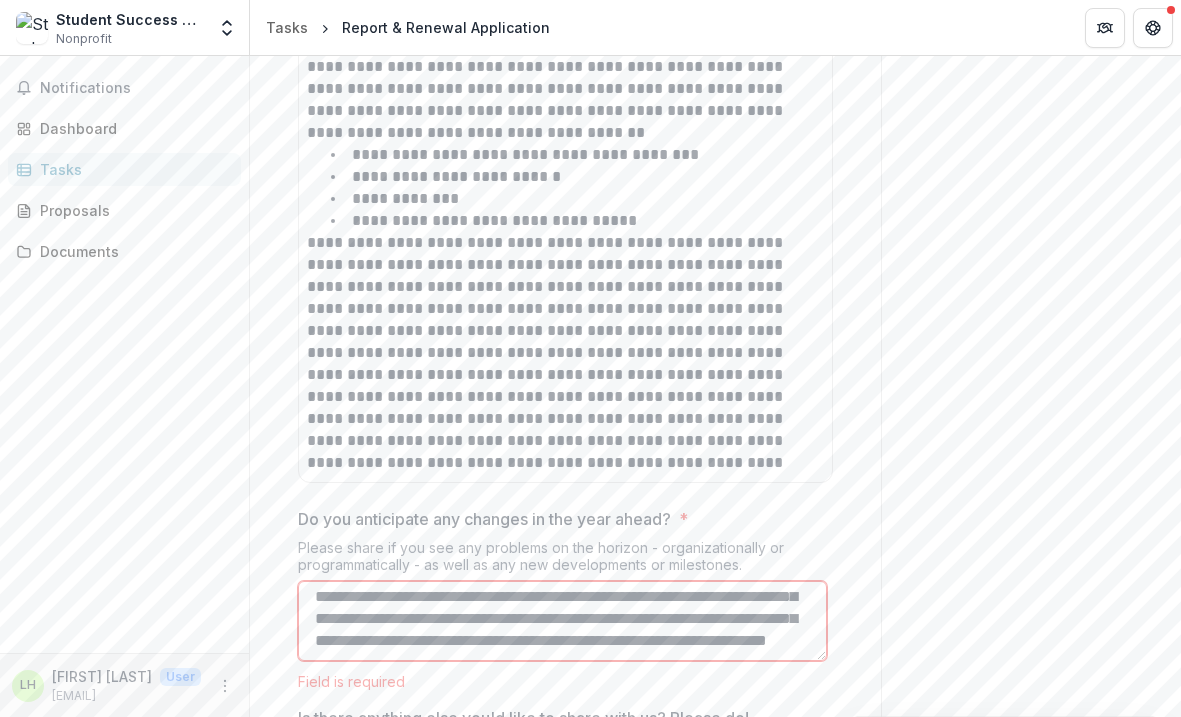 type on "**********" 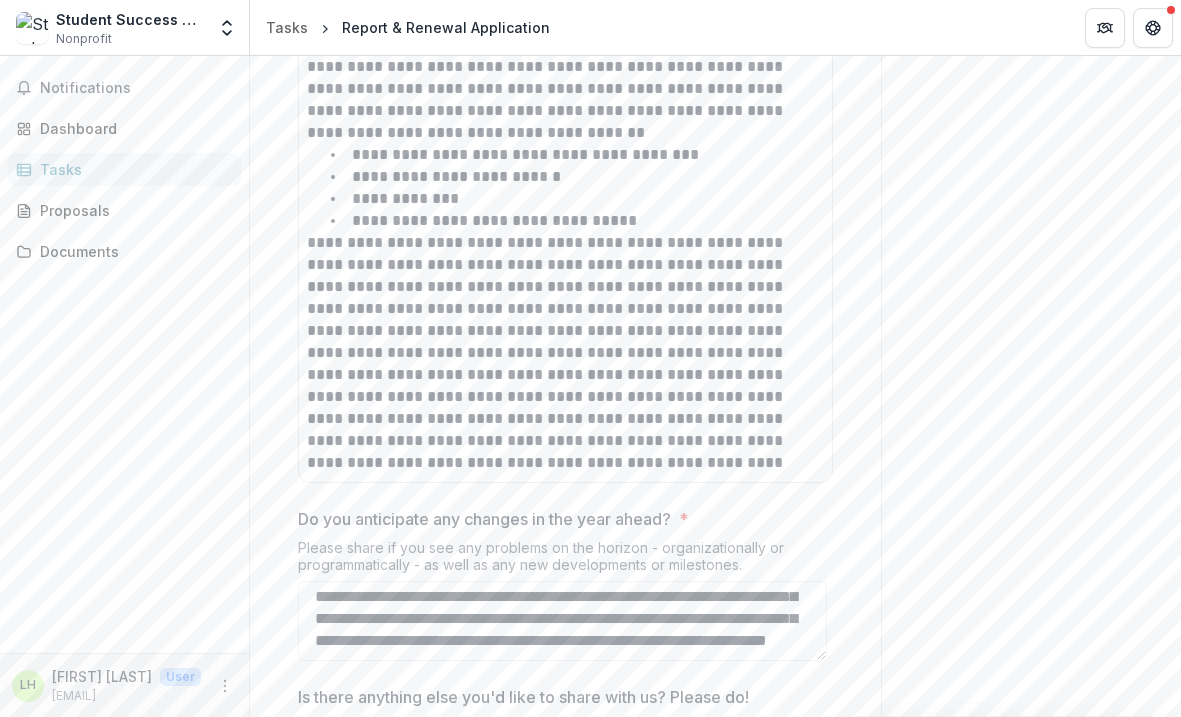 drag, startPoint x: 824, startPoint y: 621, endPoint x: 826, endPoint y: 689, distance: 68.0294 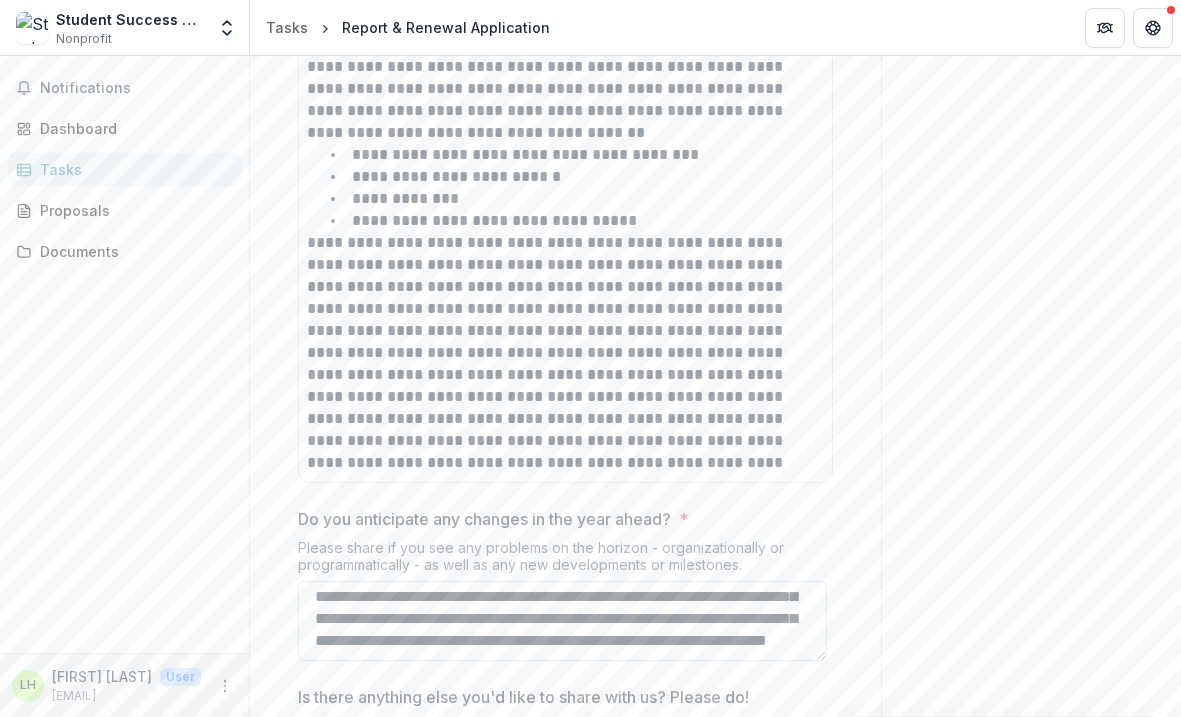click on "**********" at bounding box center [562, 621] 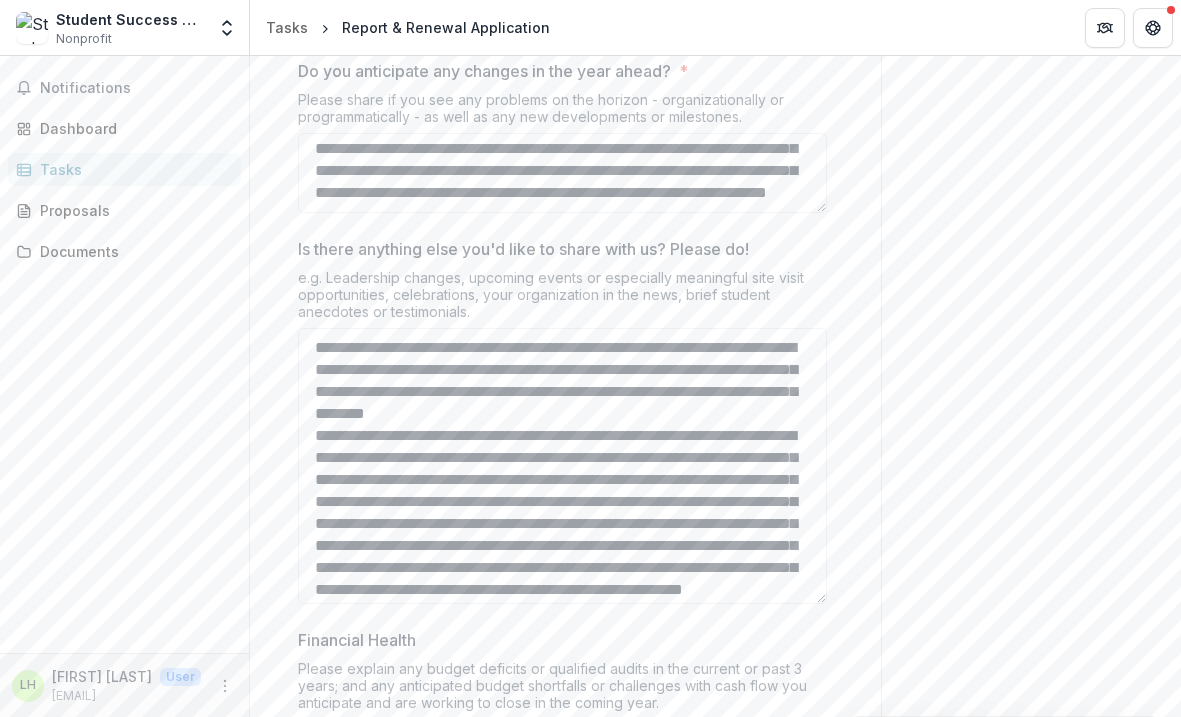 scroll, scrollTop: 3845, scrollLeft: 0, axis: vertical 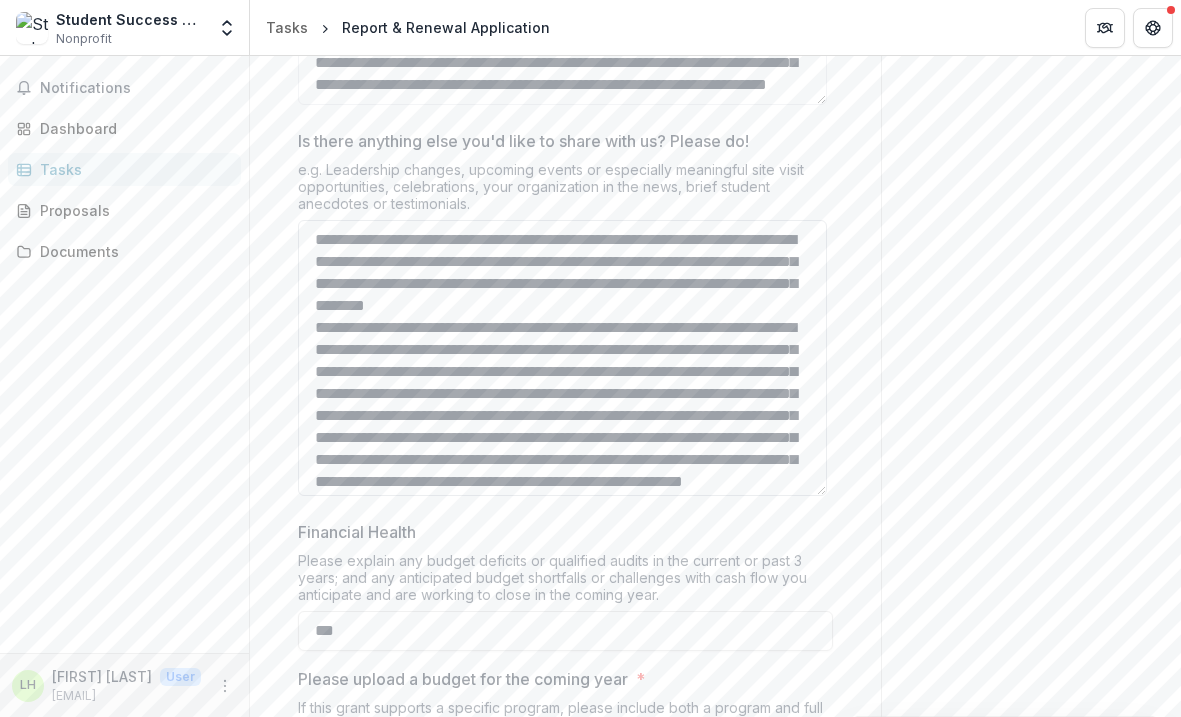 click on "**********" at bounding box center (562, 358) 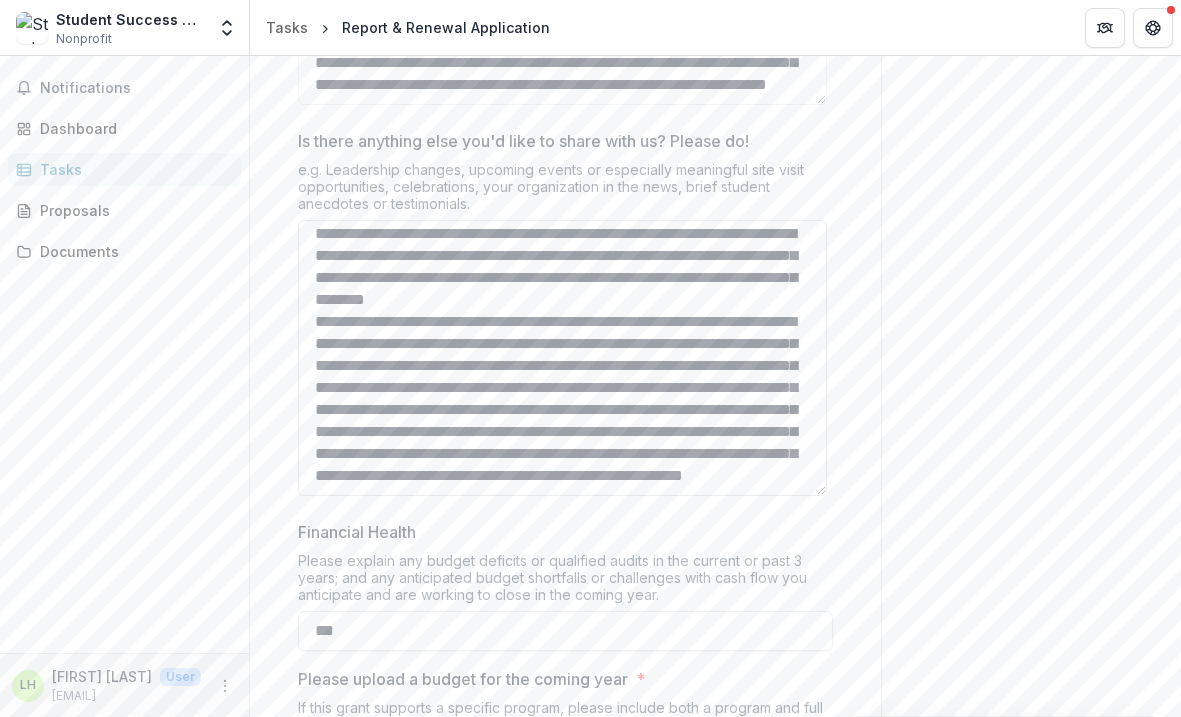 scroll, scrollTop: 116, scrollLeft: 0, axis: vertical 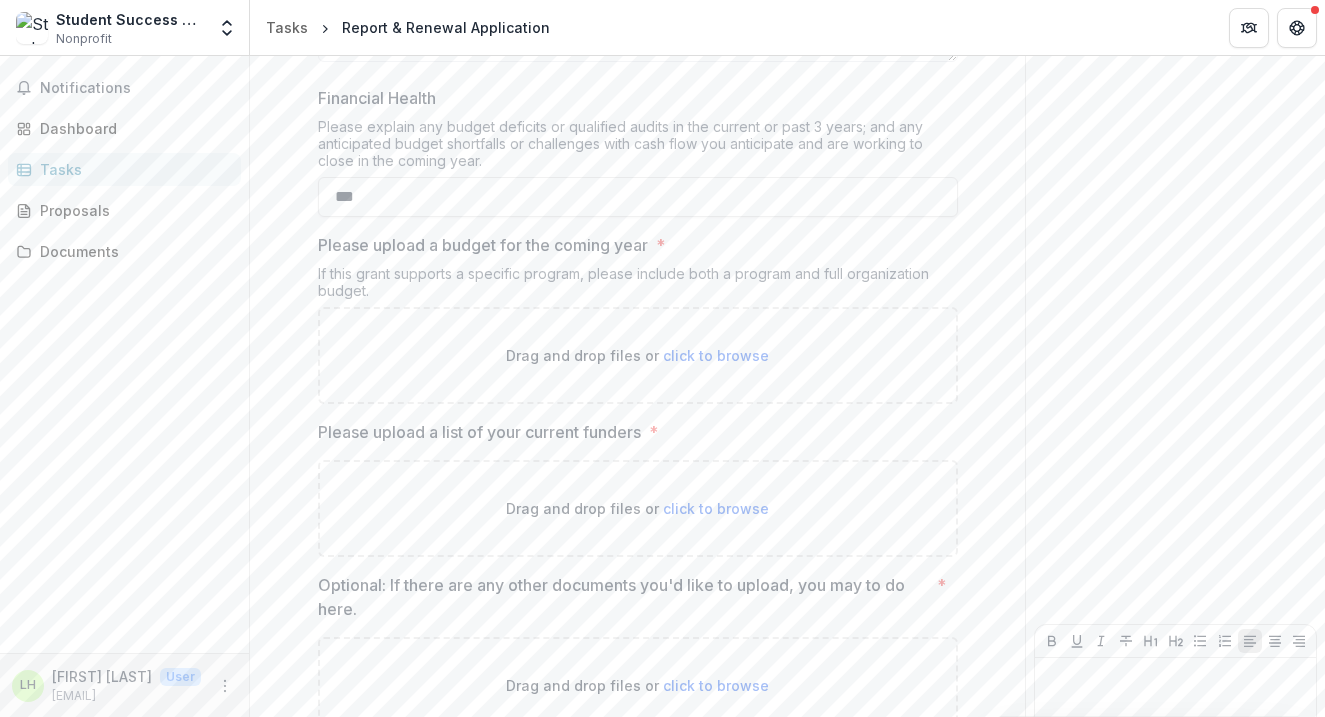 click on "click to browse" at bounding box center (716, 355) 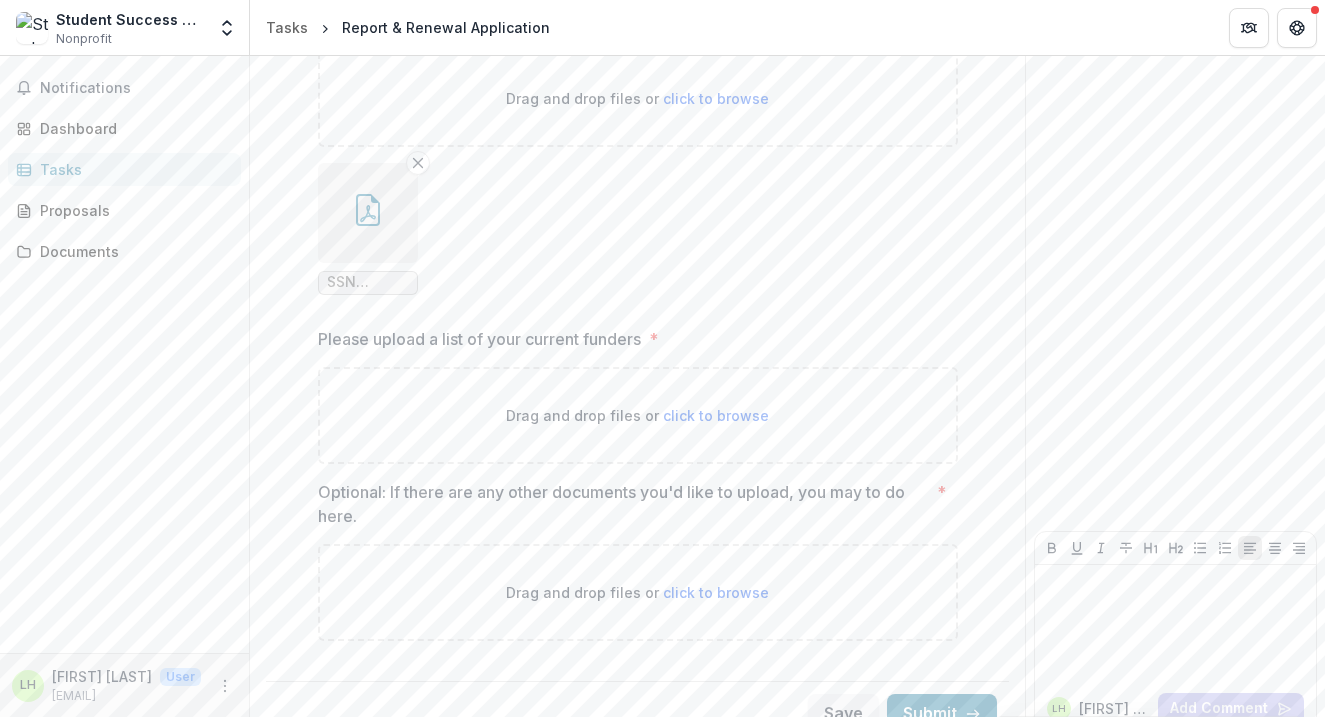 scroll, scrollTop: 4111, scrollLeft: 0, axis: vertical 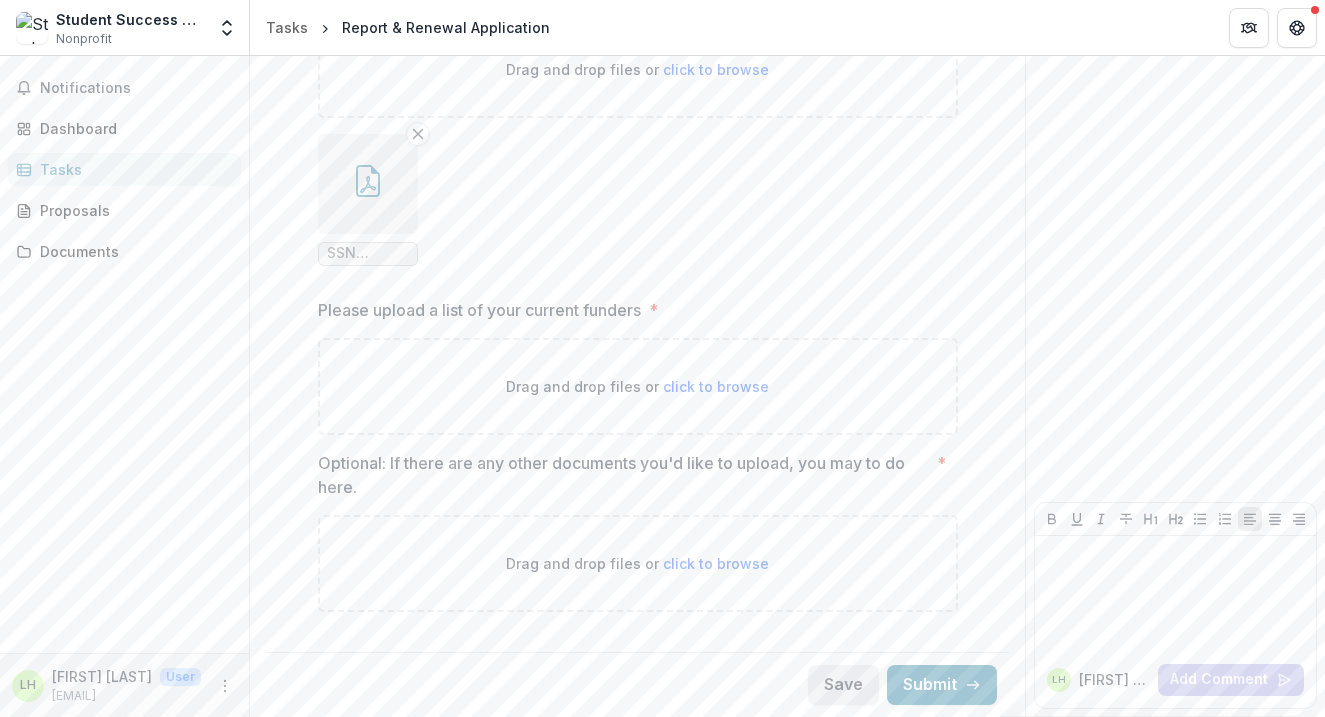 click on "Save" at bounding box center (843, 685) 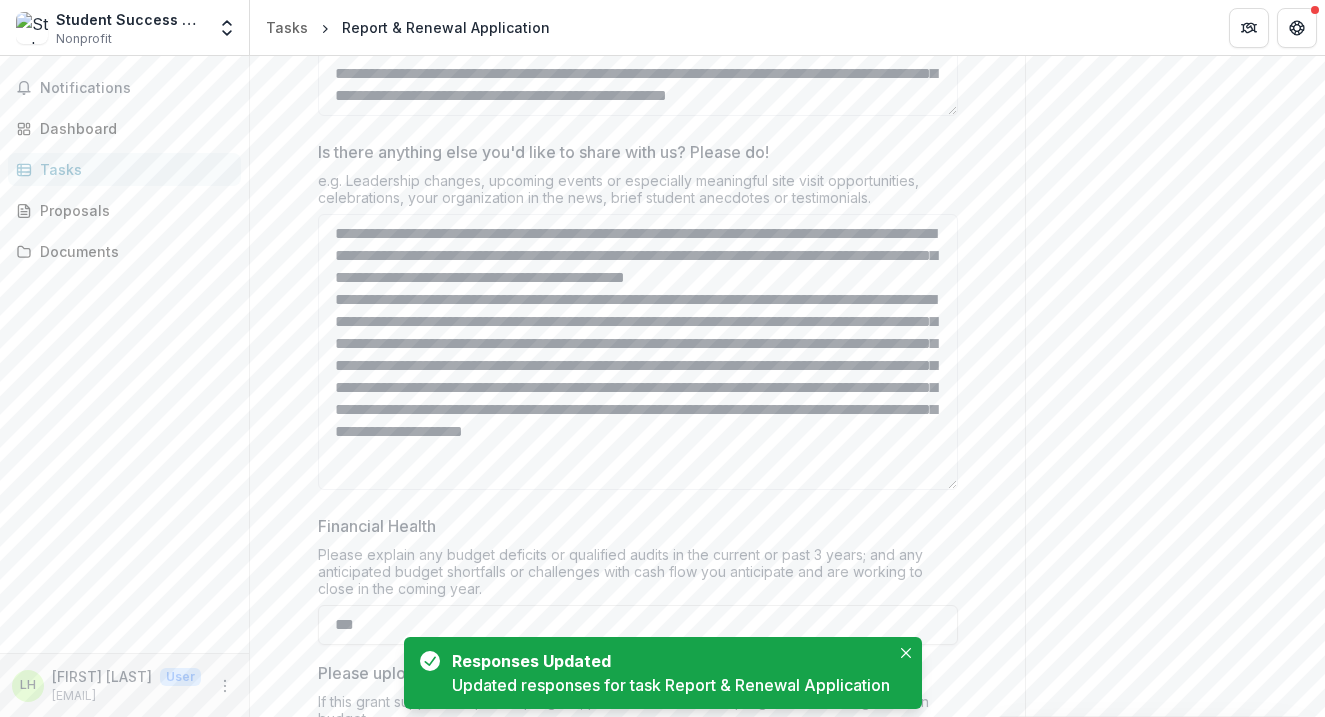 scroll, scrollTop: 3309, scrollLeft: 0, axis: vertical 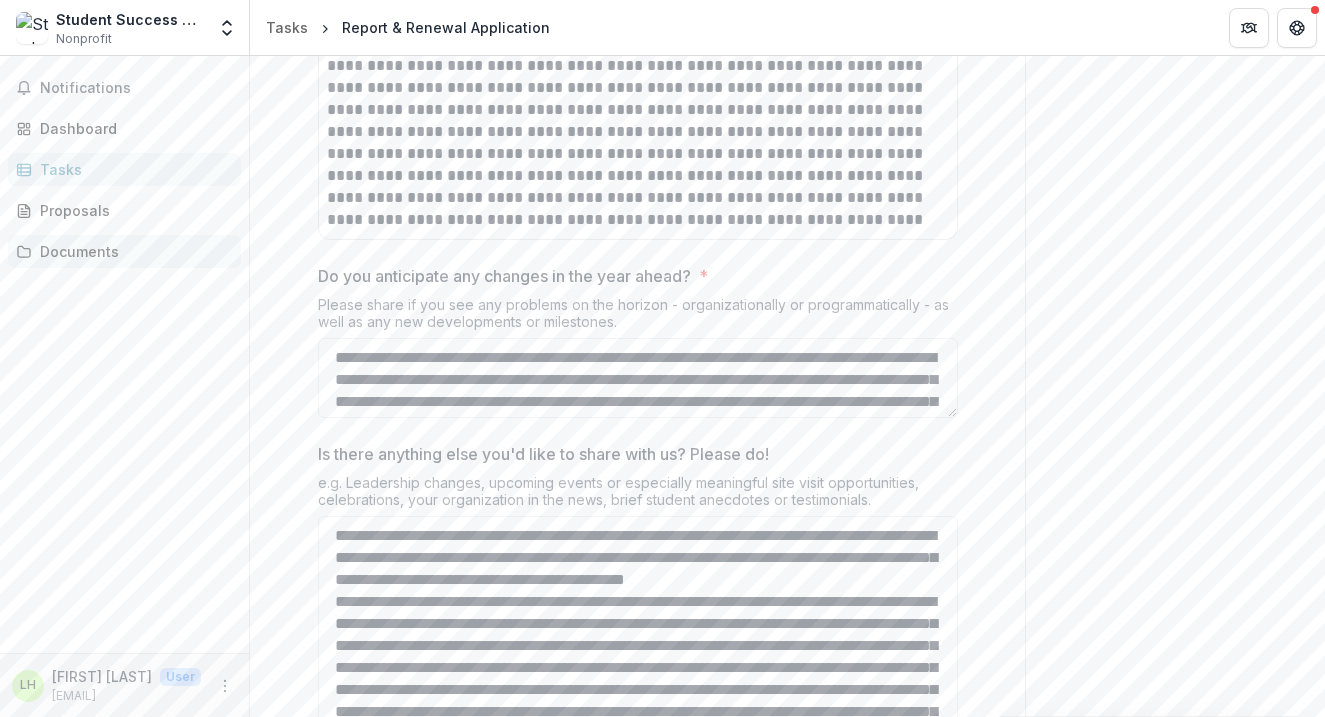 click on "Documents" at bounding box center [132, 251] 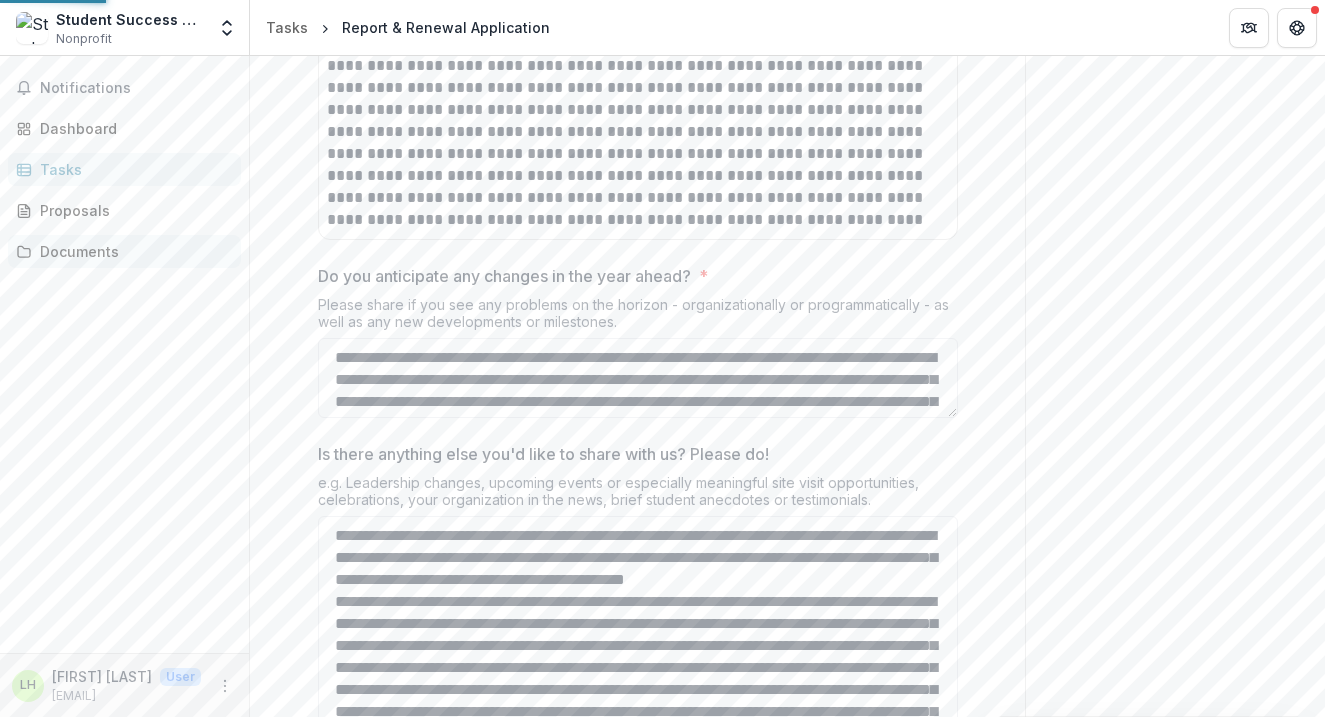 scroll, scrollTop: 0, scrollLeft: 0, axis: both 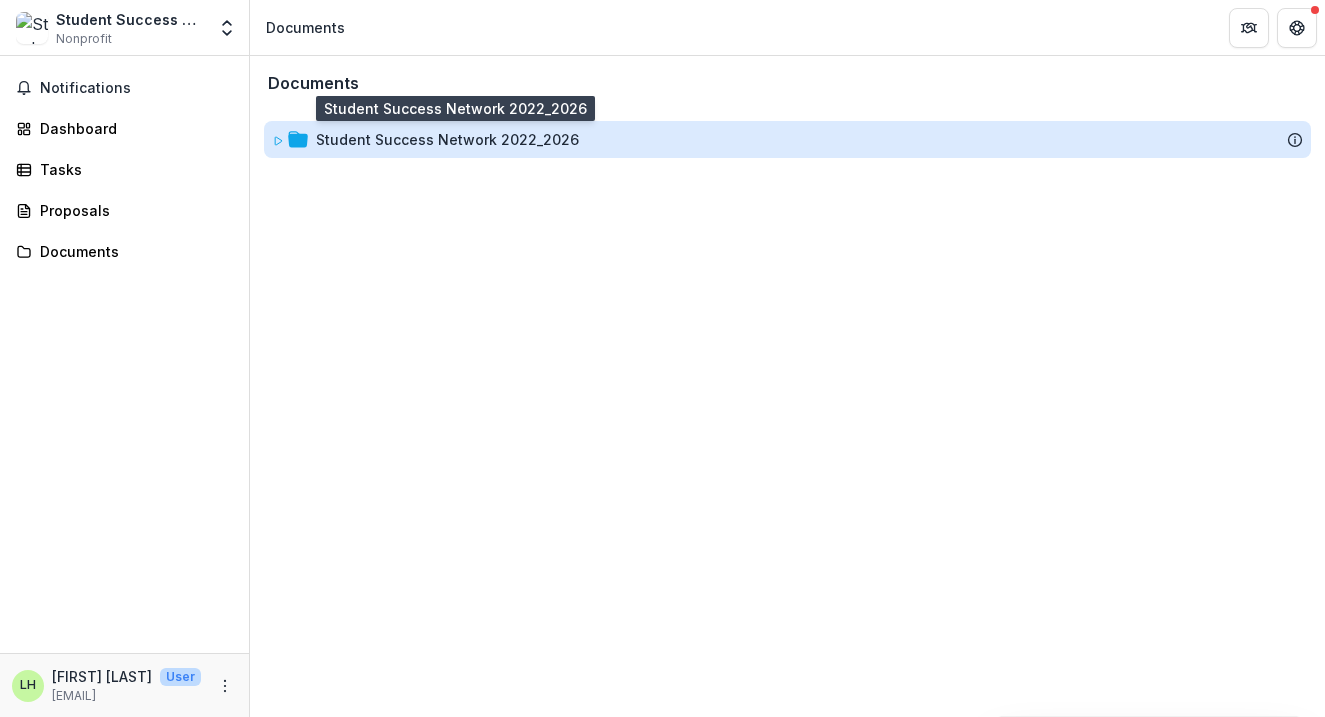 click on "Student Success Network  2022_2026" at bounding box center [447, 139] 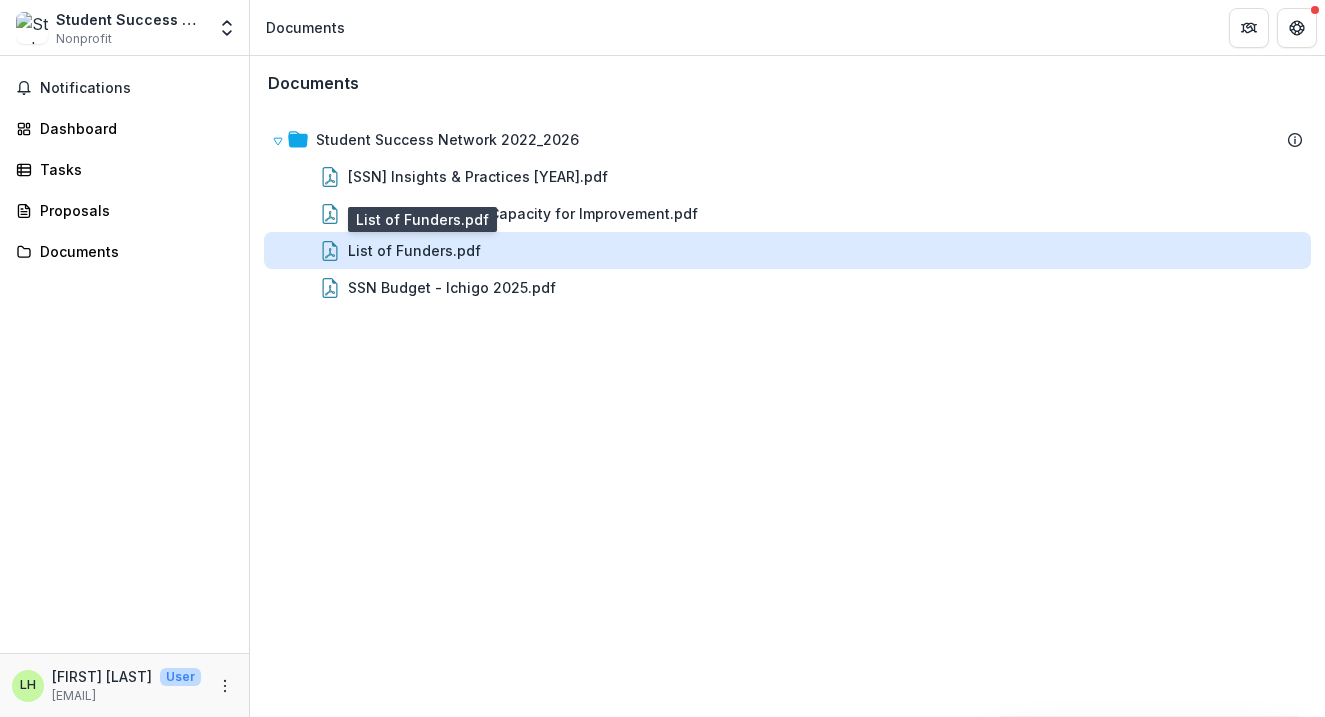 click on "List of Funders.pdf" at bounding box center (414, 250) 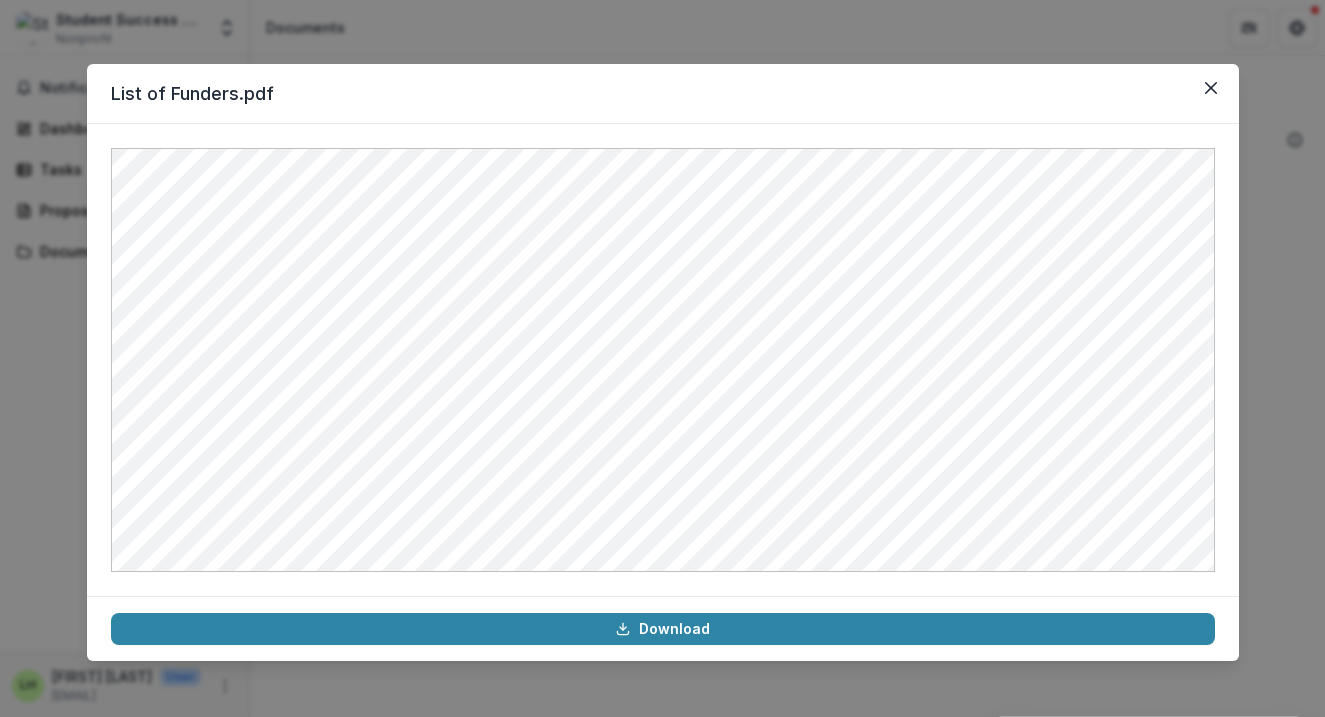 click on "List of Funders.pdf Download" at bounding box center (662, 358) 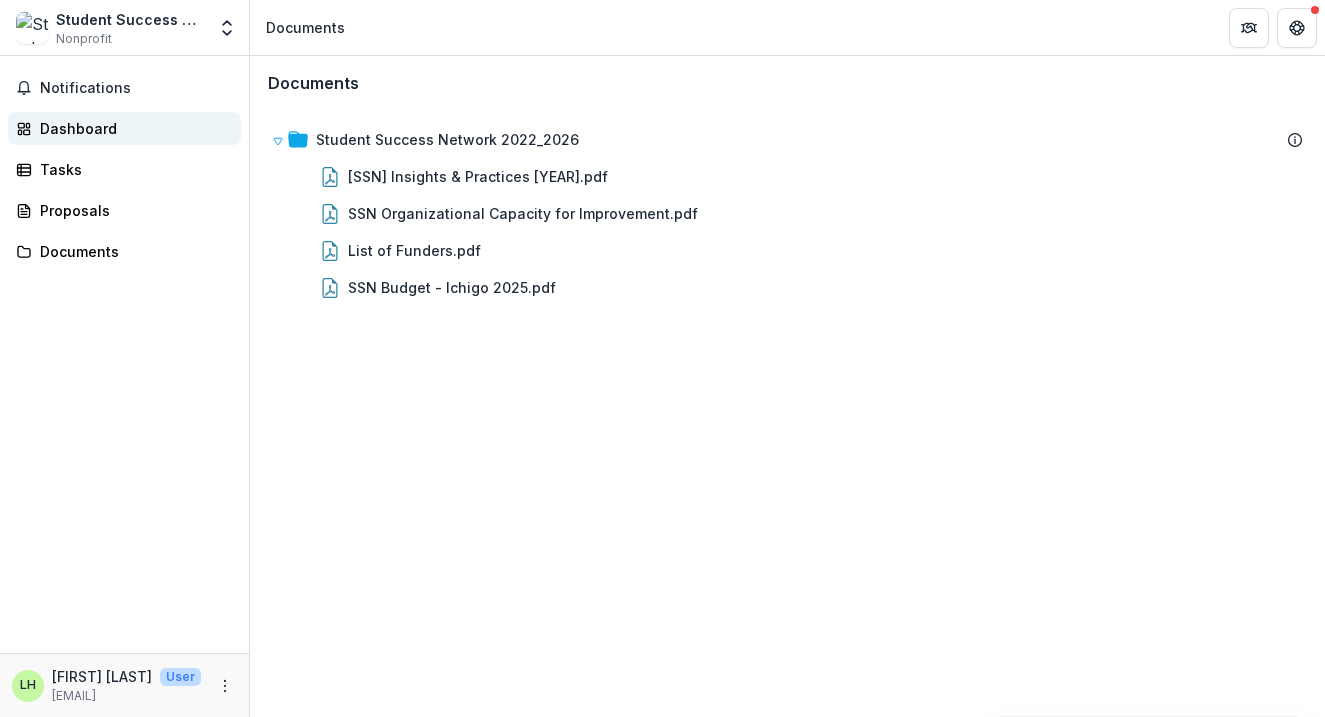 click on "Dashboard" at bounding box center [132, 128] 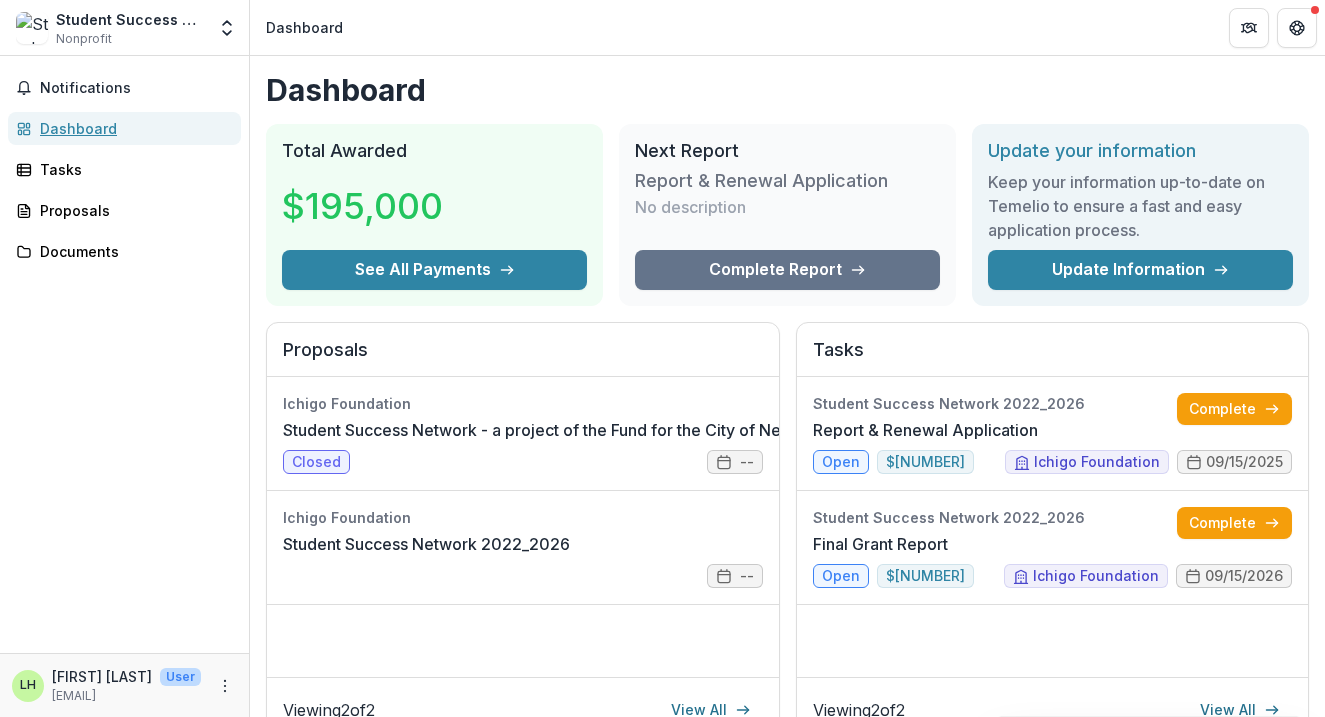 scroll, scrollTop: 236, scrollLeft: 0, axis: vertical 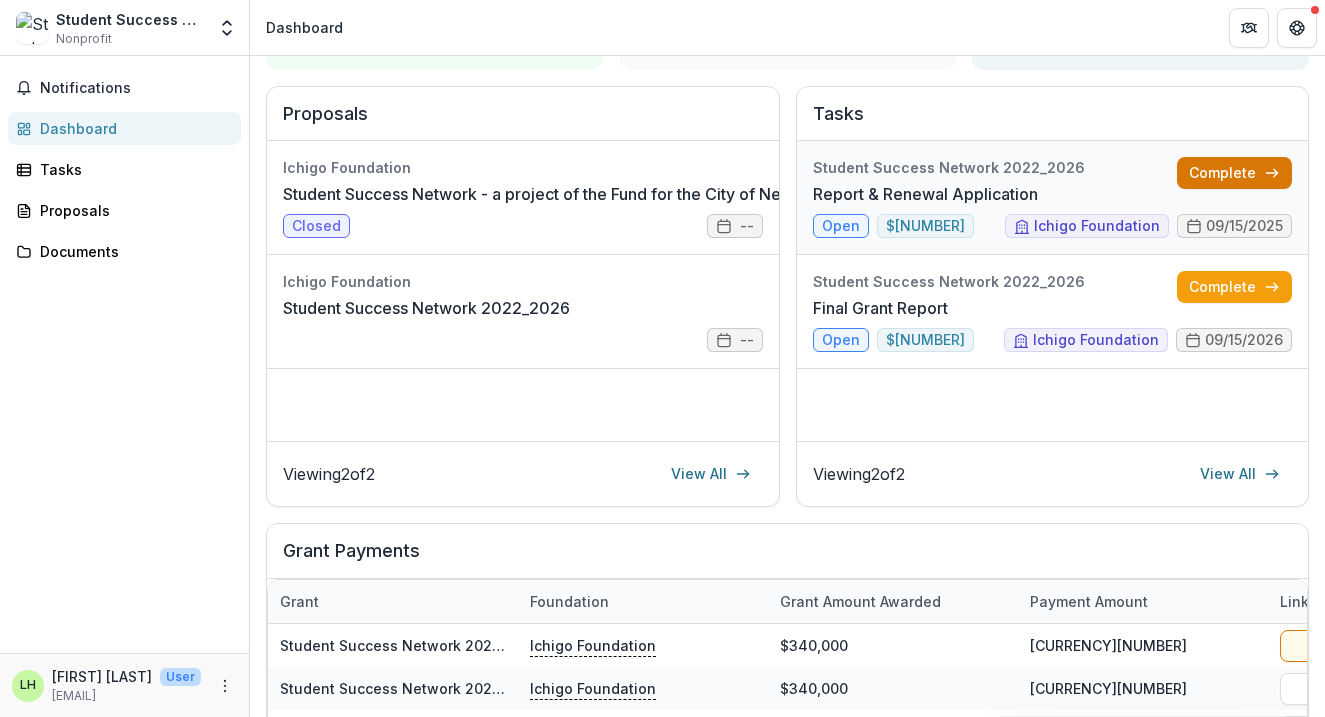 click on "Complete" at bounding box center [1234, 173] 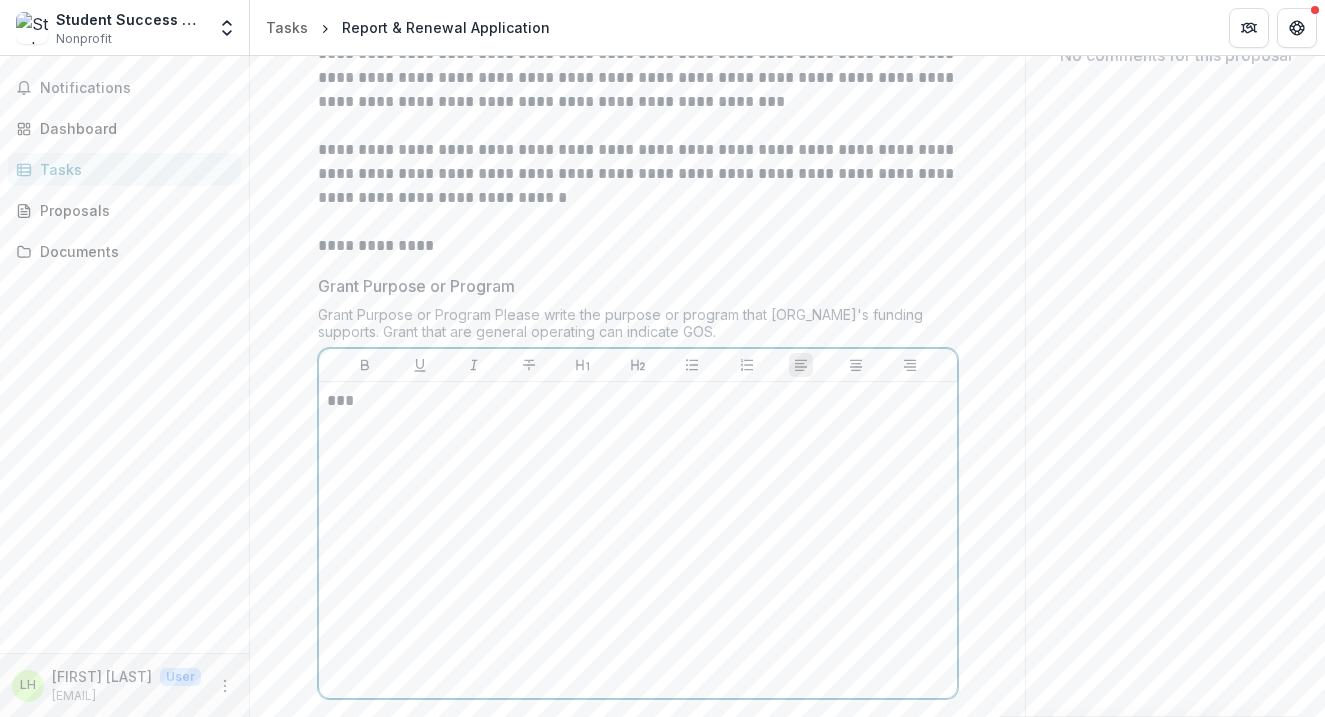 click on "***" at bounding box center (638, 540) 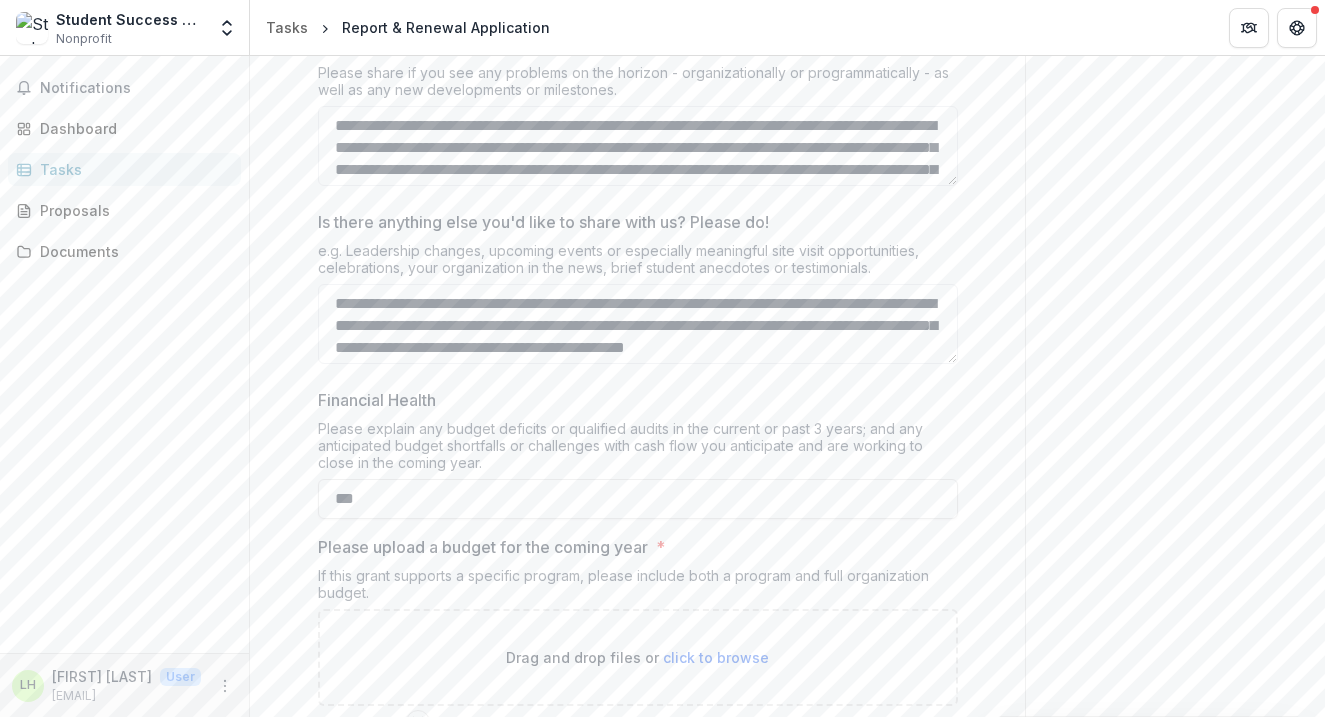 scroll, scrollTop: 3915, scrollLeft: 0, axis: vertical 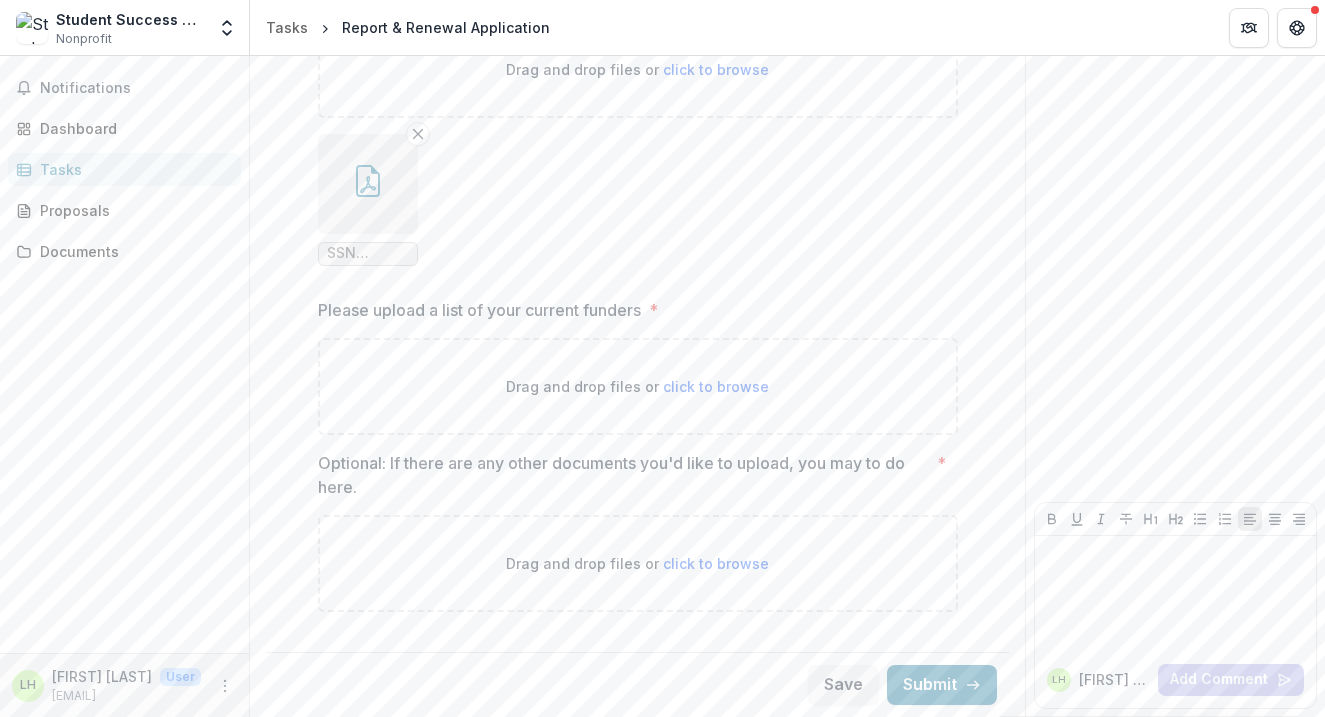 click on "click to browse" at bounding box center [716, 386] 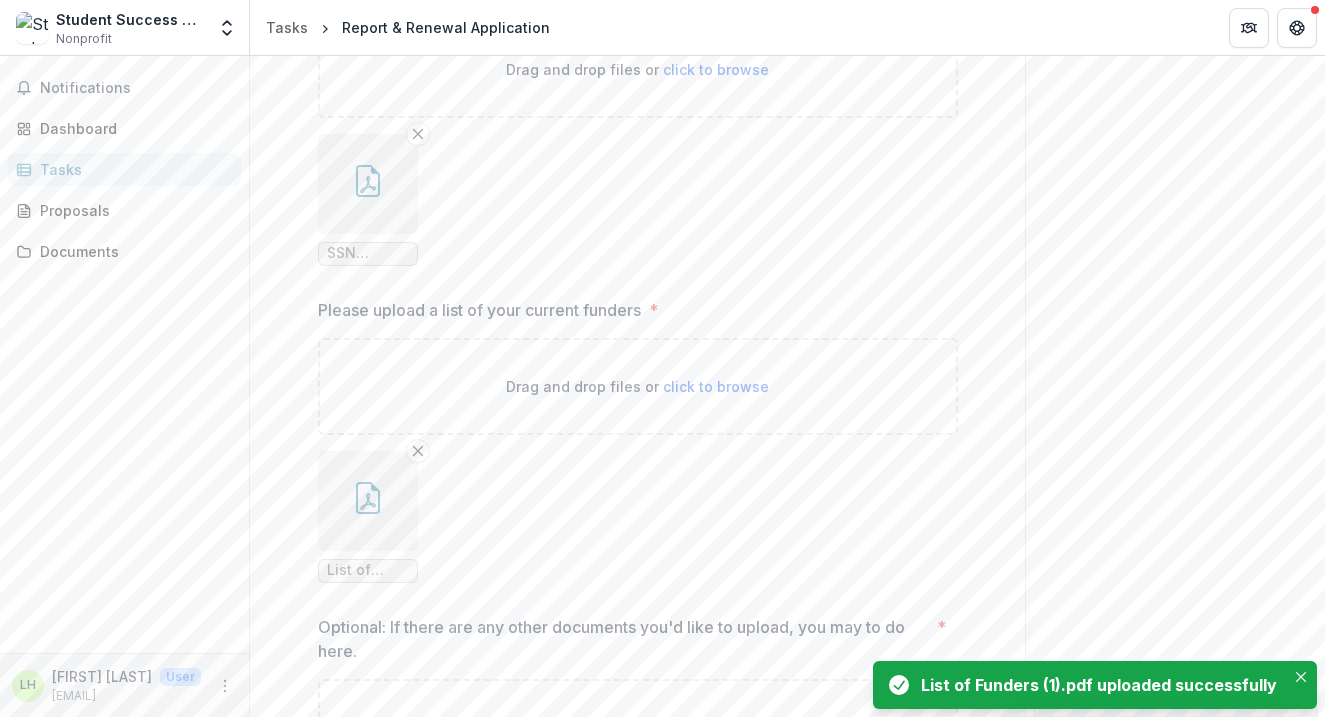 click at bounding box center [368, 501] 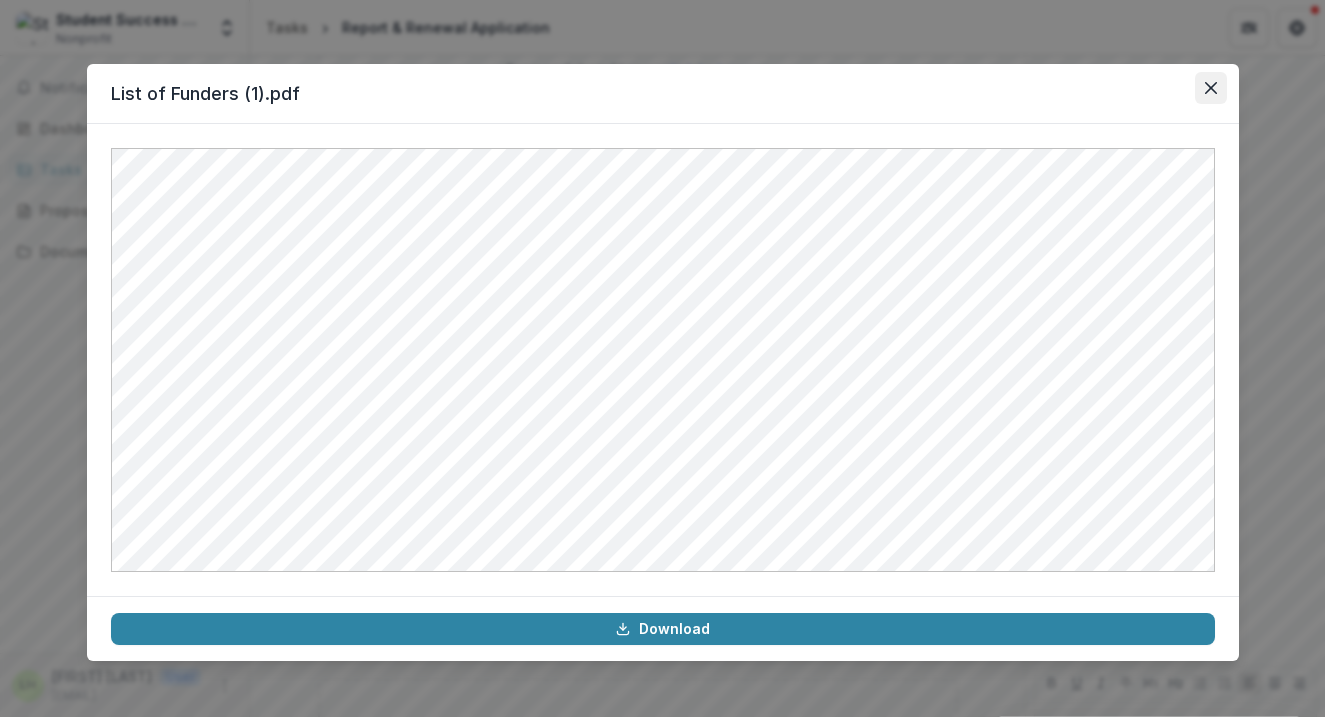 click 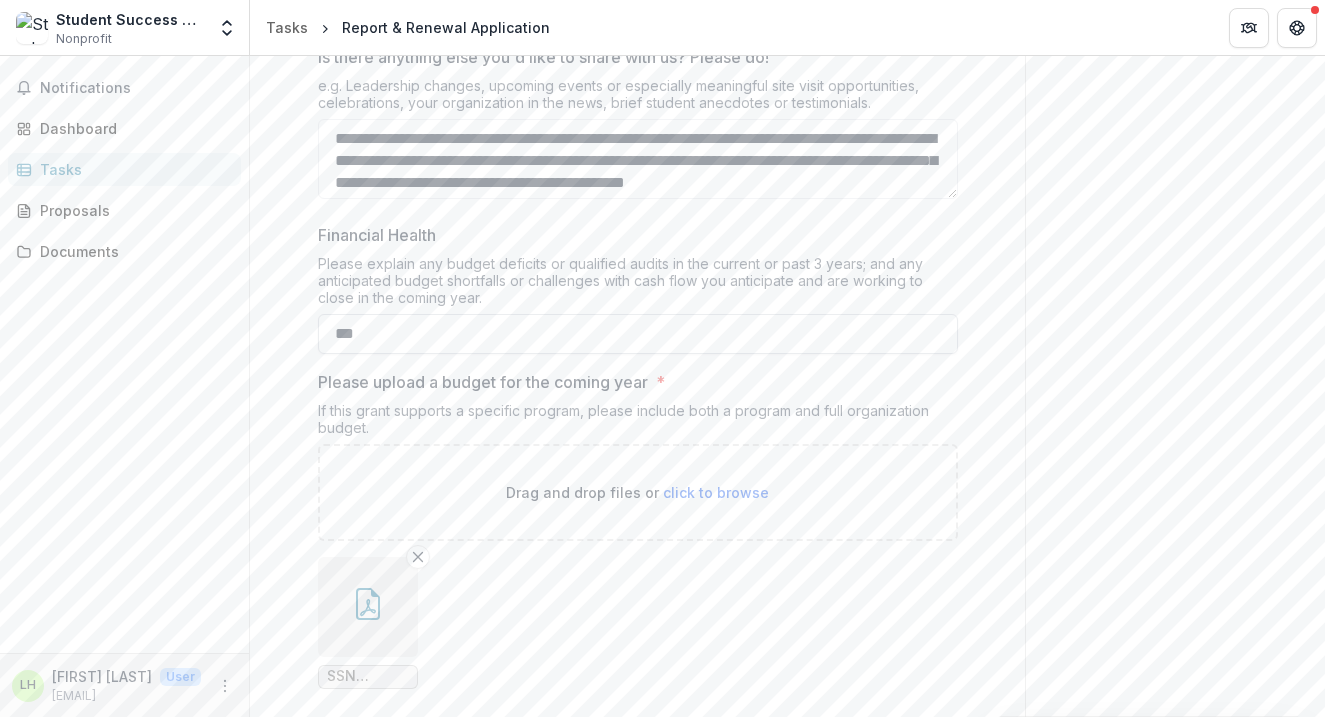 scroll, scrollTop: 3707, scrollLeft: 0, axis: vertical 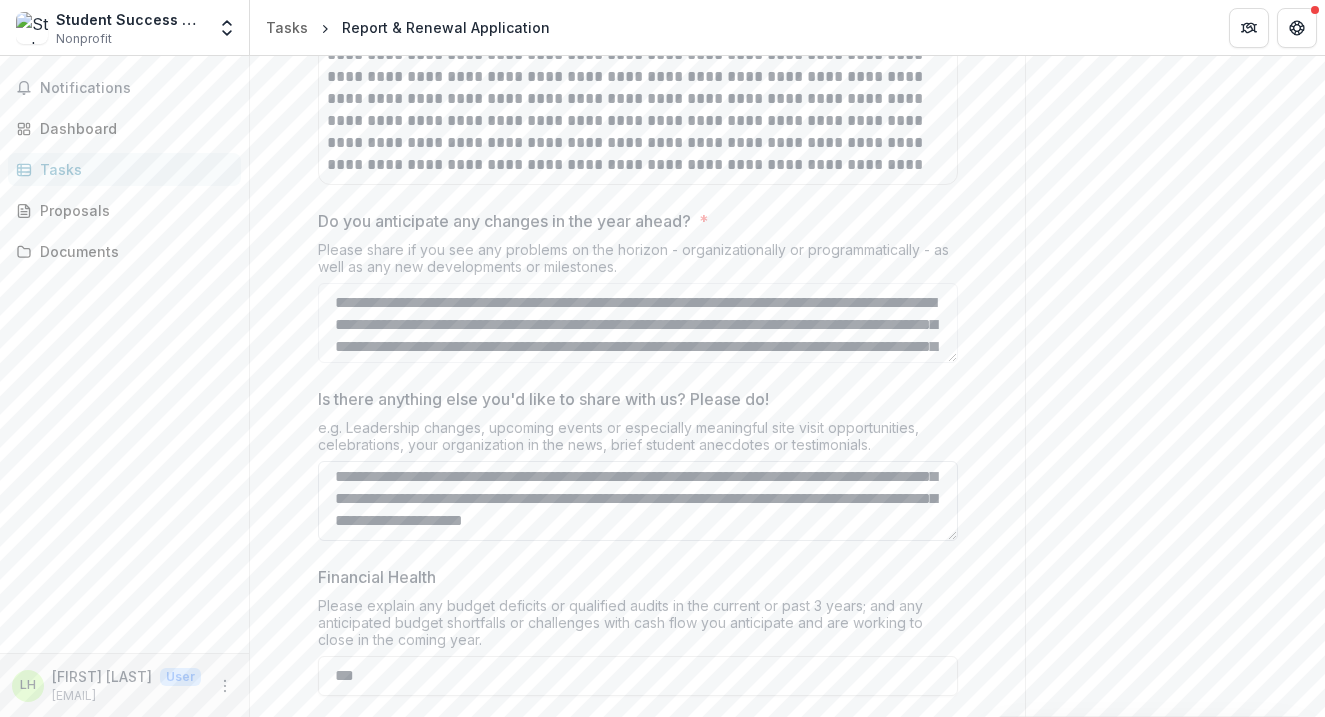 click on "**********" at bounding box center (638, 501) 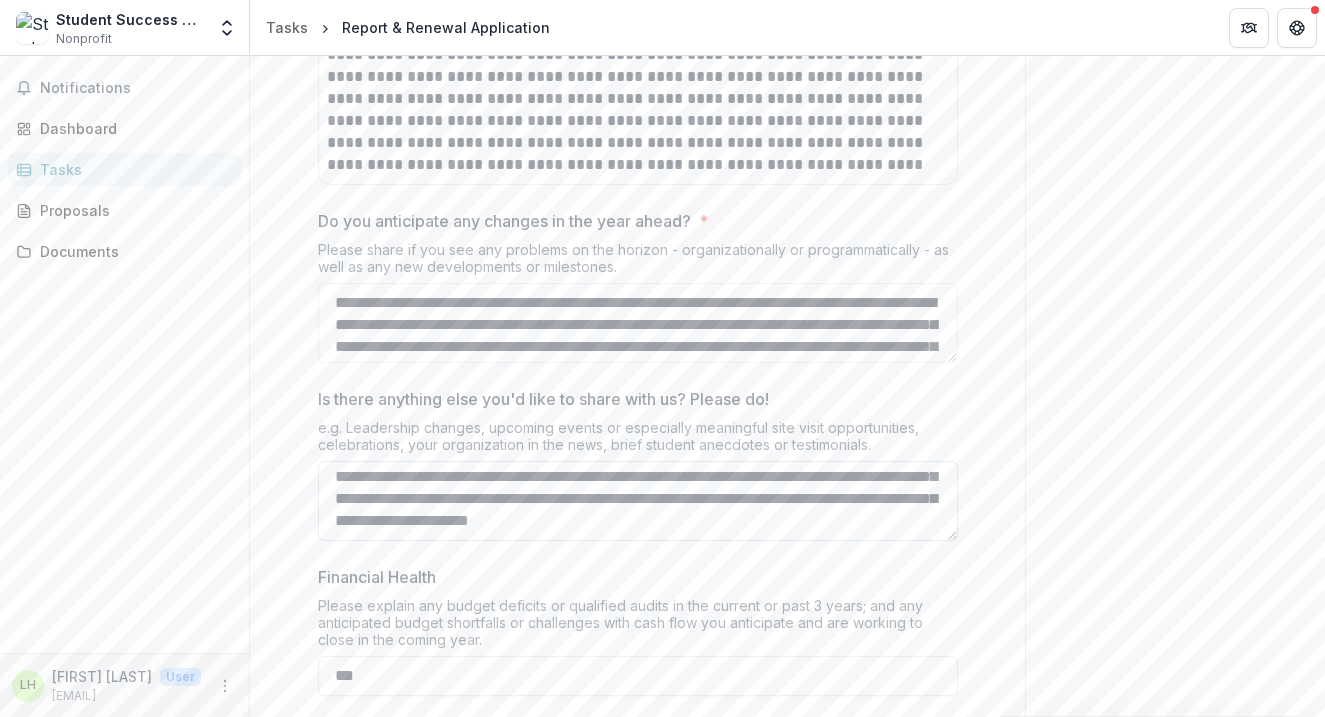 scroll, scrollTop: 258, scrollLeft: 0, axis: vertical 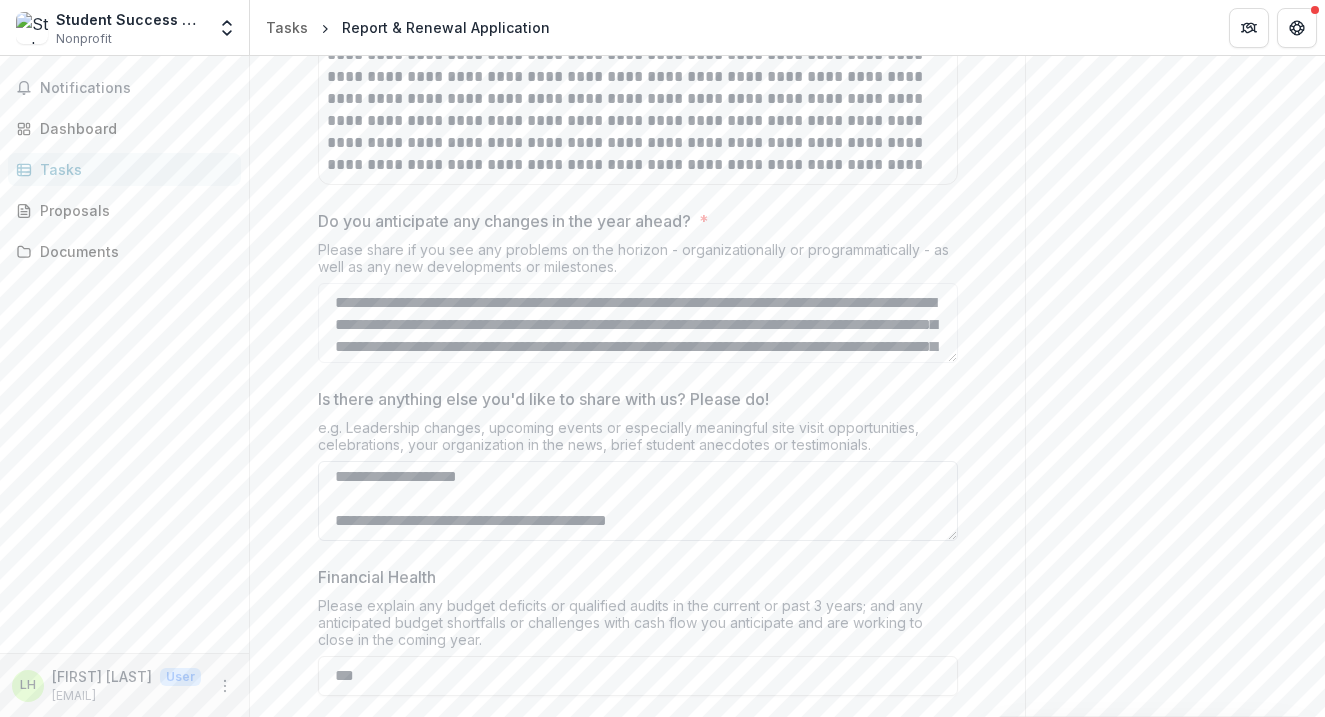 paste on "**********" 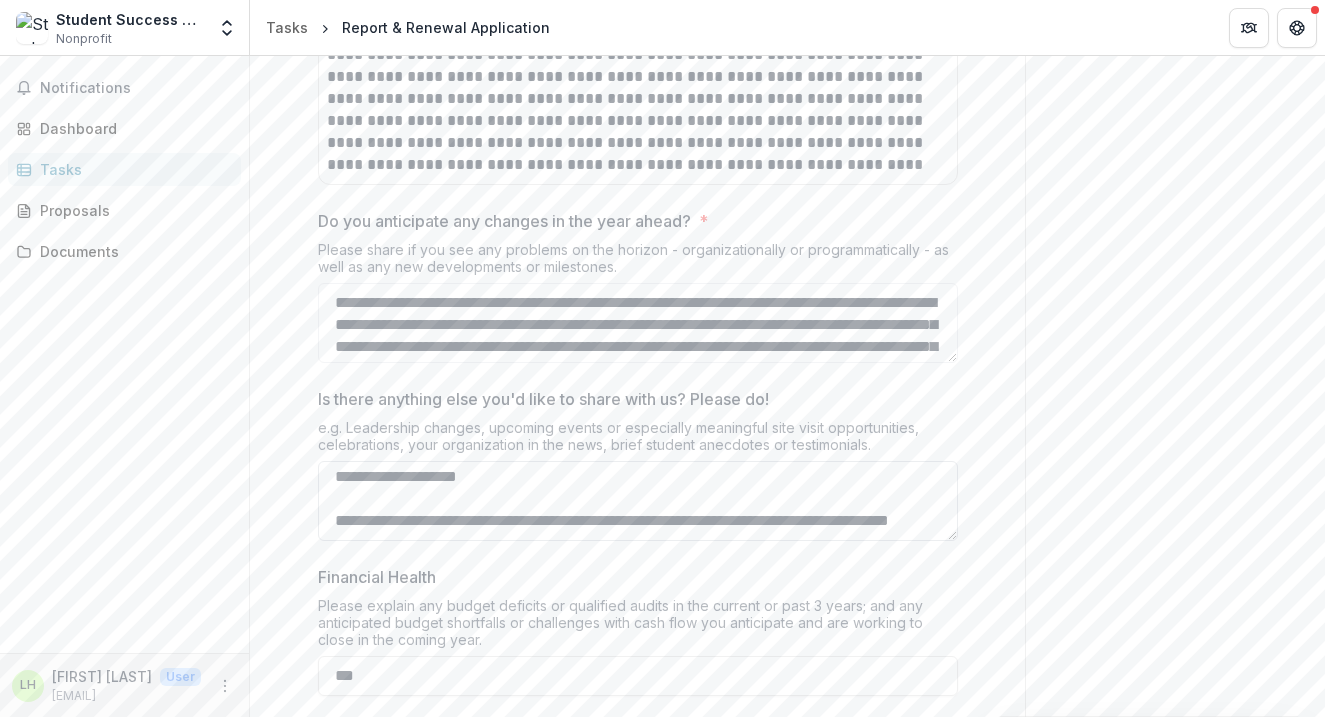 scroll, scrollTop: 290, scrollLeft: 0, axis: vertical 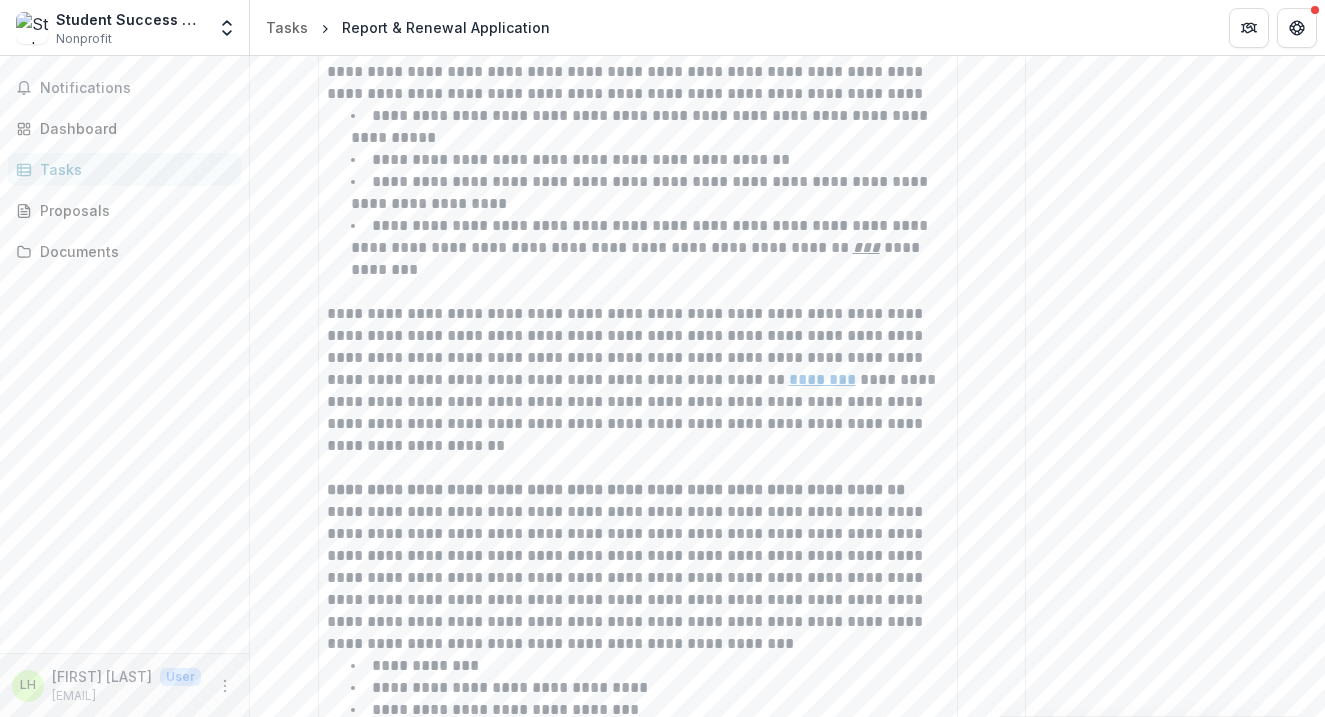 type on "**********" 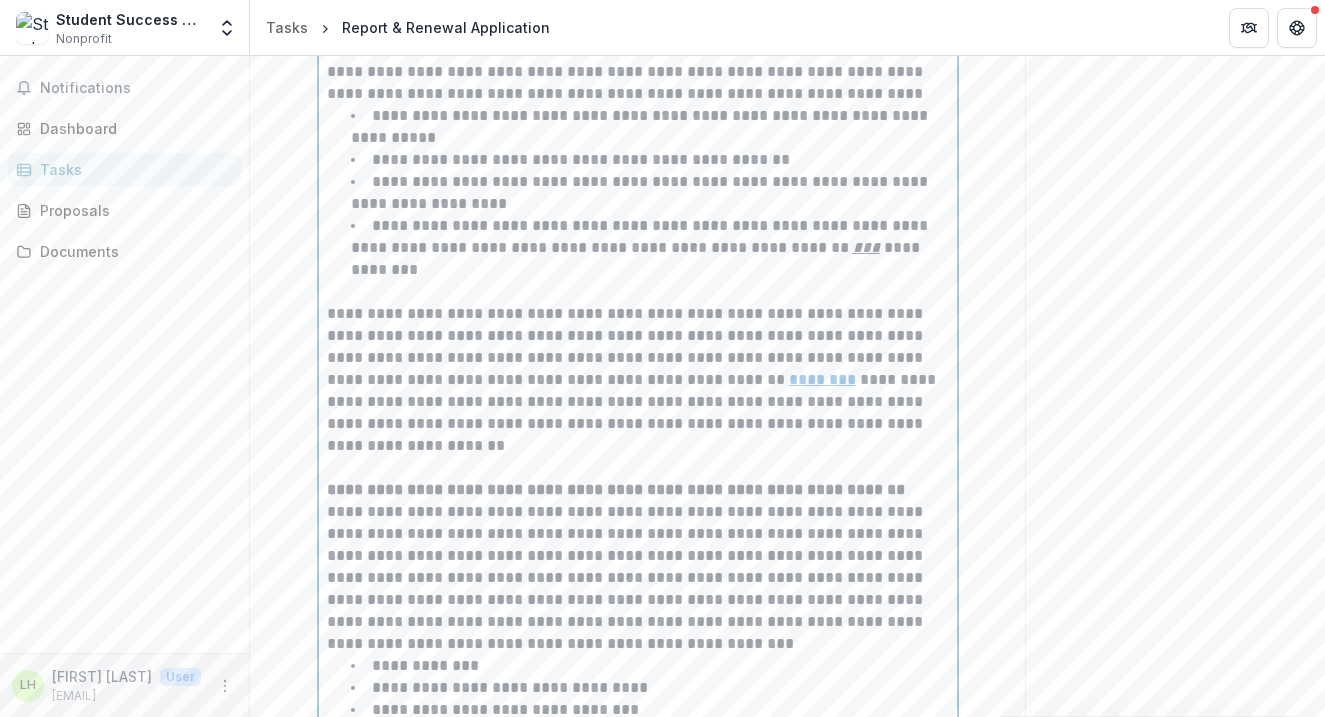 click on "**********" at bounding box center (641, 247) 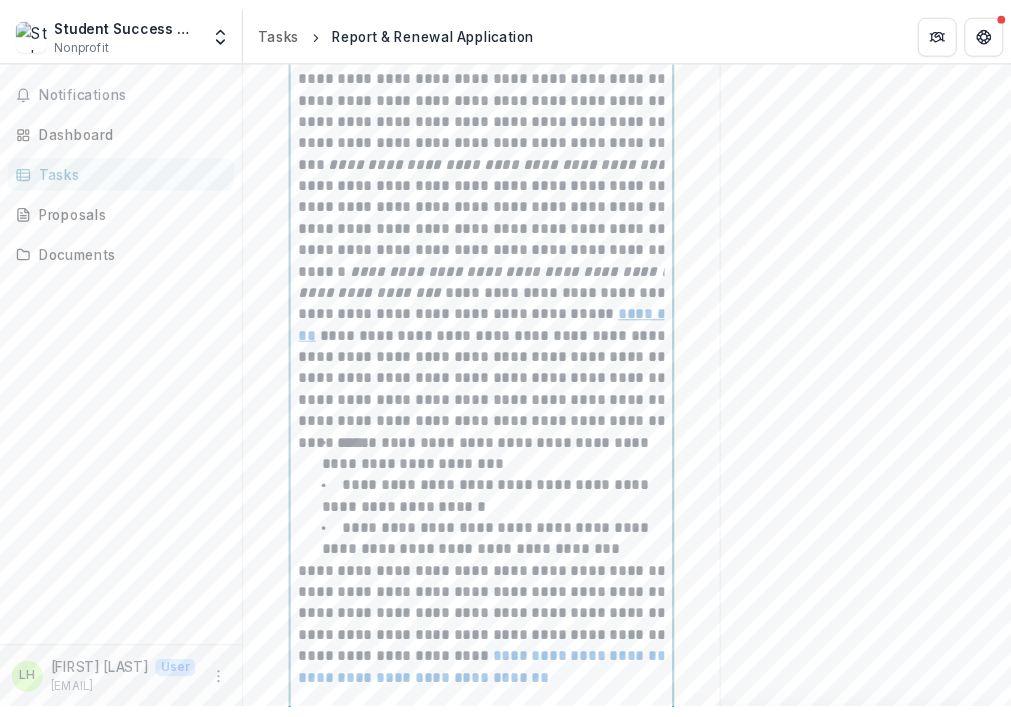 scroll, scrollTop: 1698, scrollLeft: 0, axis: vertical 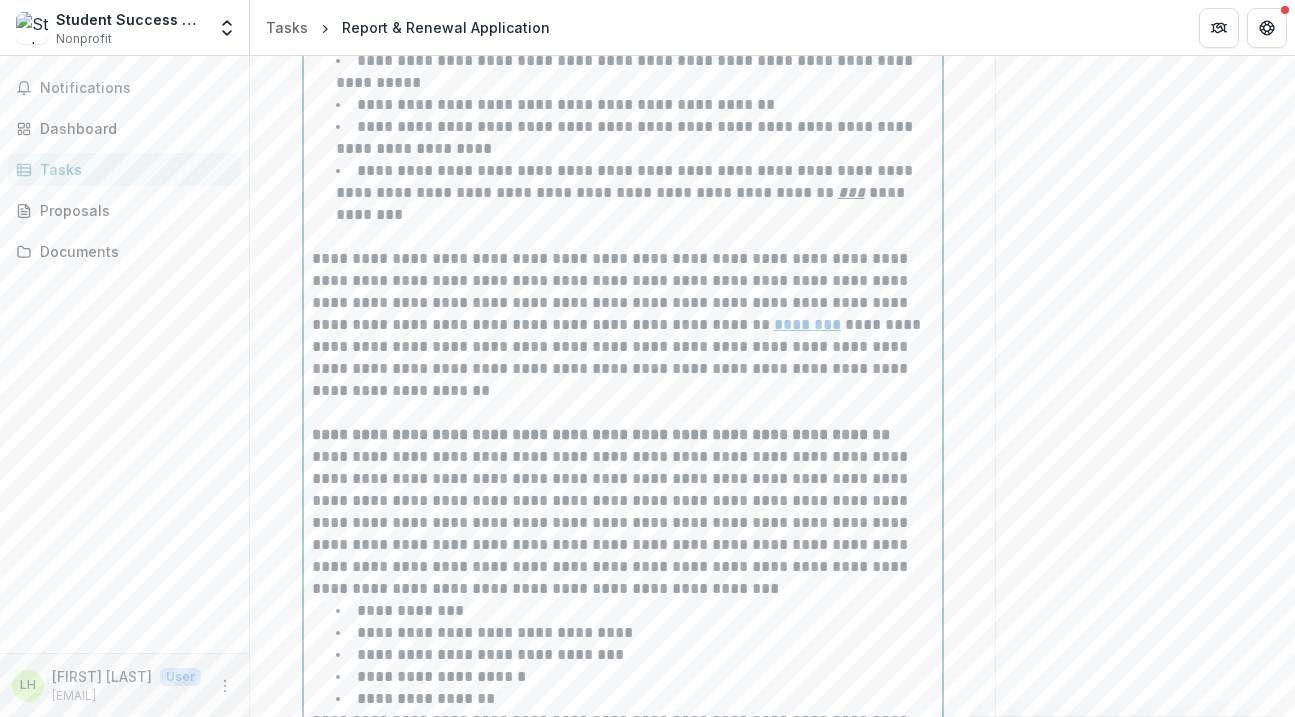 click on "**********" at bounding box center (635, 204) 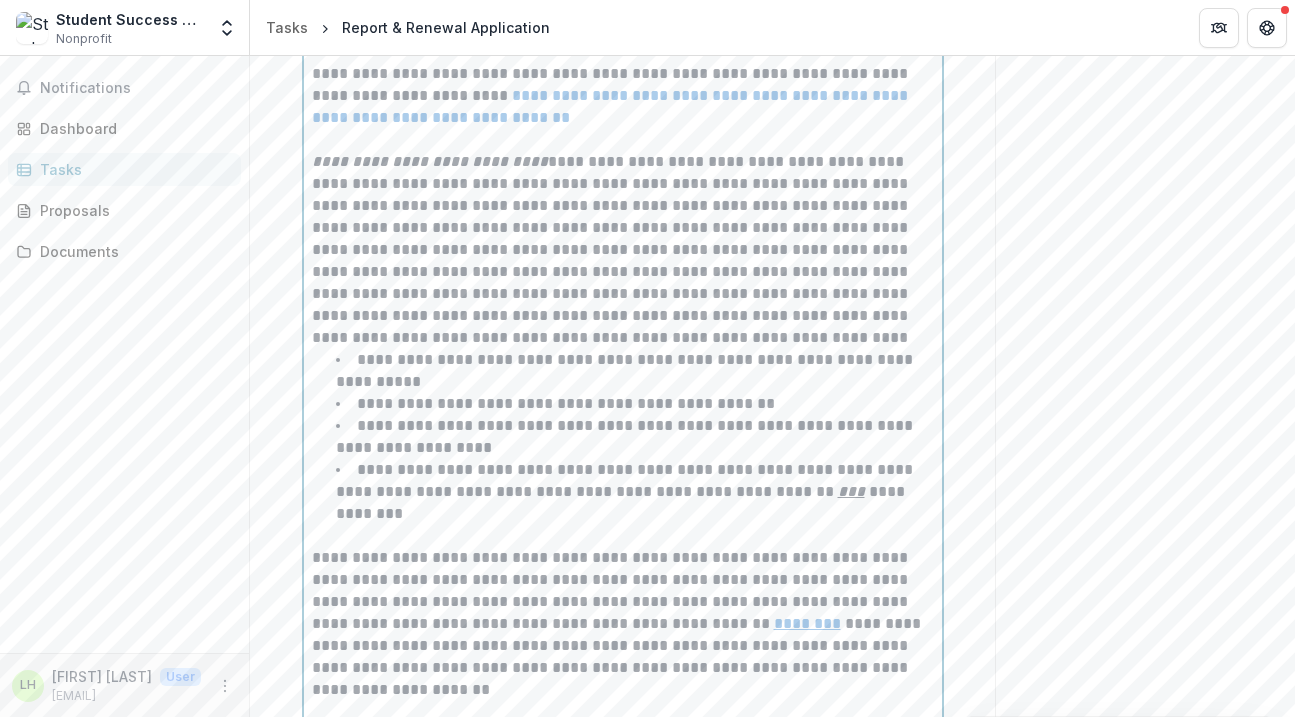 scroll, scrollTop: 1755, scrollLeft: 0, axis: vertical 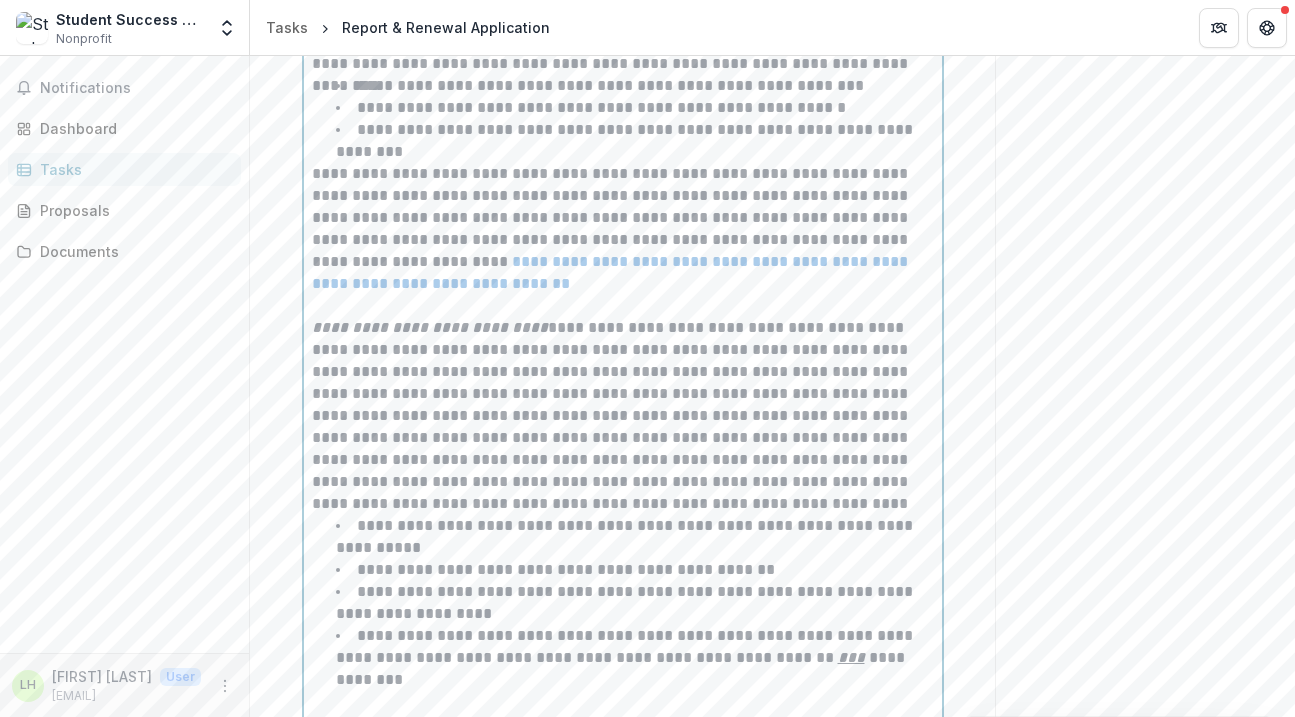 click on "**********" at bounding box center [626, 657] 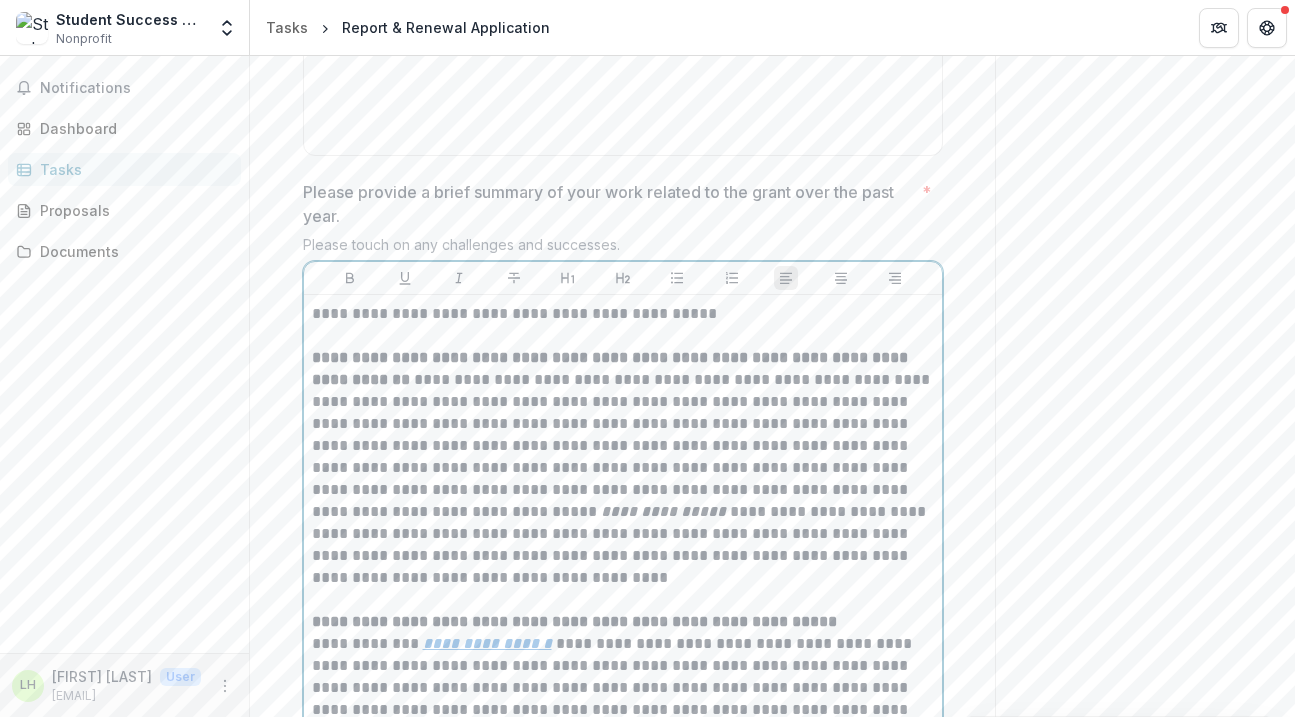 scroll, scrollTop: 777, scrollLeft: 0, axis: vertical 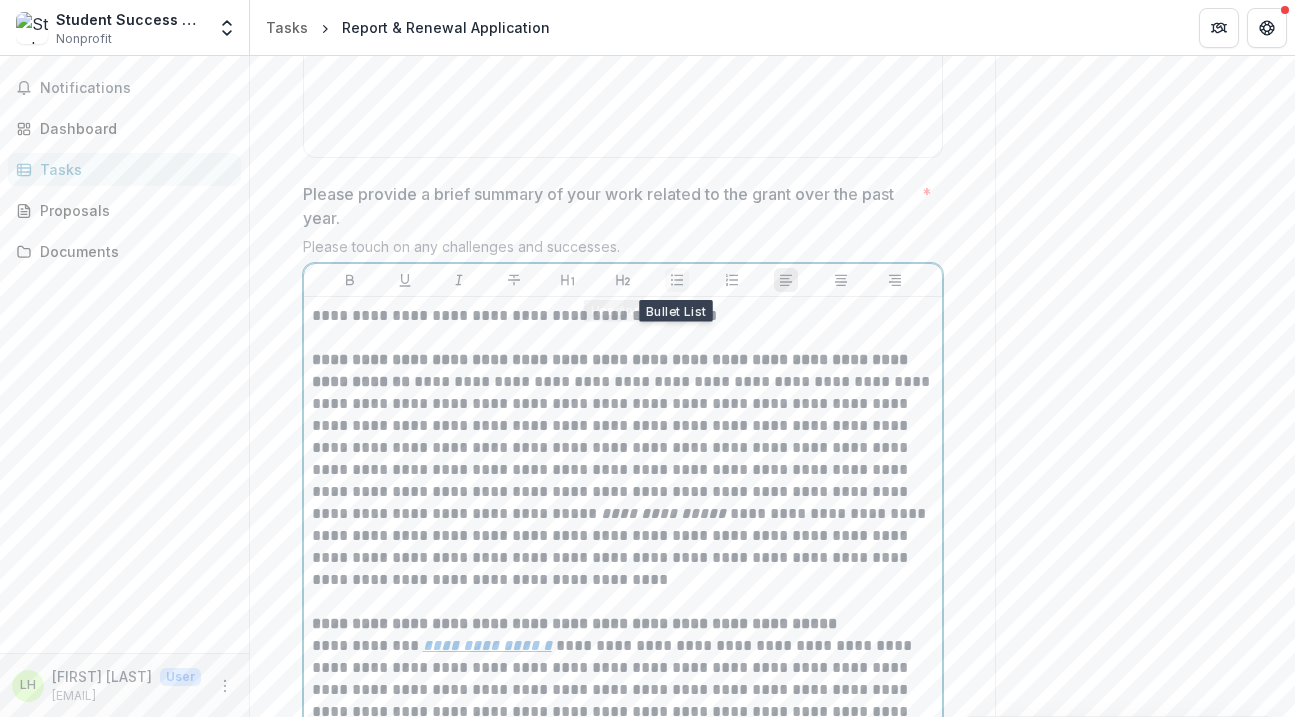 click 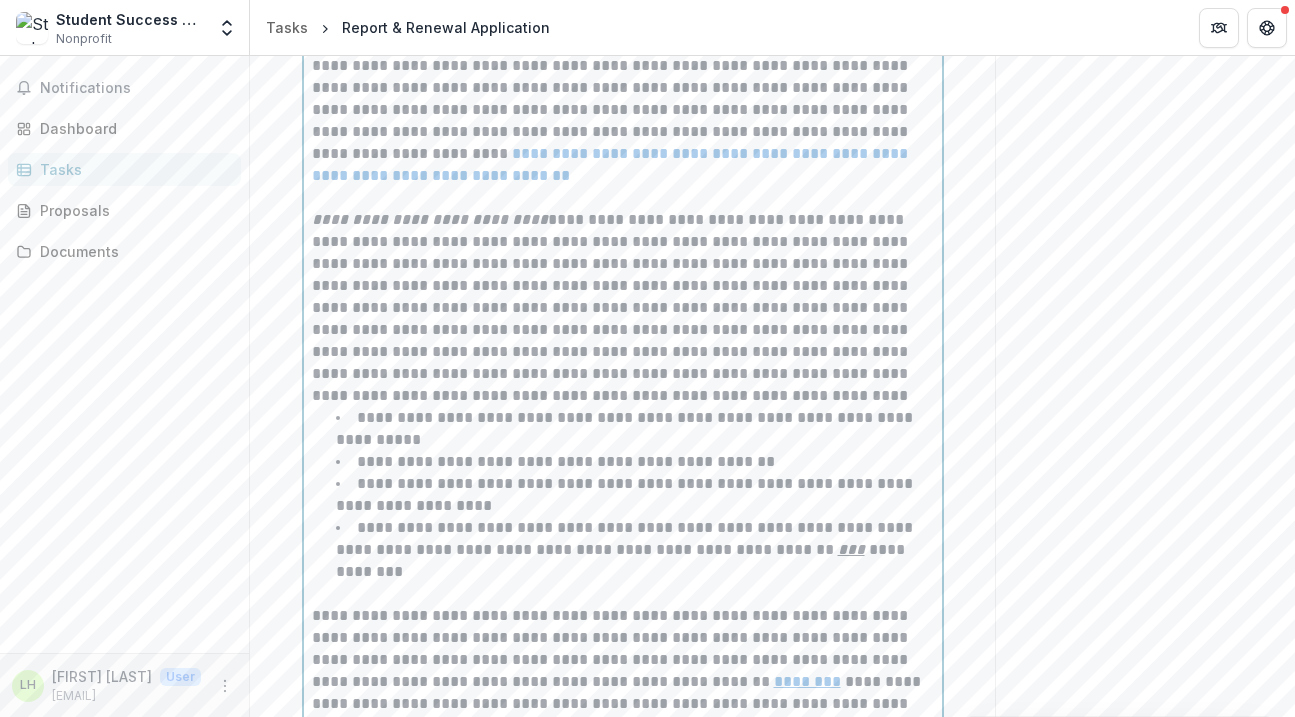 scroll, scrollTop: 1861, scrollLeft: 0, axis: vertical 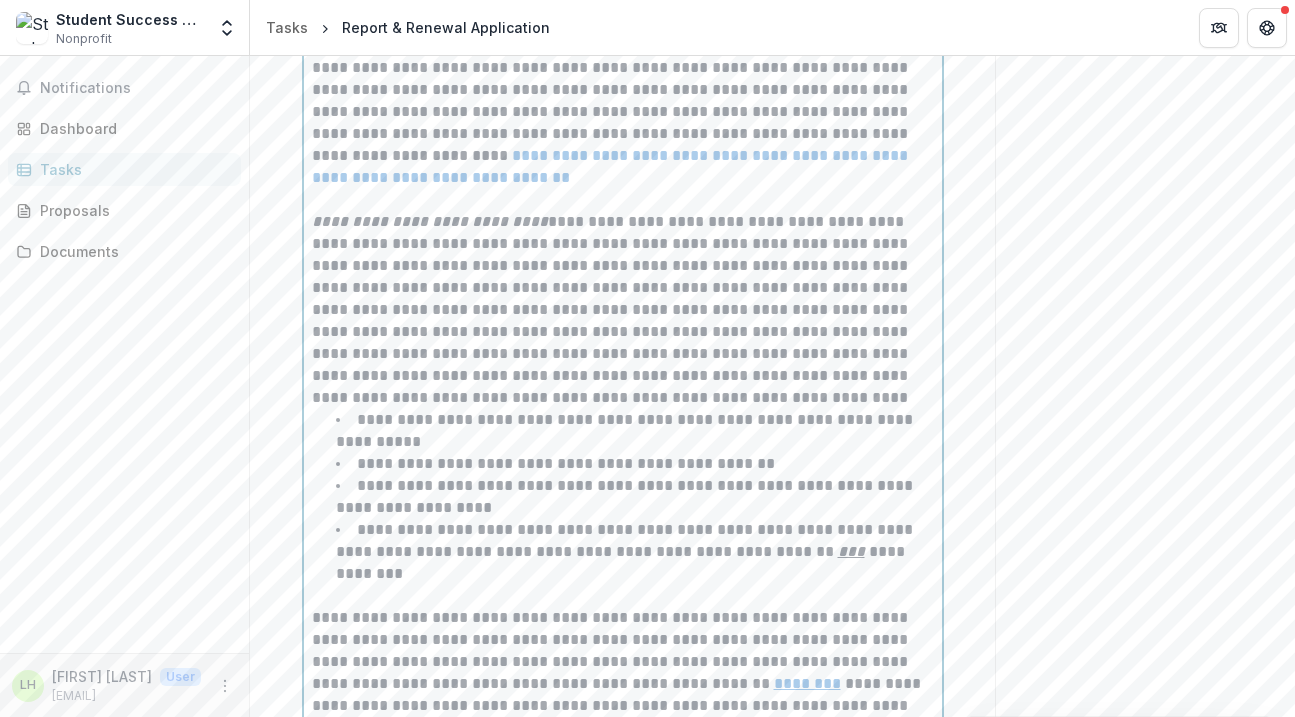 click on "**********" at bounding box center (635, 563) 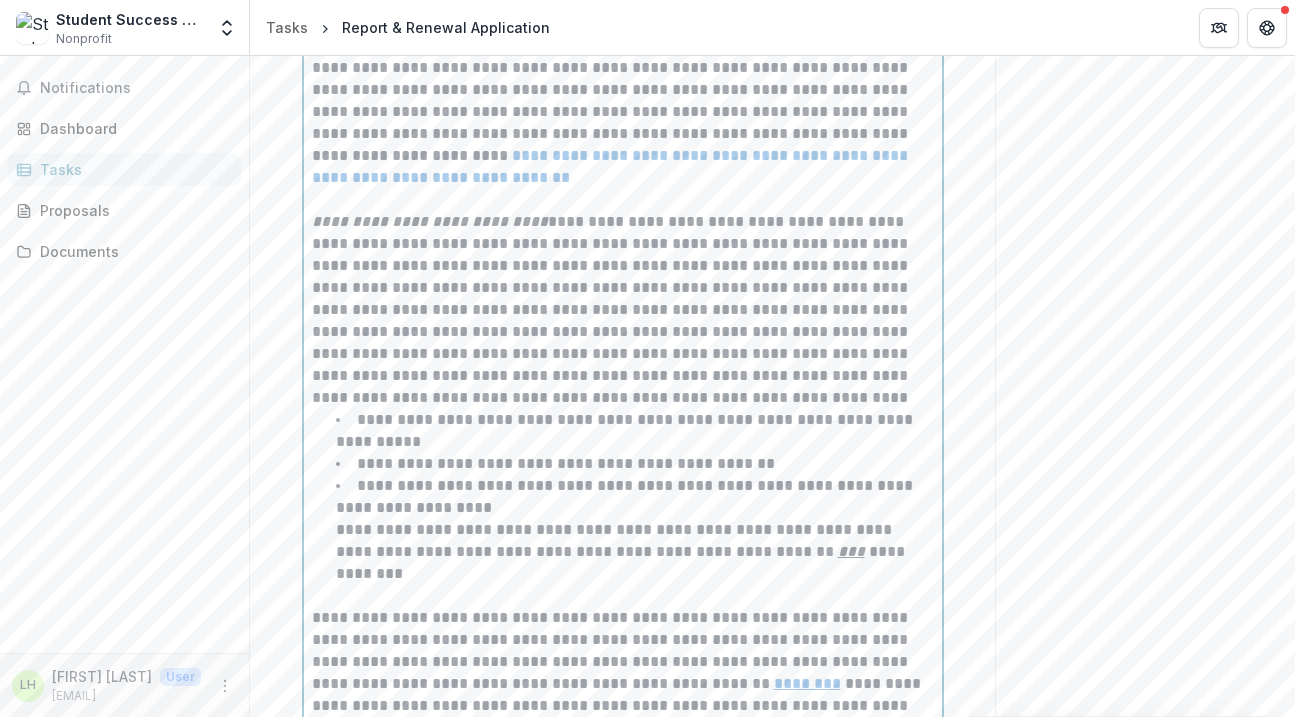 click on "**********" at bounding box center [635, 541] 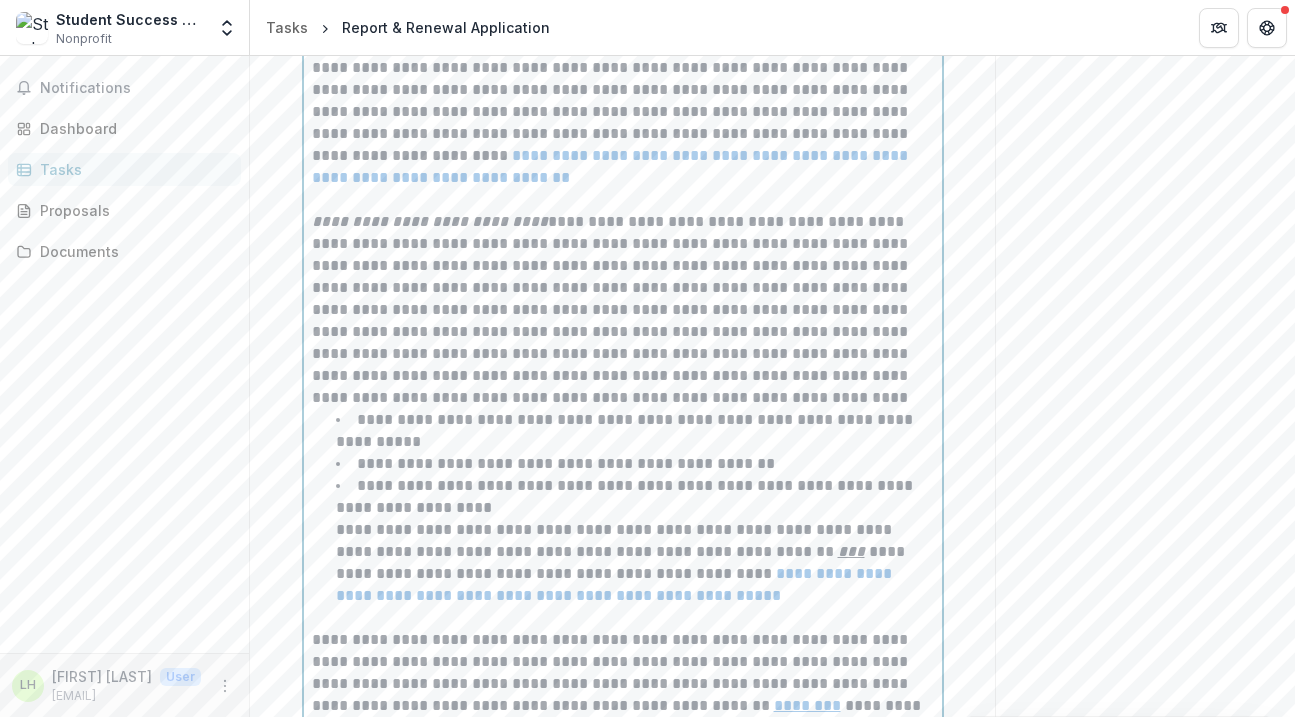 click on "**********" at bounding box center [622, 562] 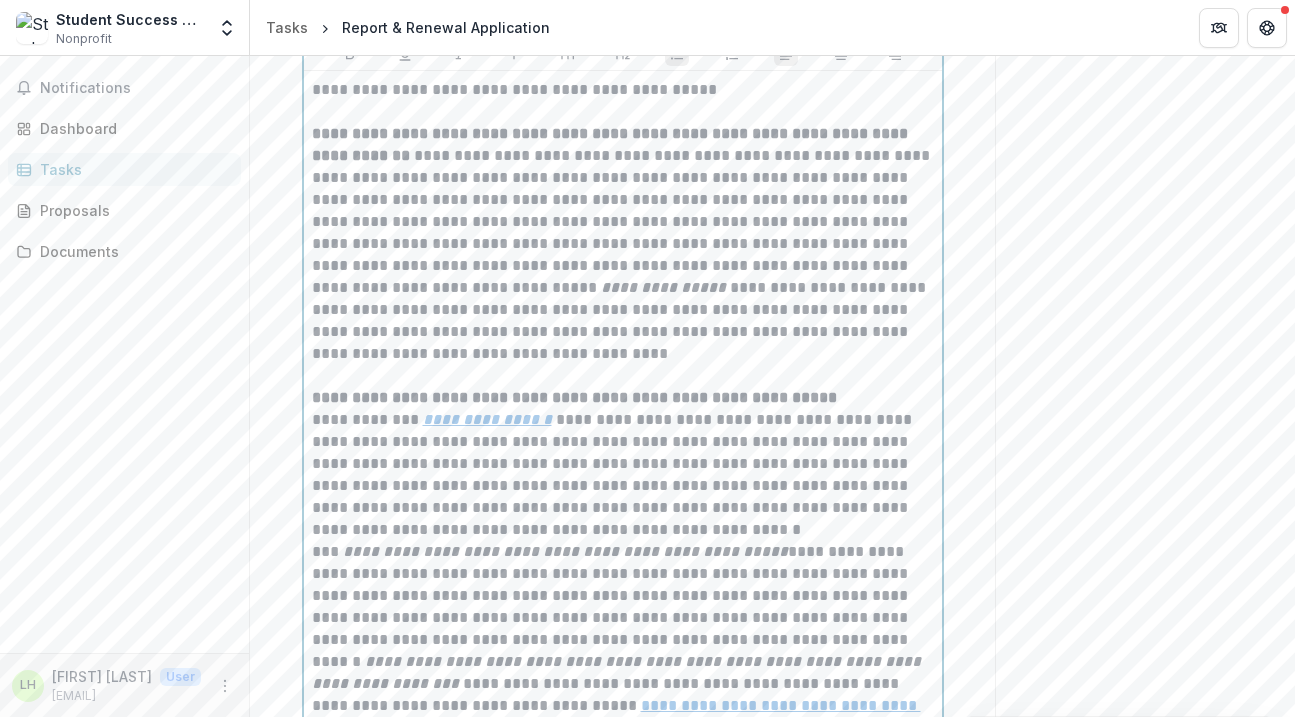 scroll, scrollTop: 1002, scrollLeft: 0, axis: vertical 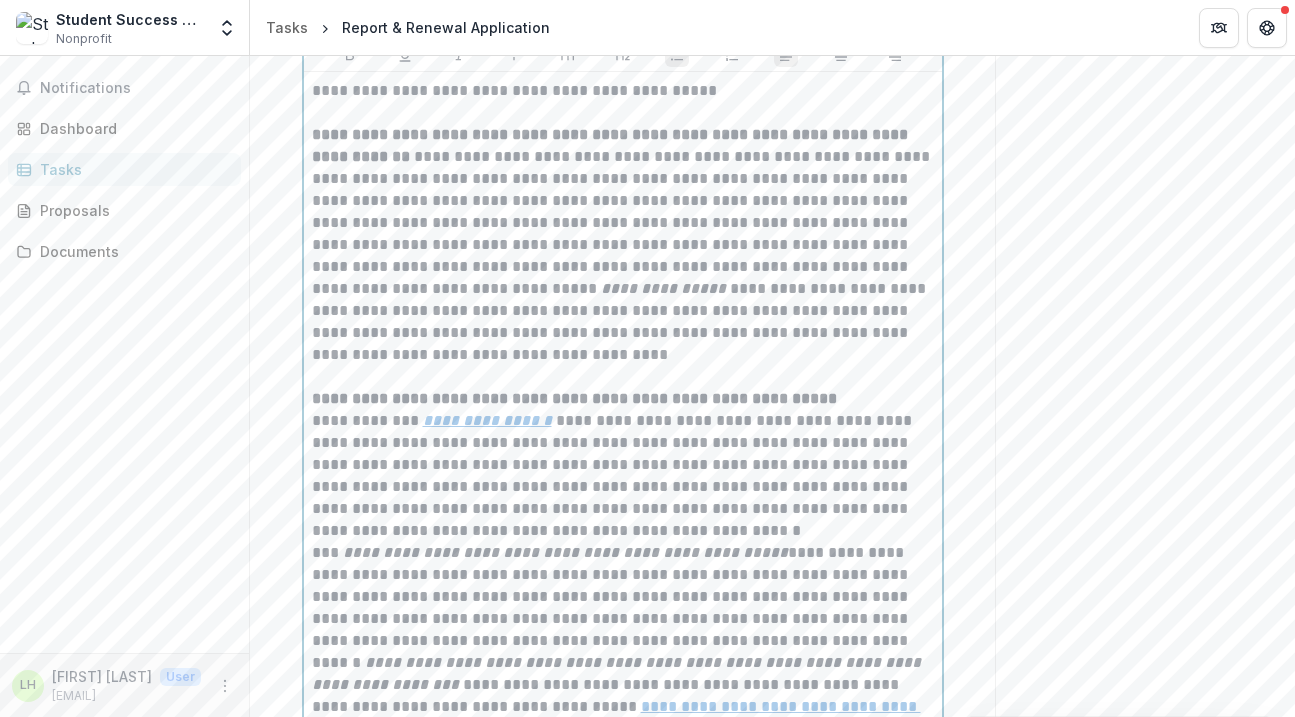 click on "**********" at bounding box center (623, 245) 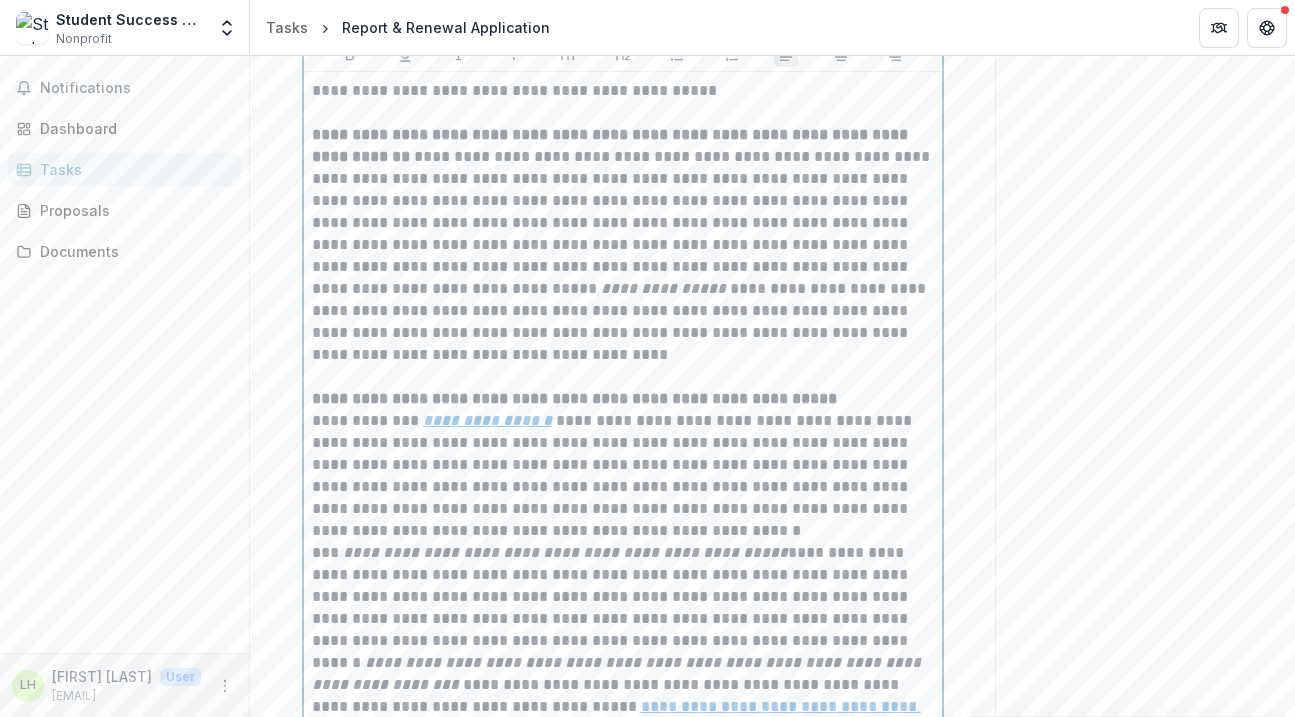 click on "**********" at bounding box center [623, 245] 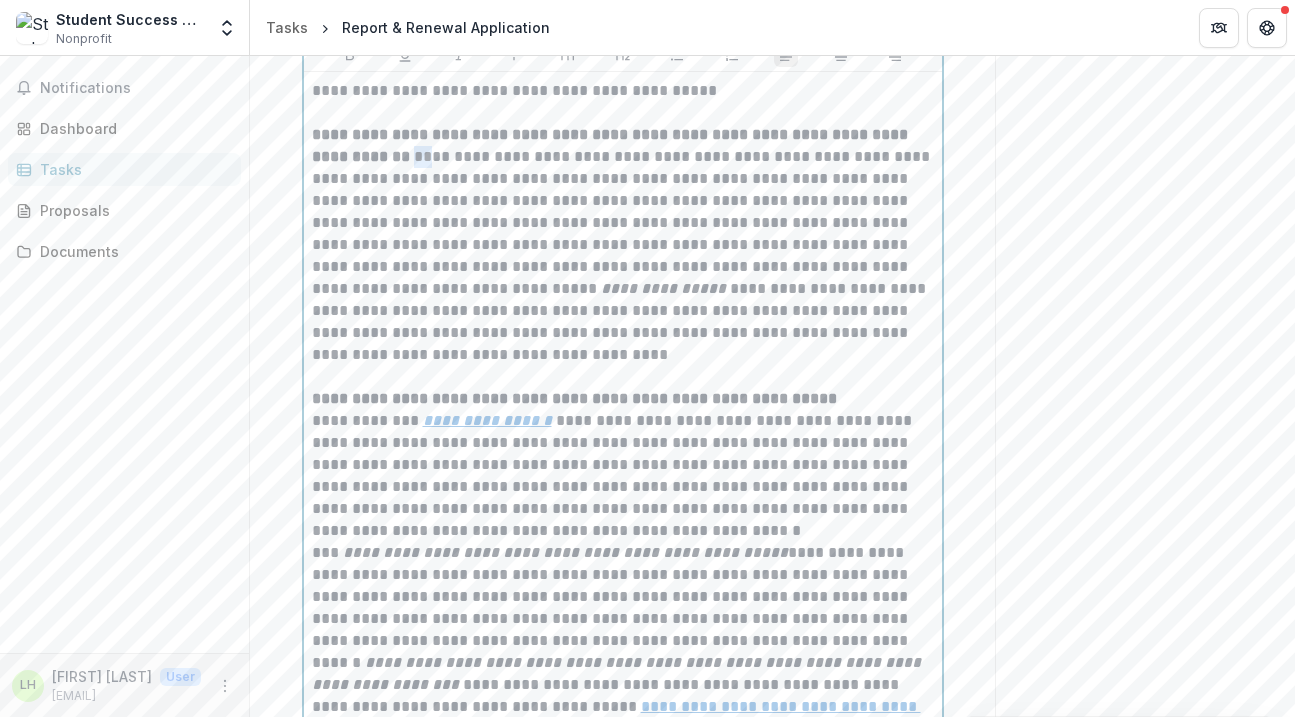 click on "**********" at bounding box center [623, 245] 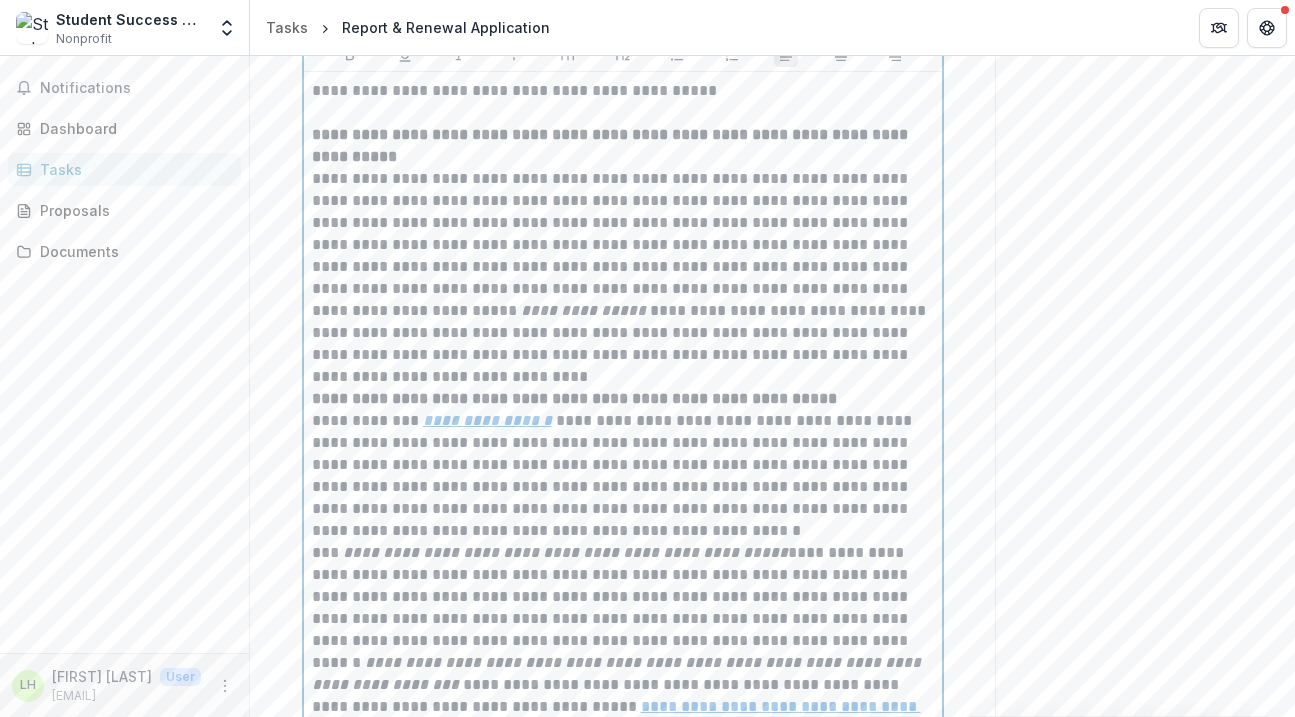 click on "**********" at bounding box center (623, 267) 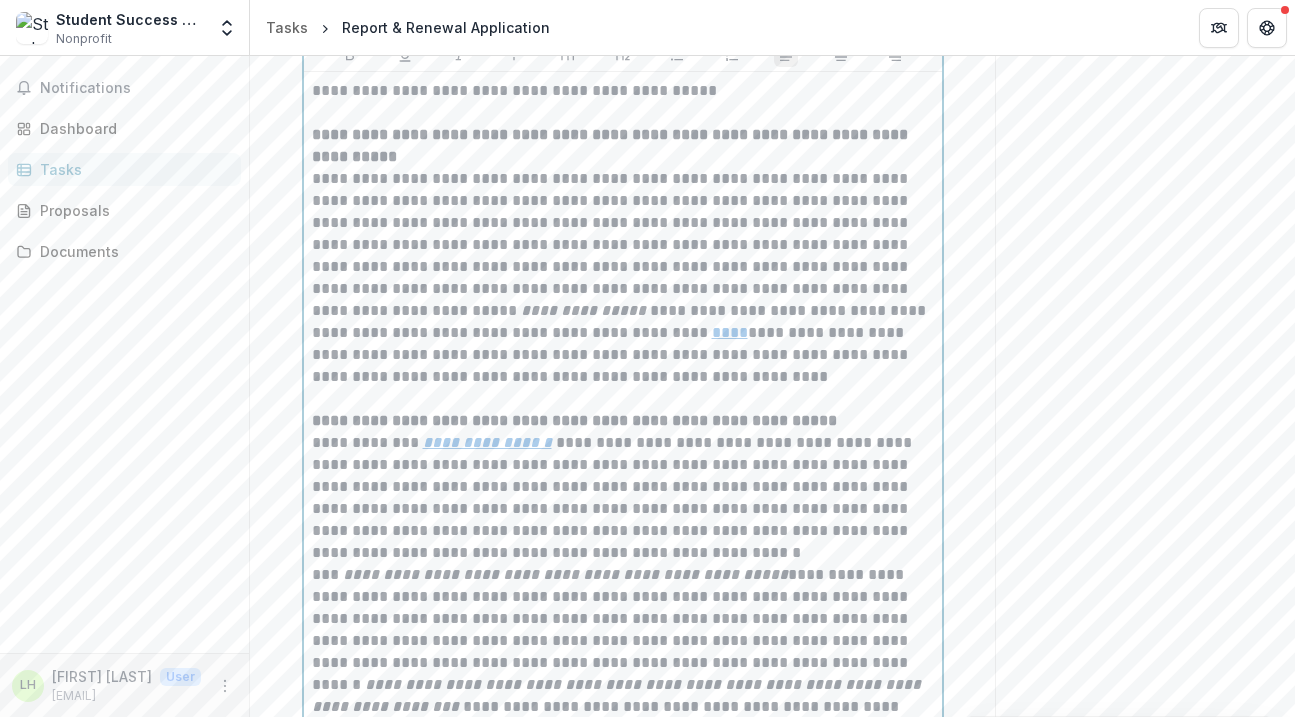 click on "**********" at bounding box center [623, 278] 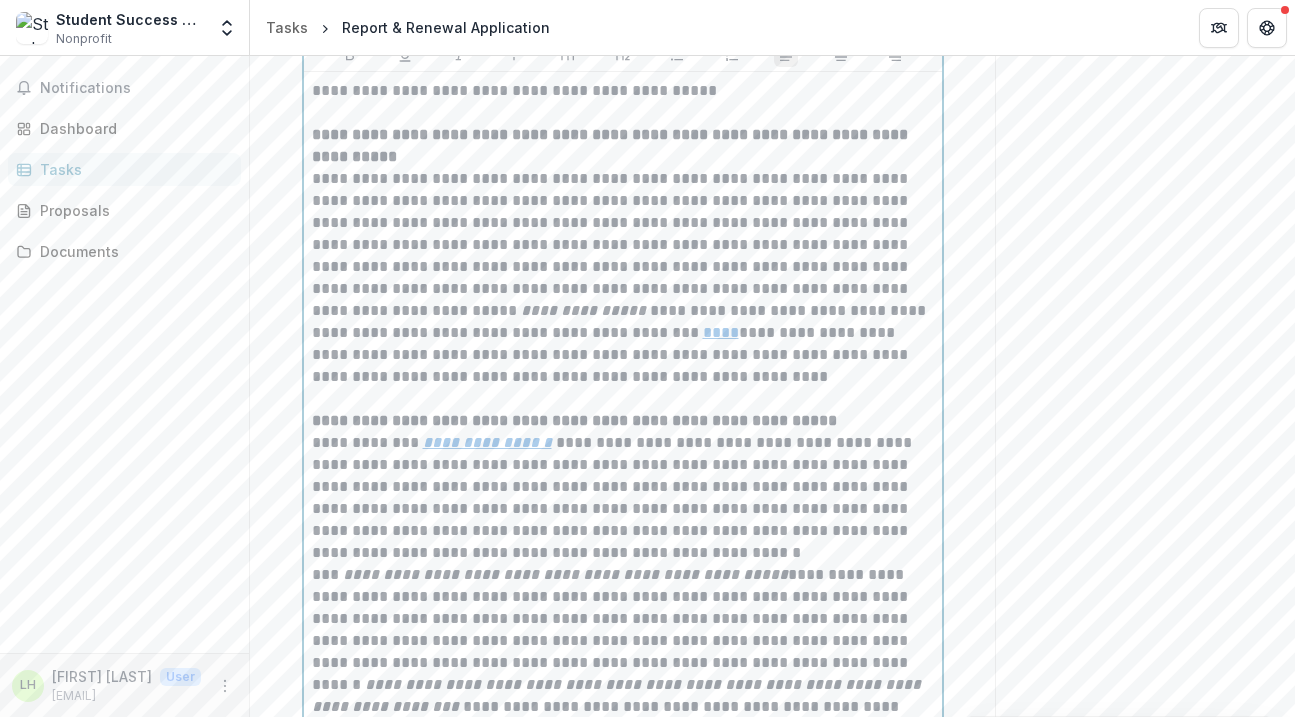 click on "**********" at bounding box center (583, 310) 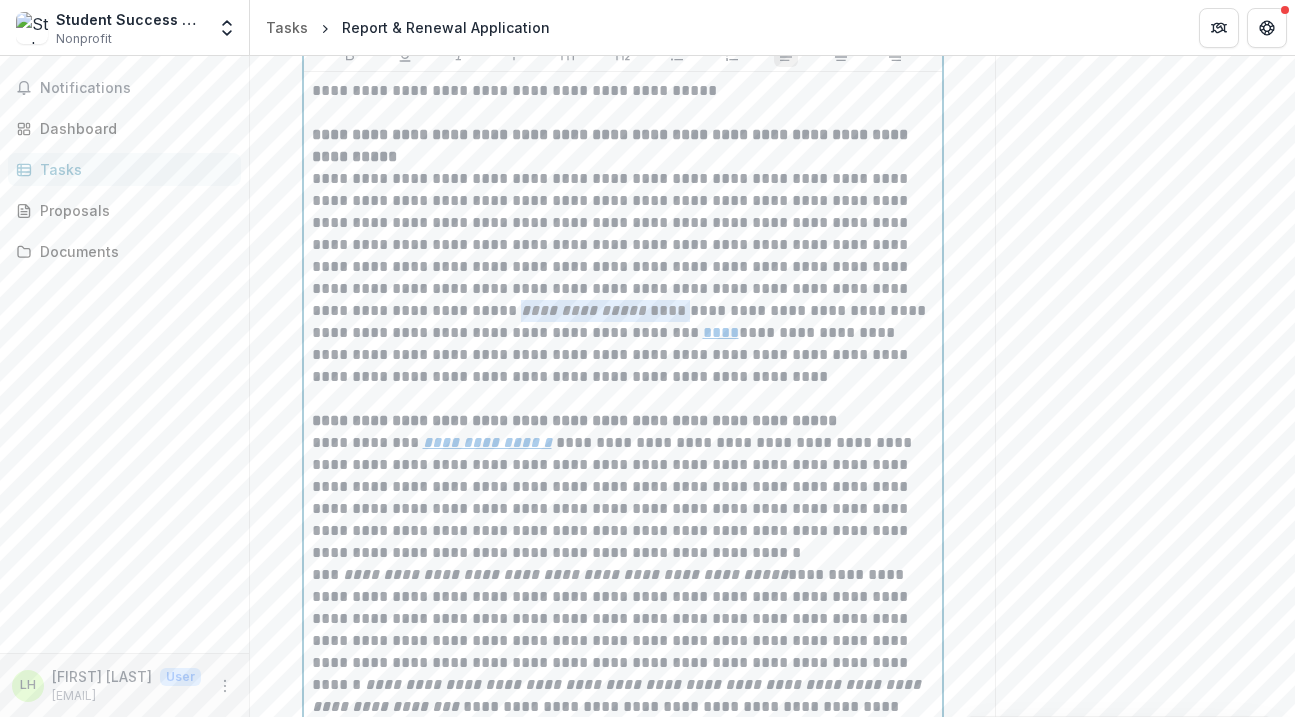 drag, startPoint x: 318, startPoint y: 317, endPoint x: 436, endPoint y: 305, distance: 118.6086 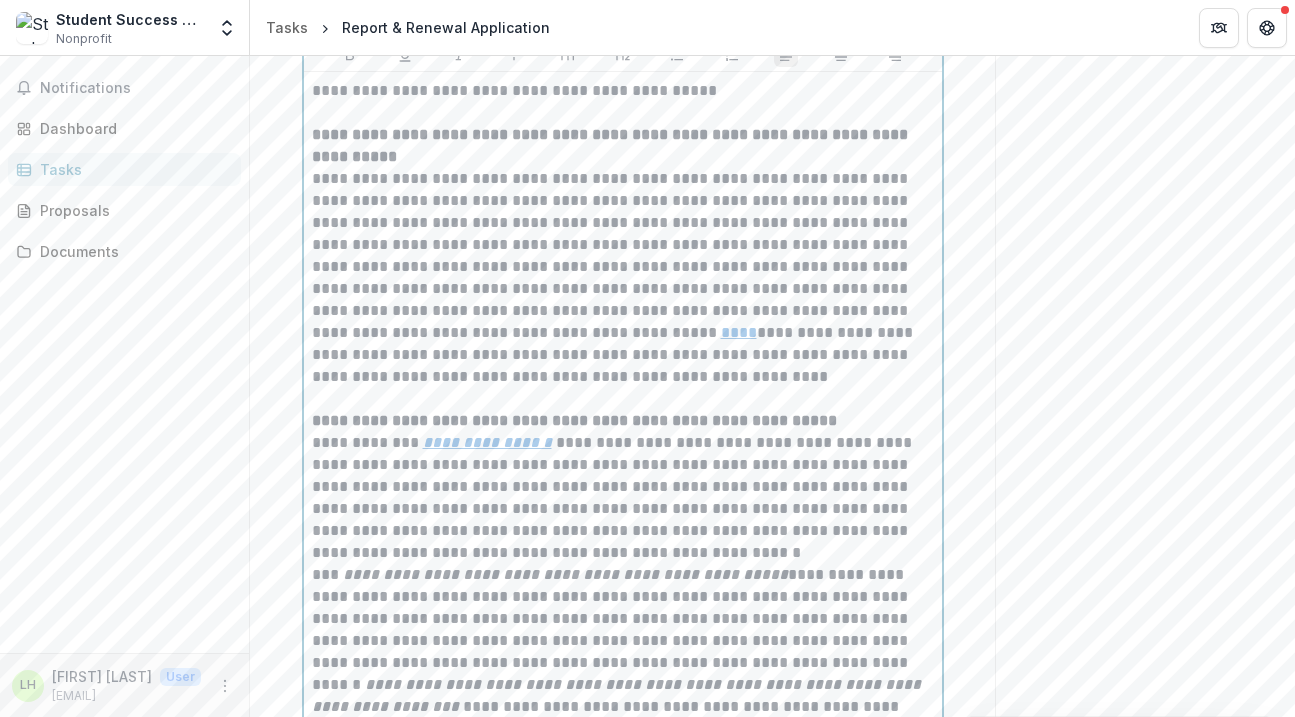 click on "**********" at bounding box center (623, 278) 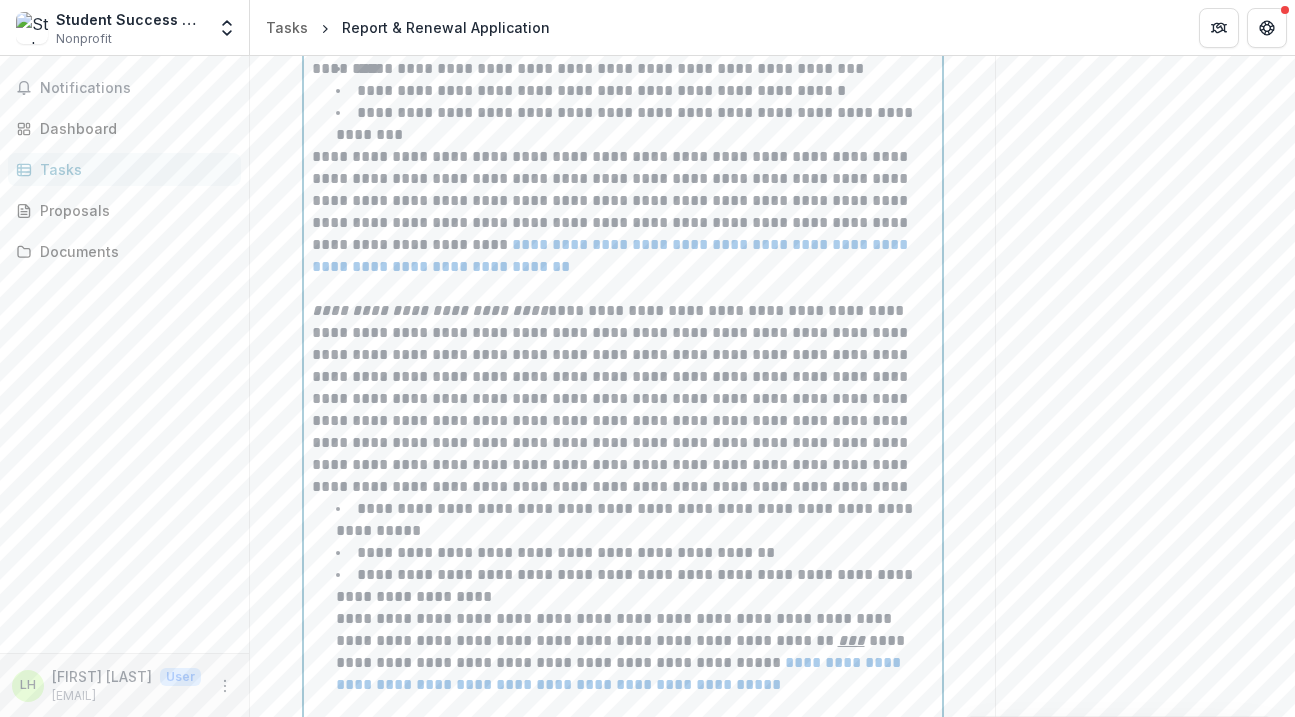 scroll, scrollTop: 2044, scrollLeft: 0, axis: vertical 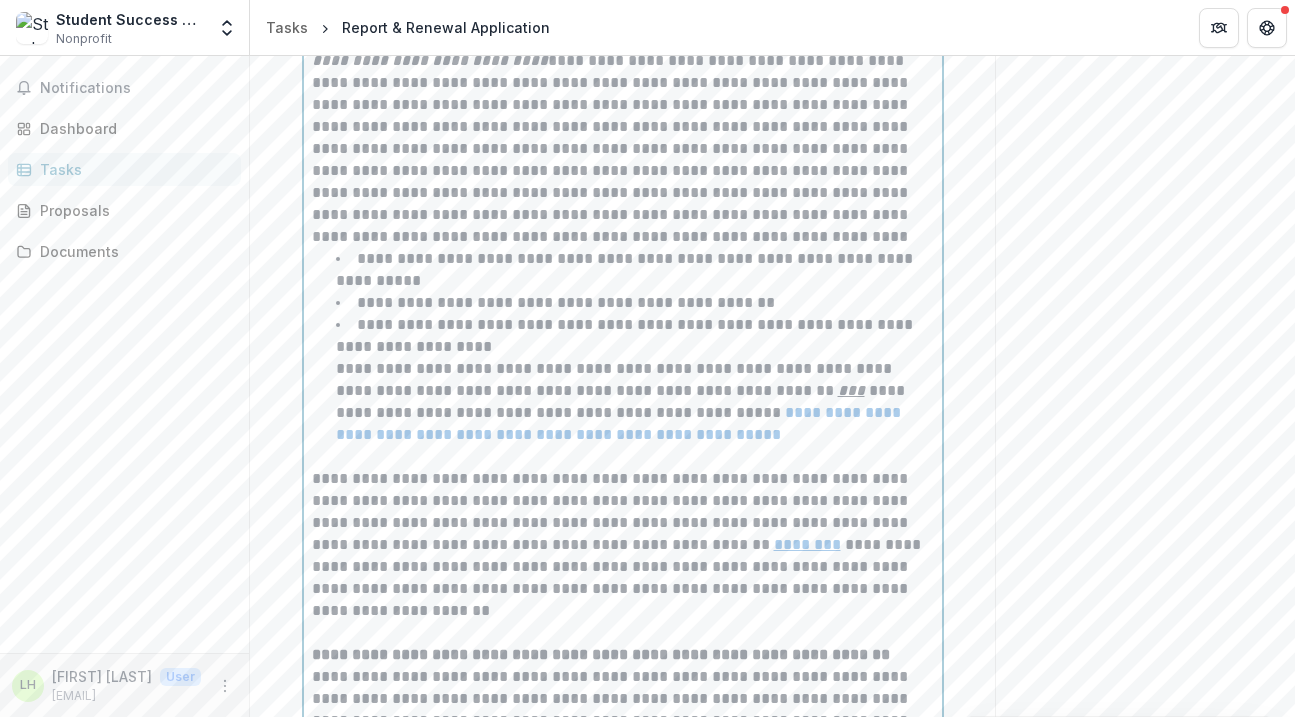 click on "**********" at bounding box center (626, 335) 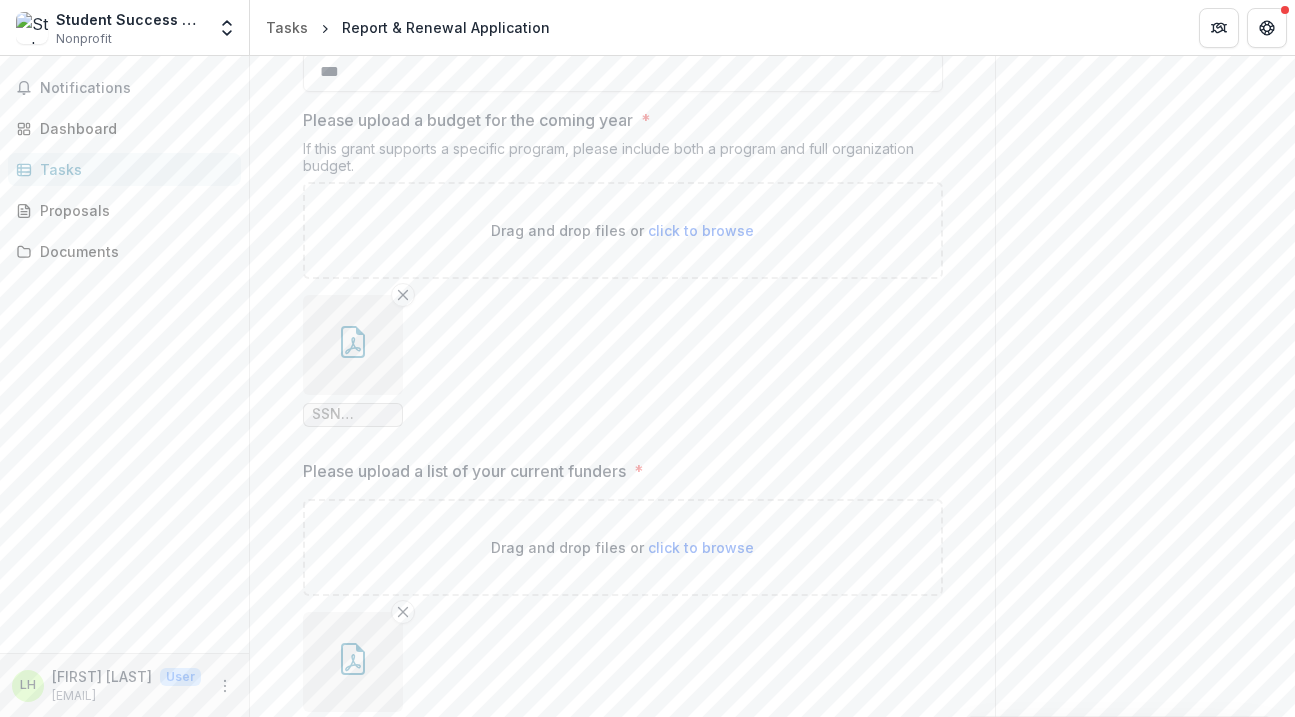 scroll, scrollTop: 3012, scrollLeft: 0, axis: vertical 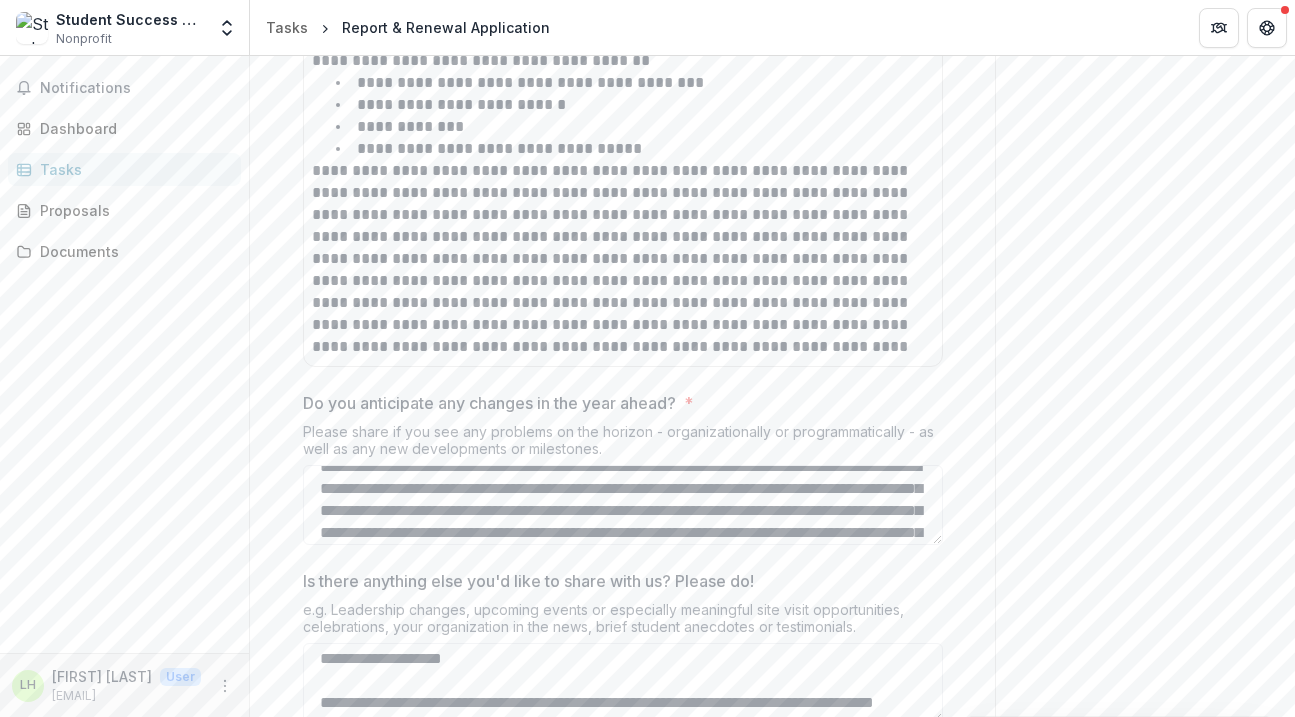 click on "**********" at bounding box center (622, -550) 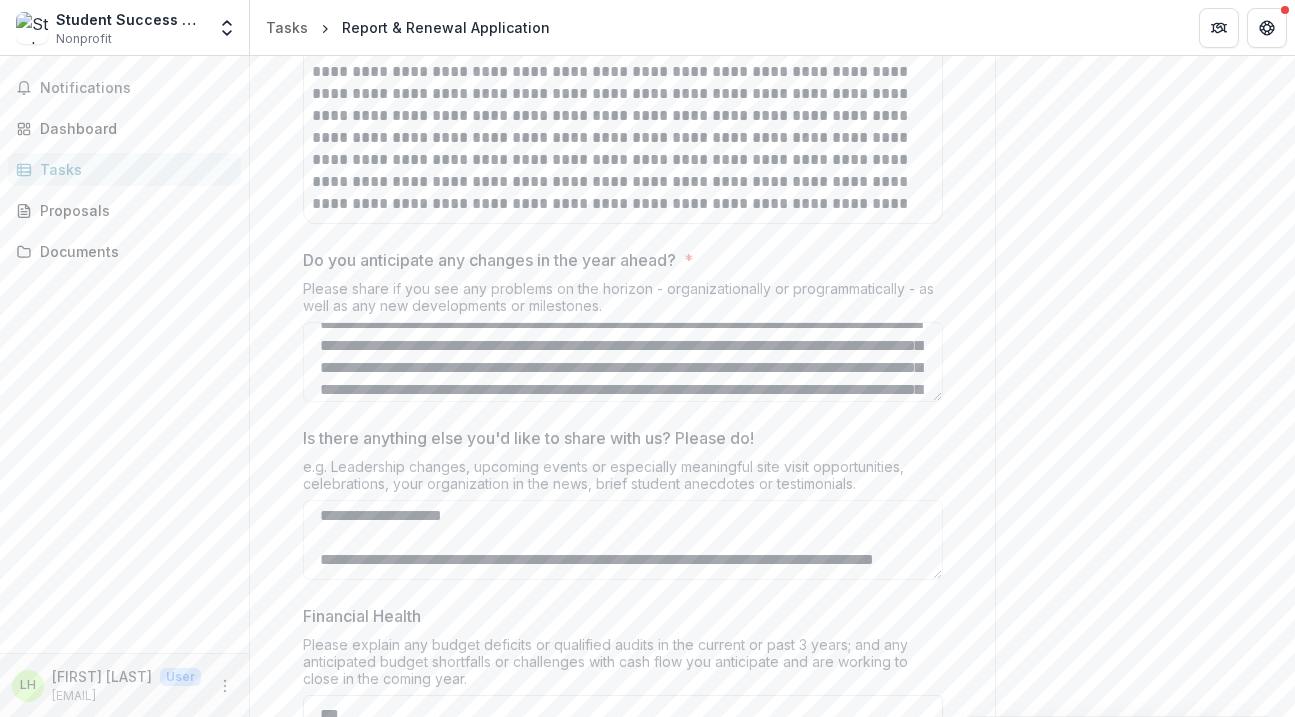 scroll, scrollTop: 3328, scrollLeft: 0, axis: vertical 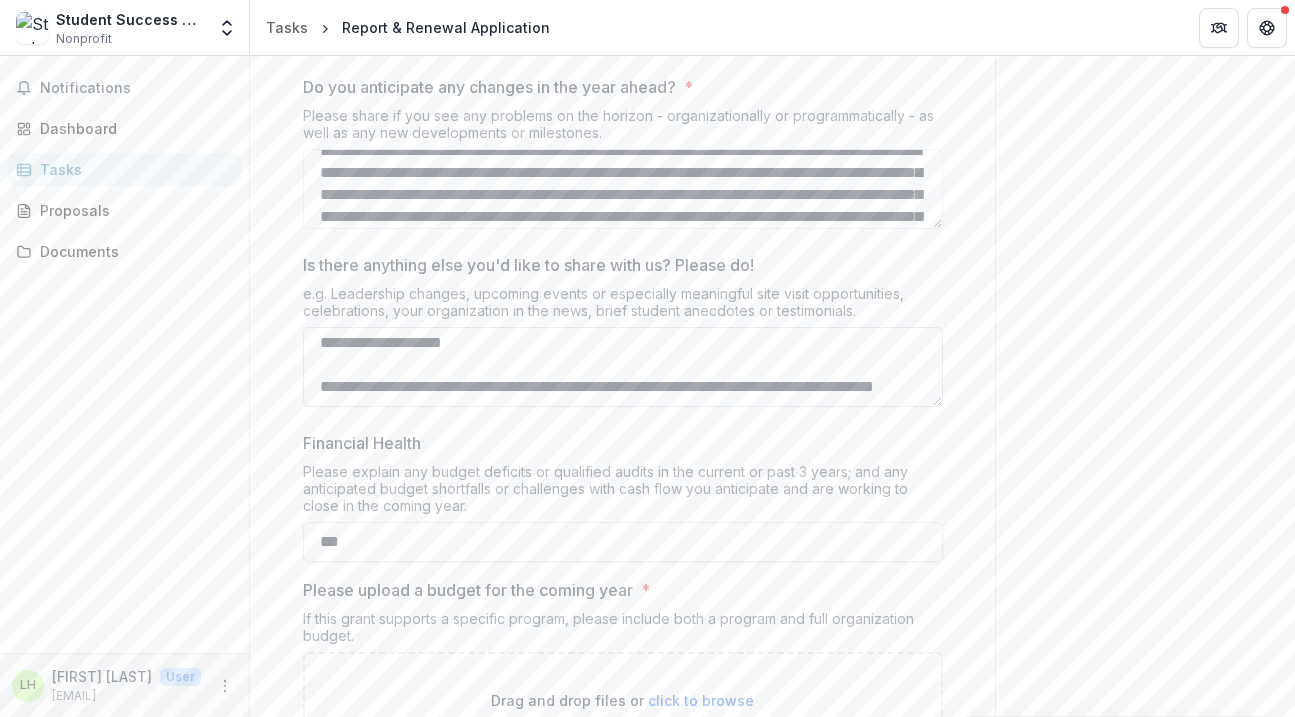 click on "**********" at bounding box center [623, 367] 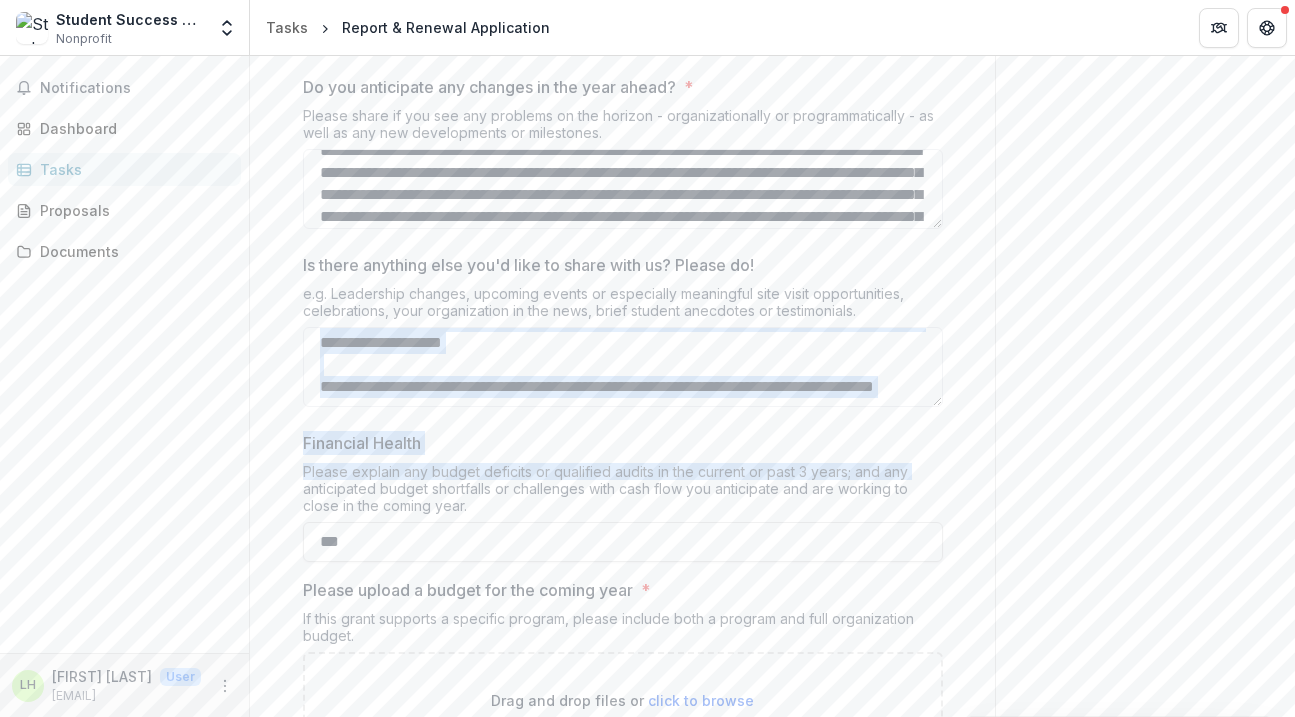 drag, startPoint x: 937, startPoint y: 406, endPoint x: 959, endPoint y: 463, distance: 61.09828 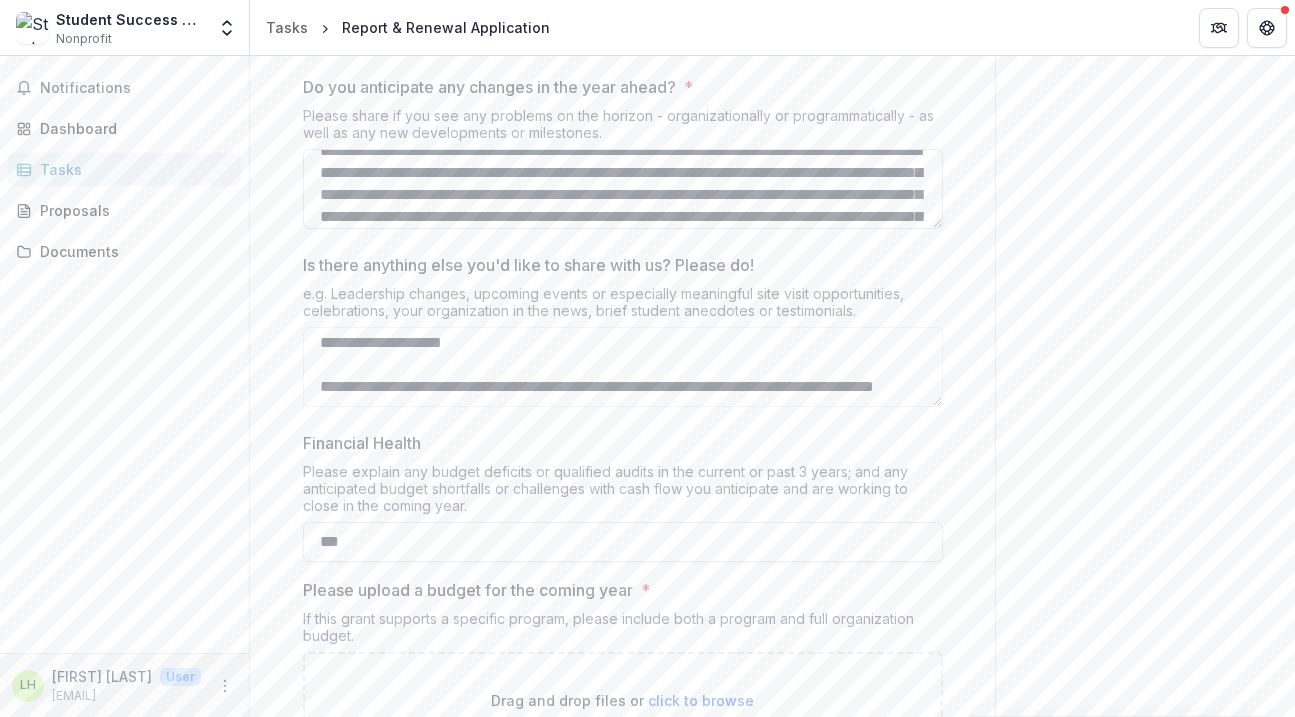 click on "**********" at bounding box center [623, 189] 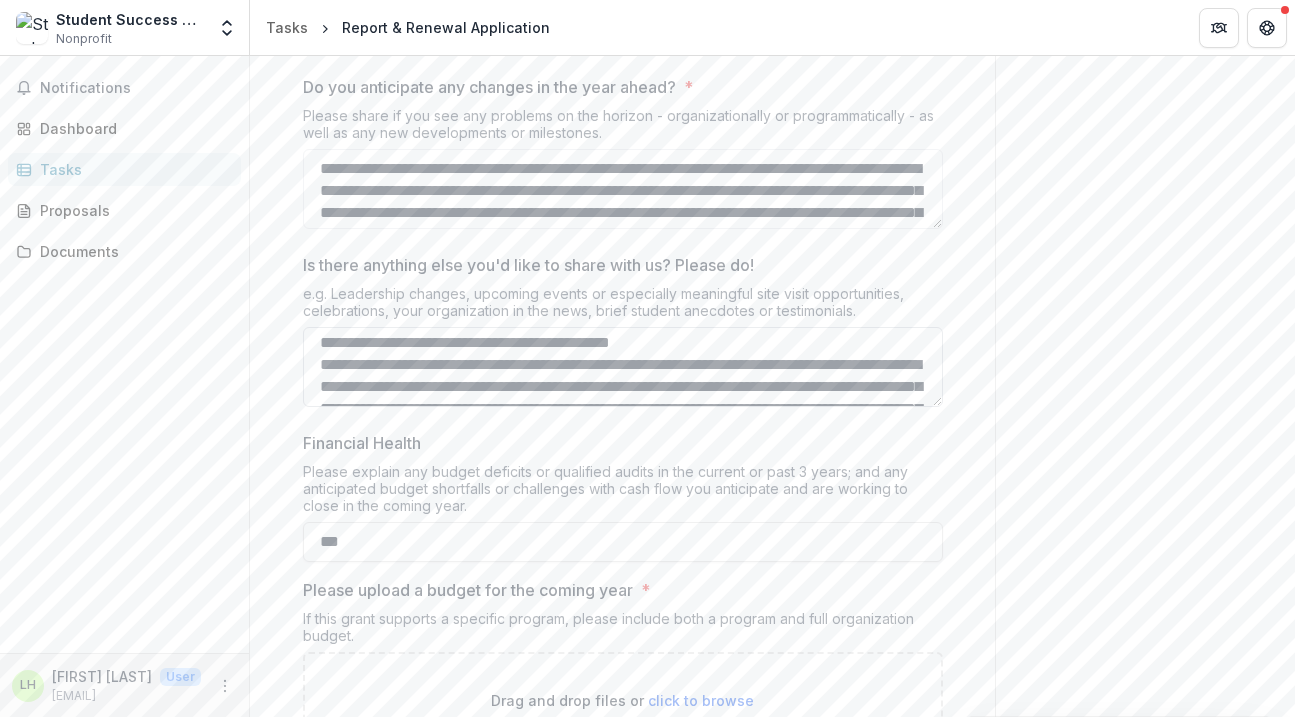 scroll, scrollTop: 0, scrollLeft: 0, axis: both 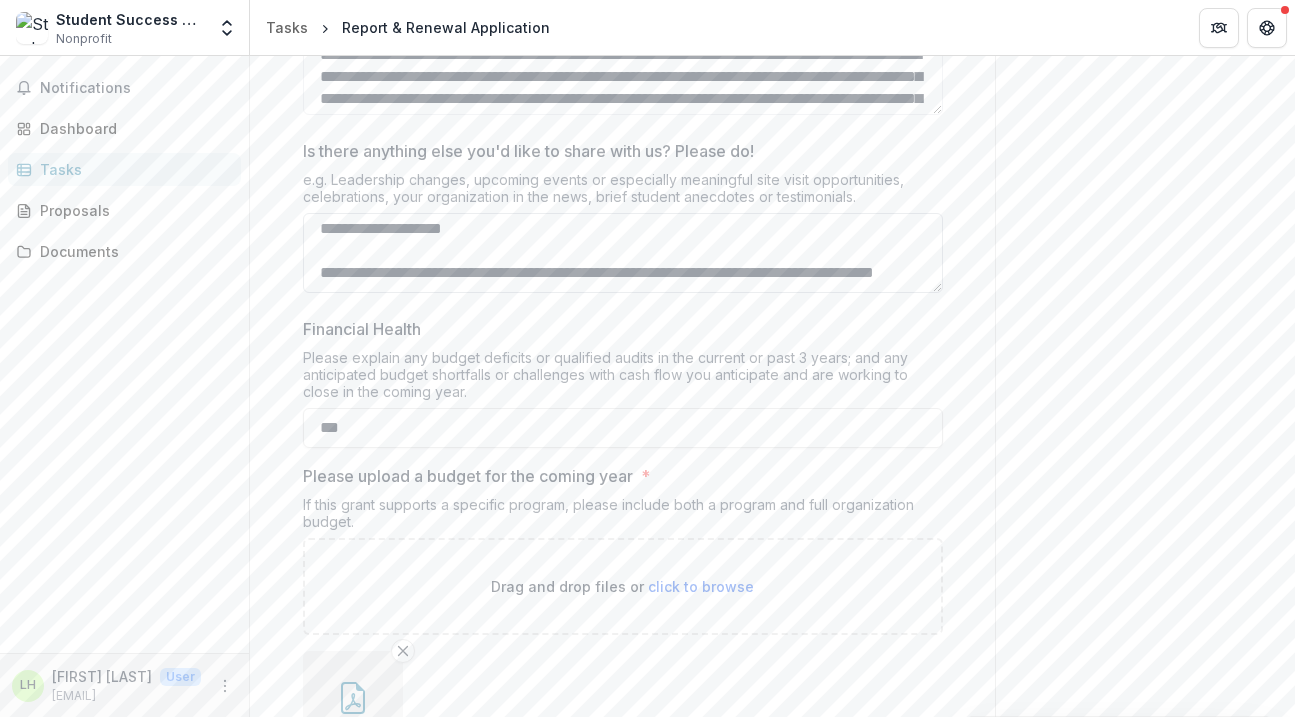 click on "**********" at bounding box center (623, 253) 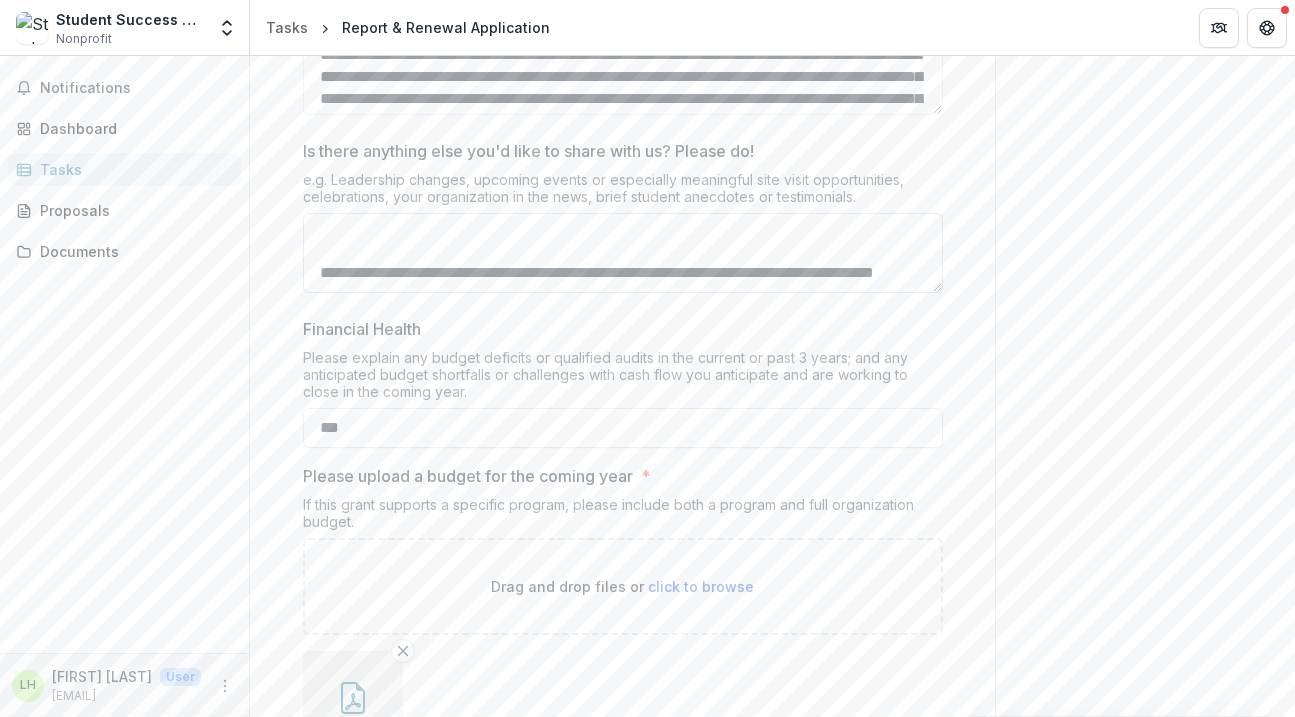 scroll, scrollTop: 302, scrollLeft: 0, axis: vertical 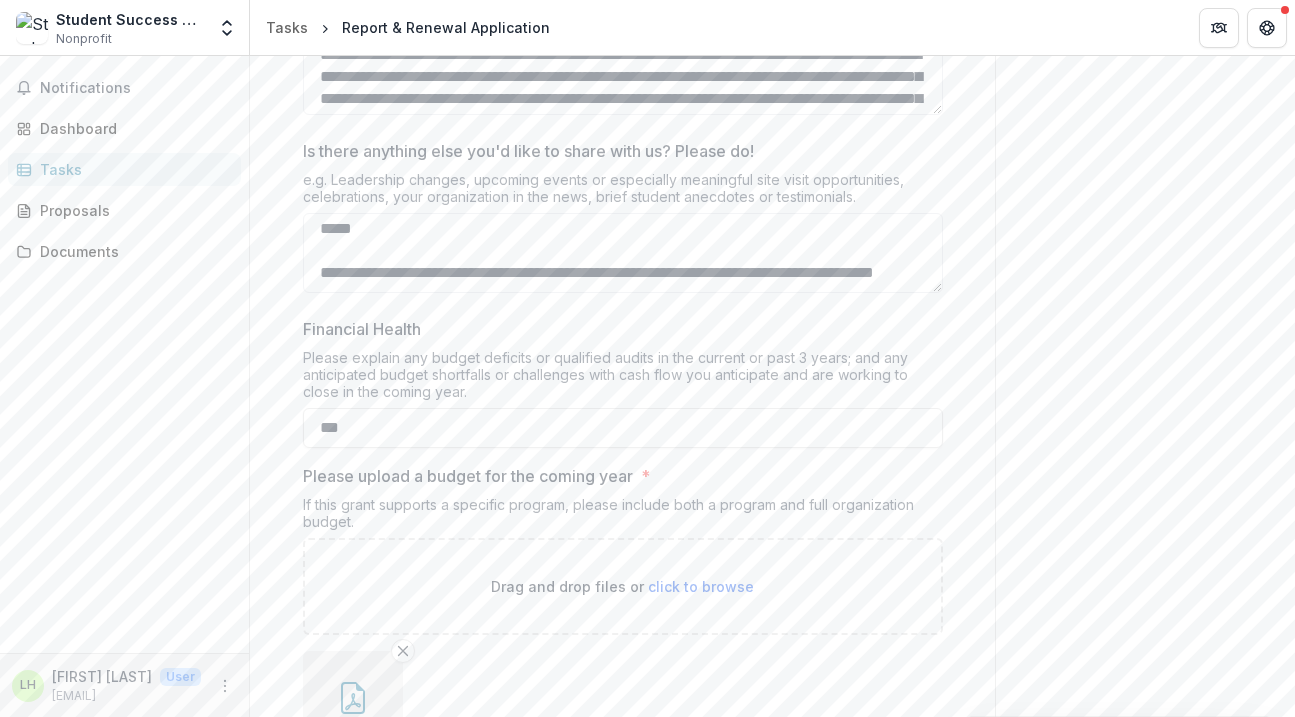 paste on "**********" 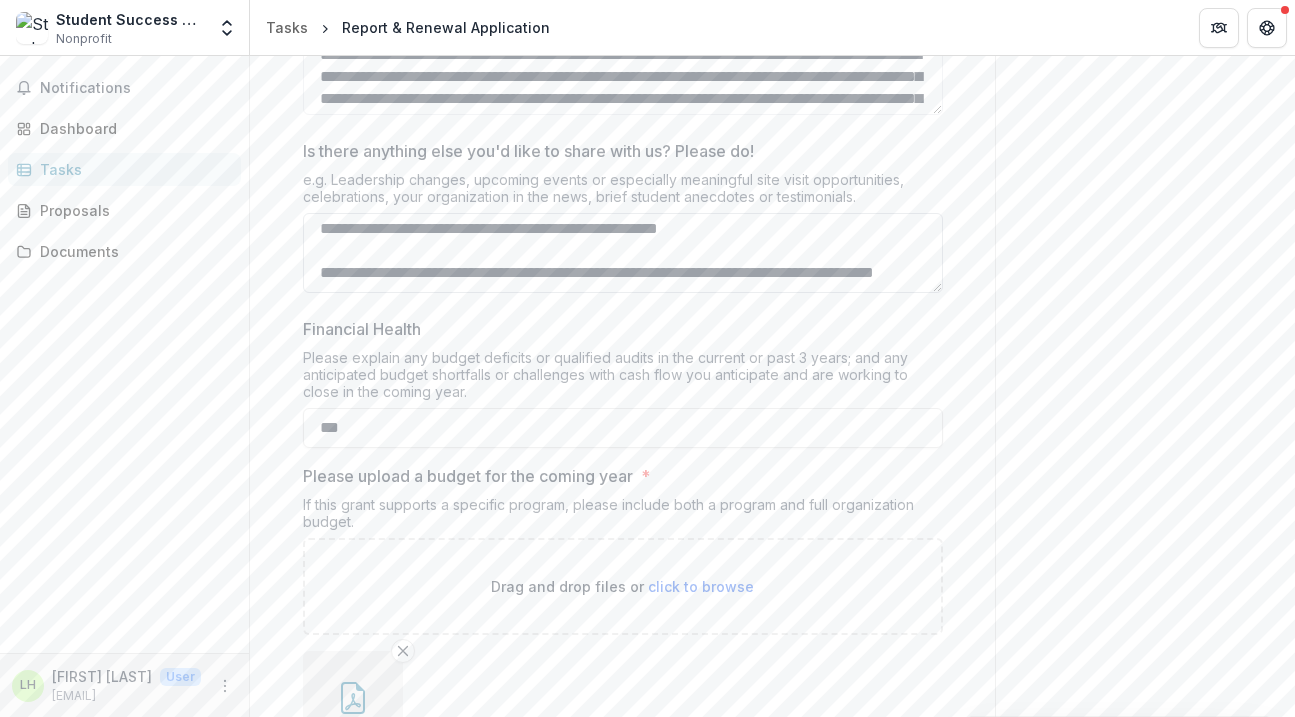 scroll, scrollTop: 400, scrollLeft: 0, axis: vertical 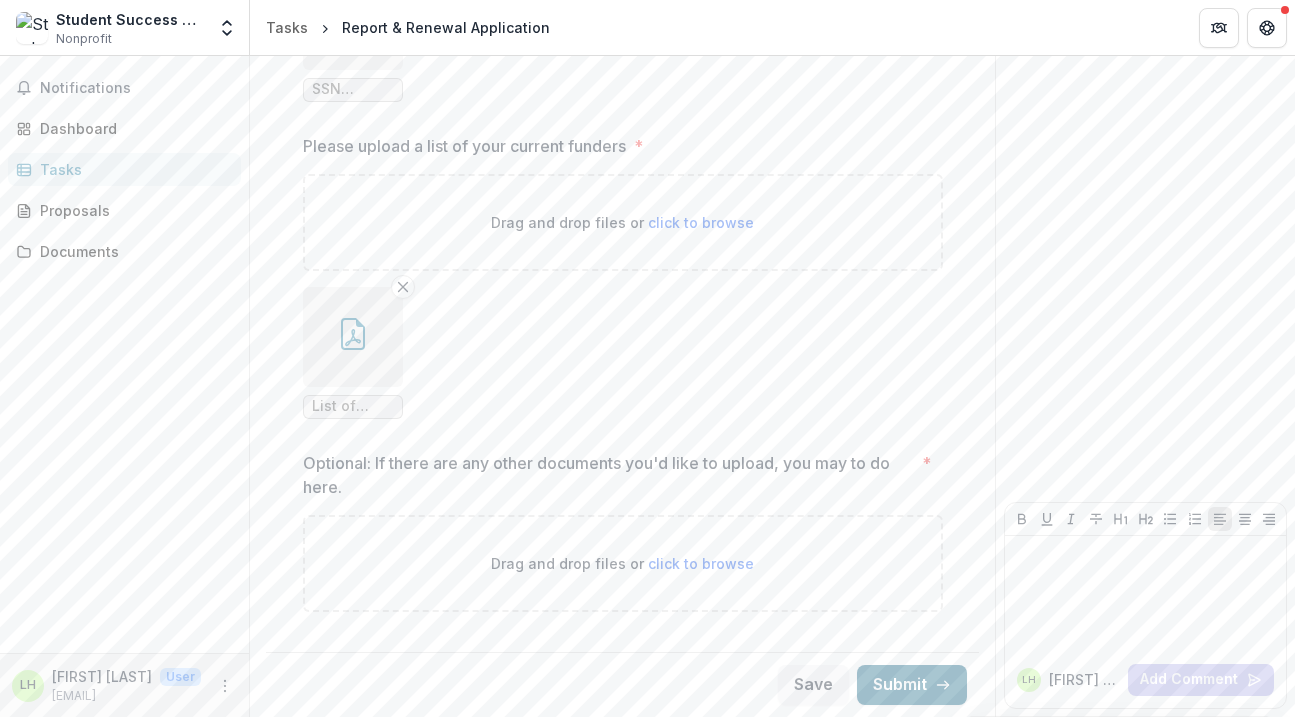 type on "**********" 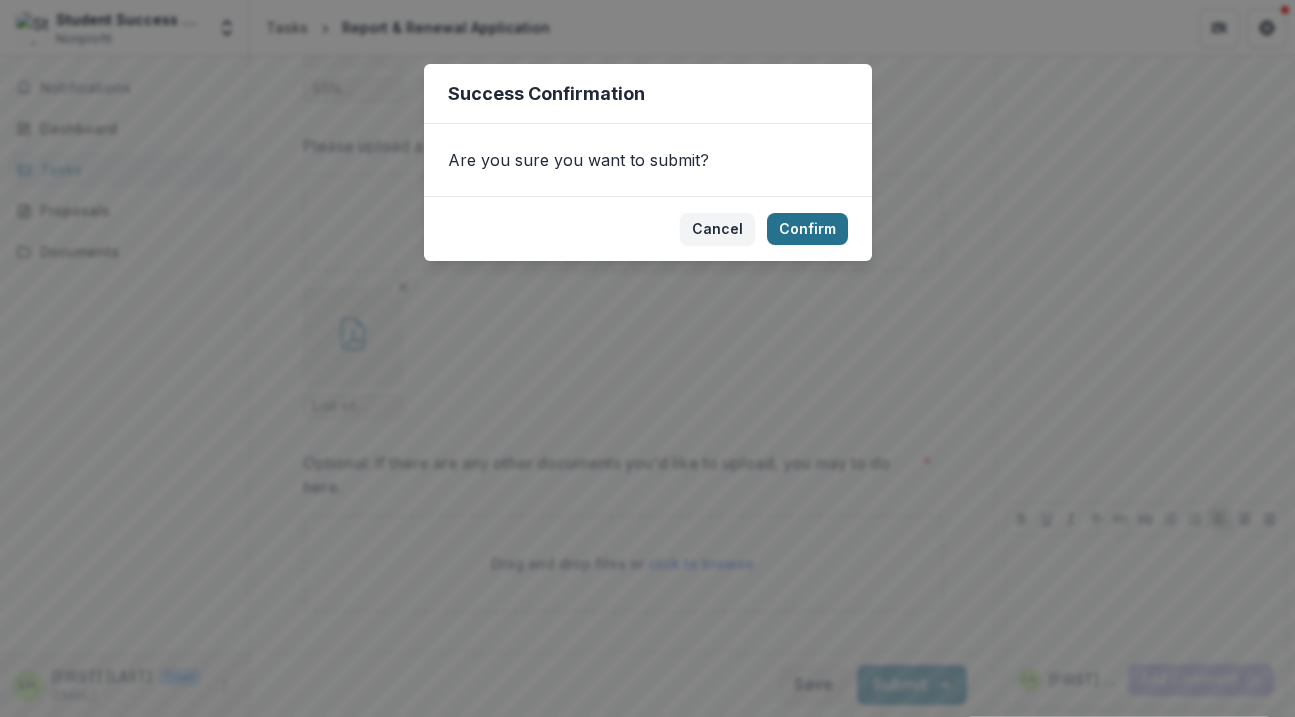 click on "Confirm" at bounding box center (807, 229) 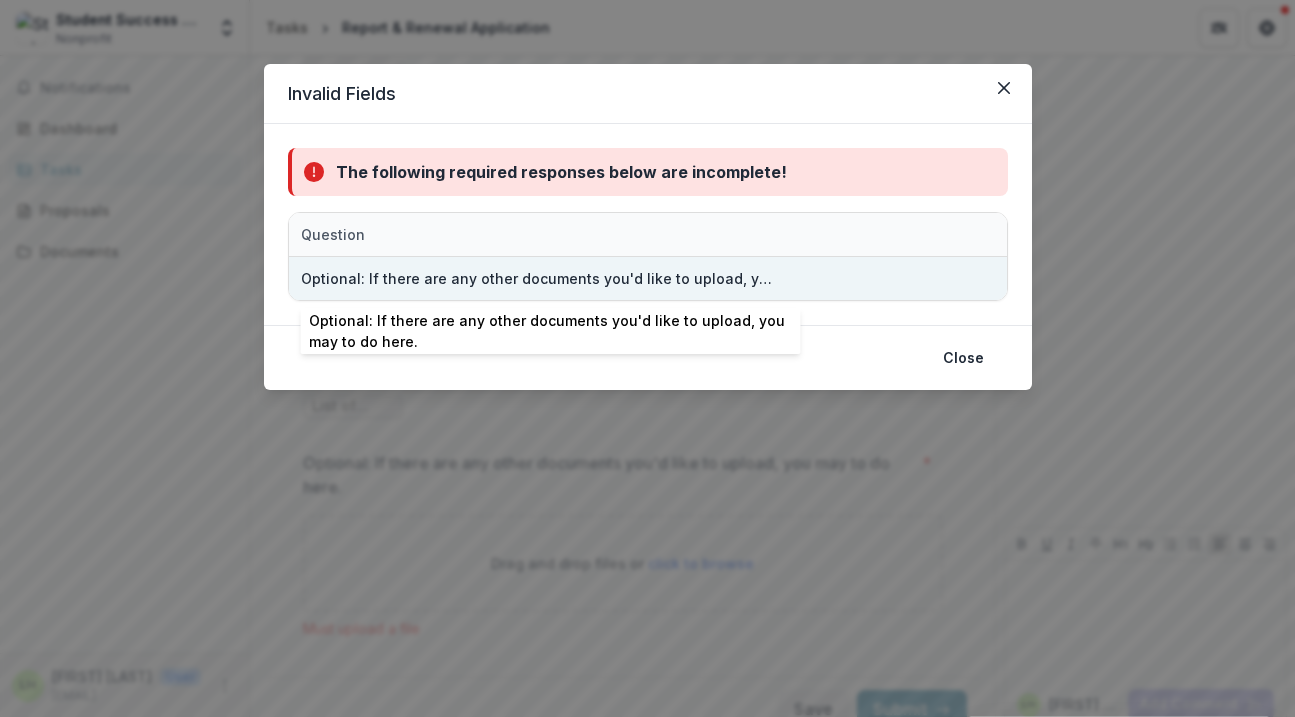 click on "Optional: If there are any other documents you'd like to upload, you may to do here." at bounding box center [539, 278] 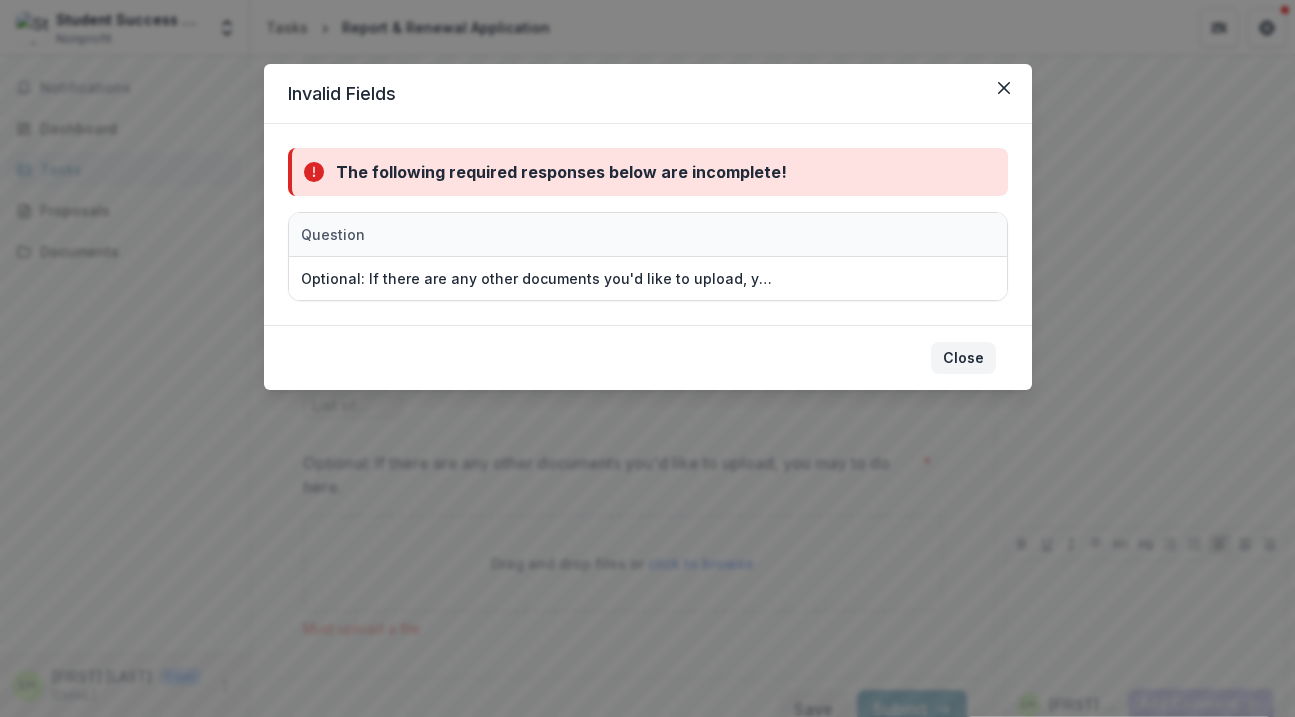 click on "Close" at bounding box center [963, 358] 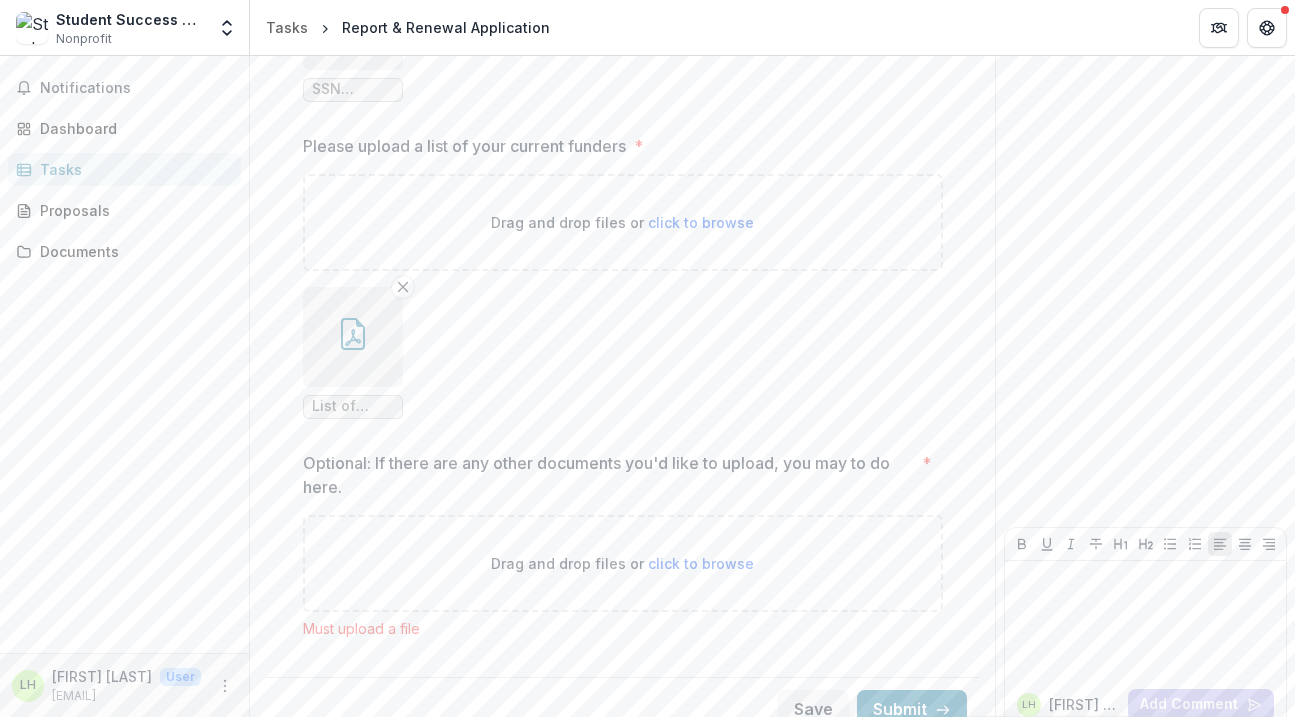 scroll, scrollTop: 4148, scrollLeft: 0, axis: vertical 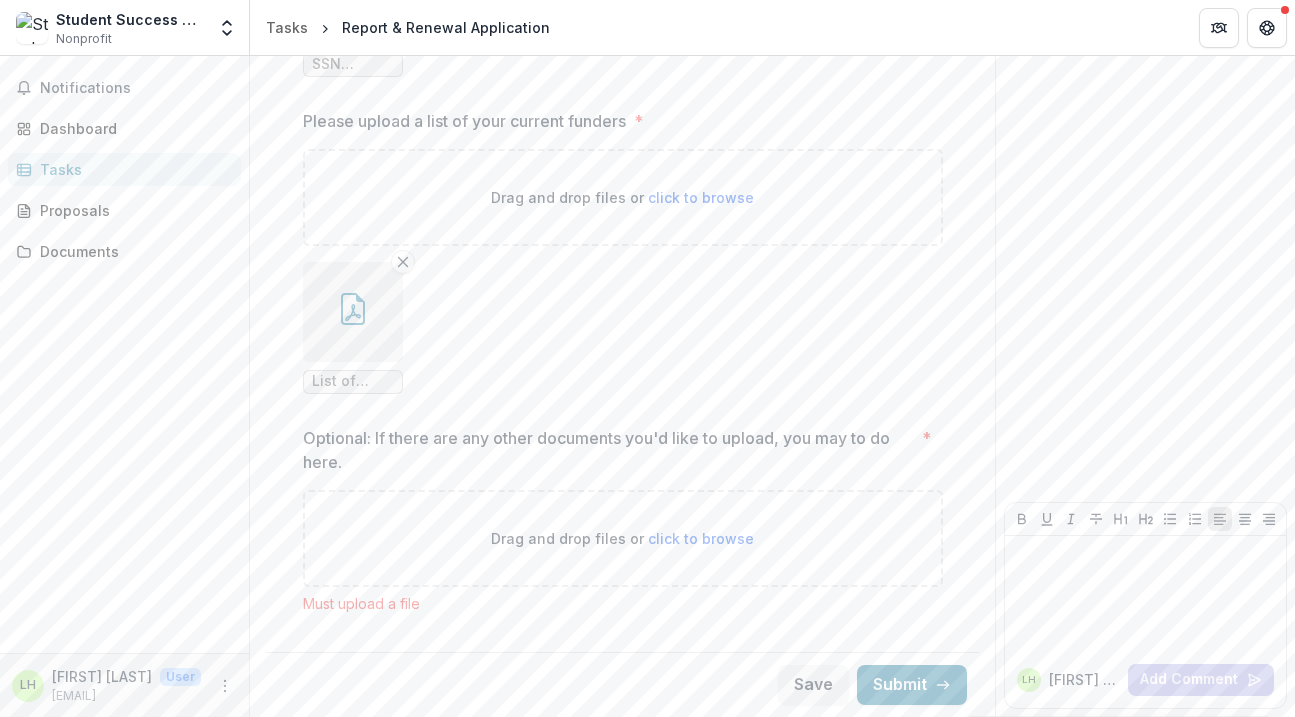 click on "Drag and drop files or   click to browse" at bounding box center [622, 538] 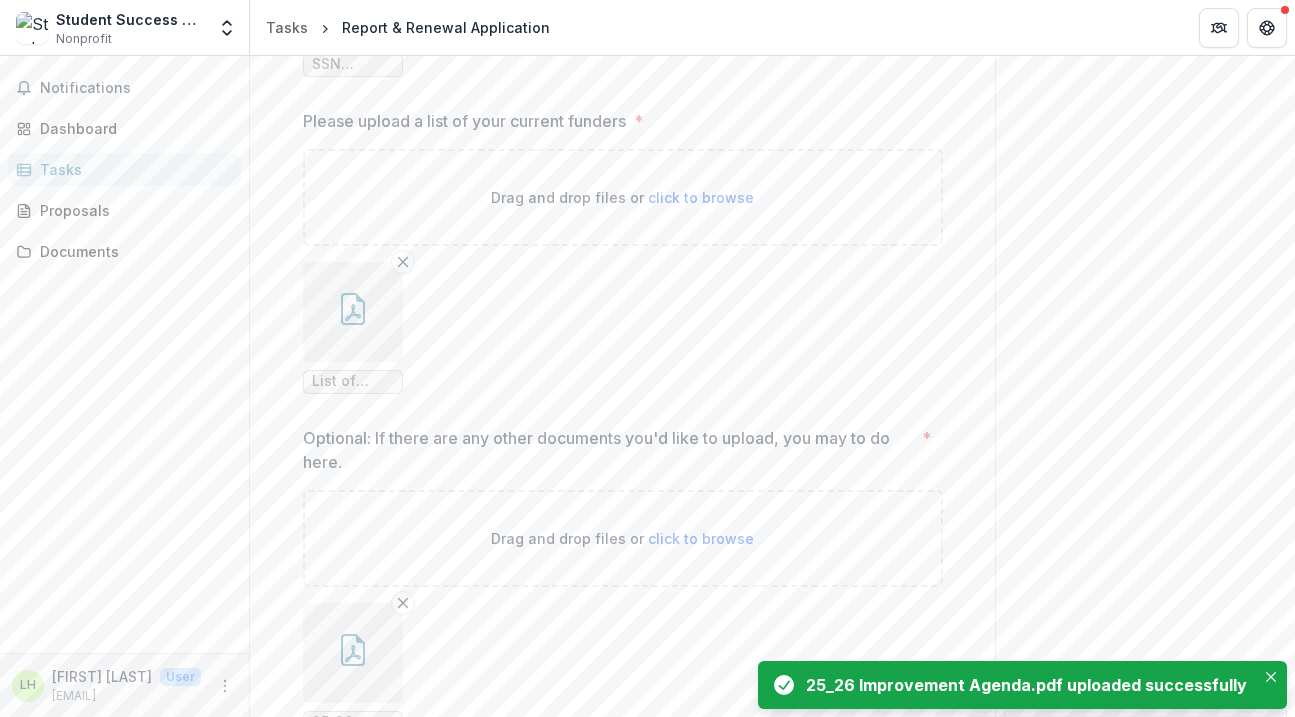 scroll, scrollTop: 4312, scrollLeft: 0, axis: vertical 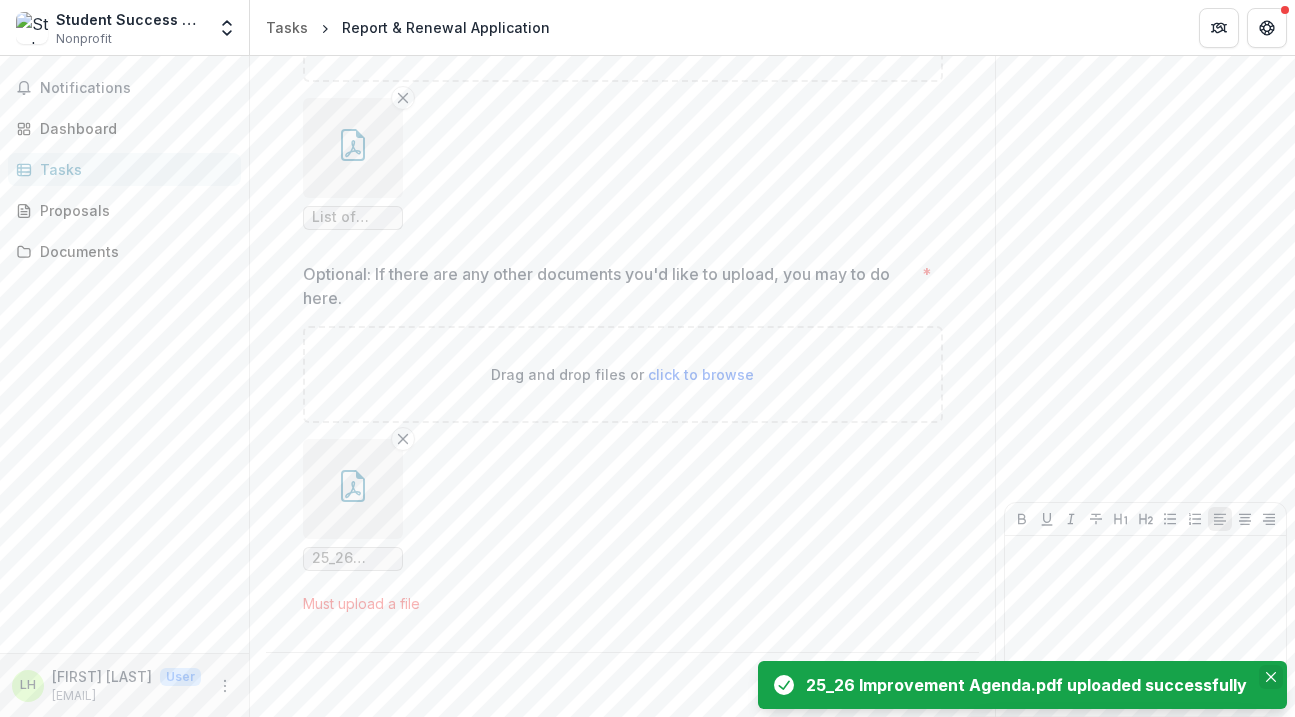 click 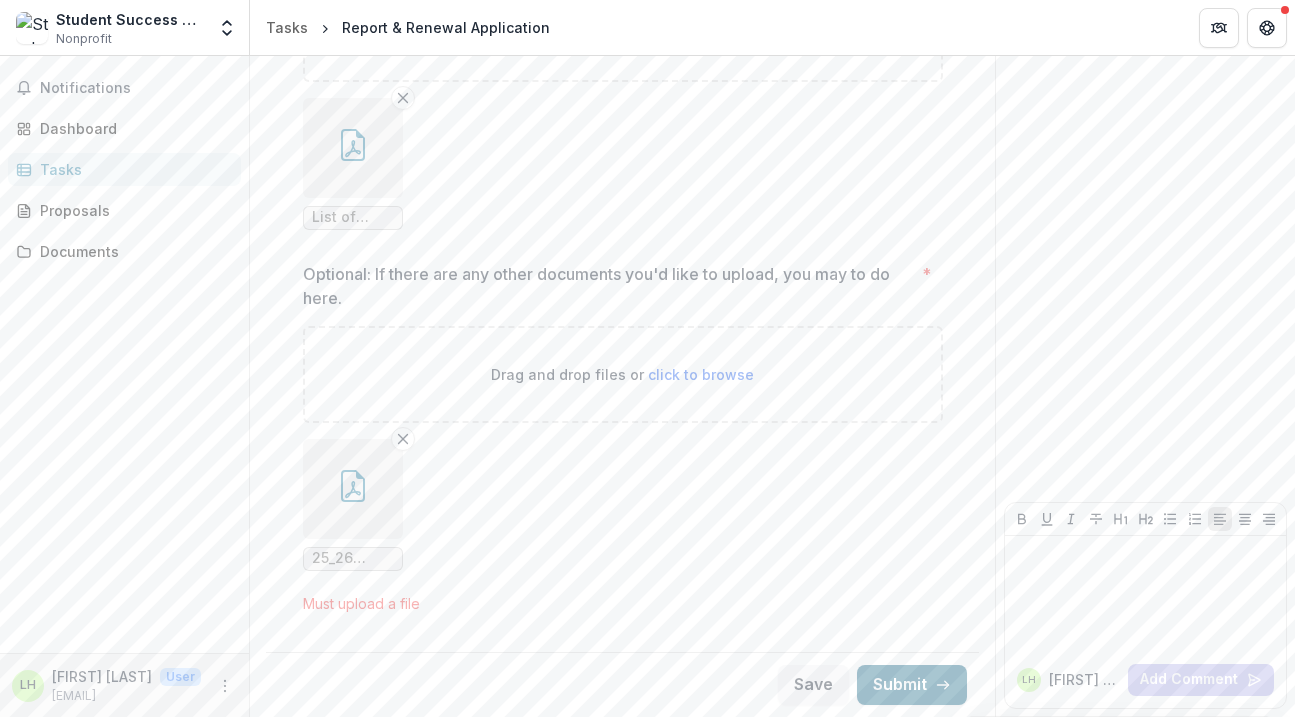 click on "Submit" at bounding box center (912, 685) 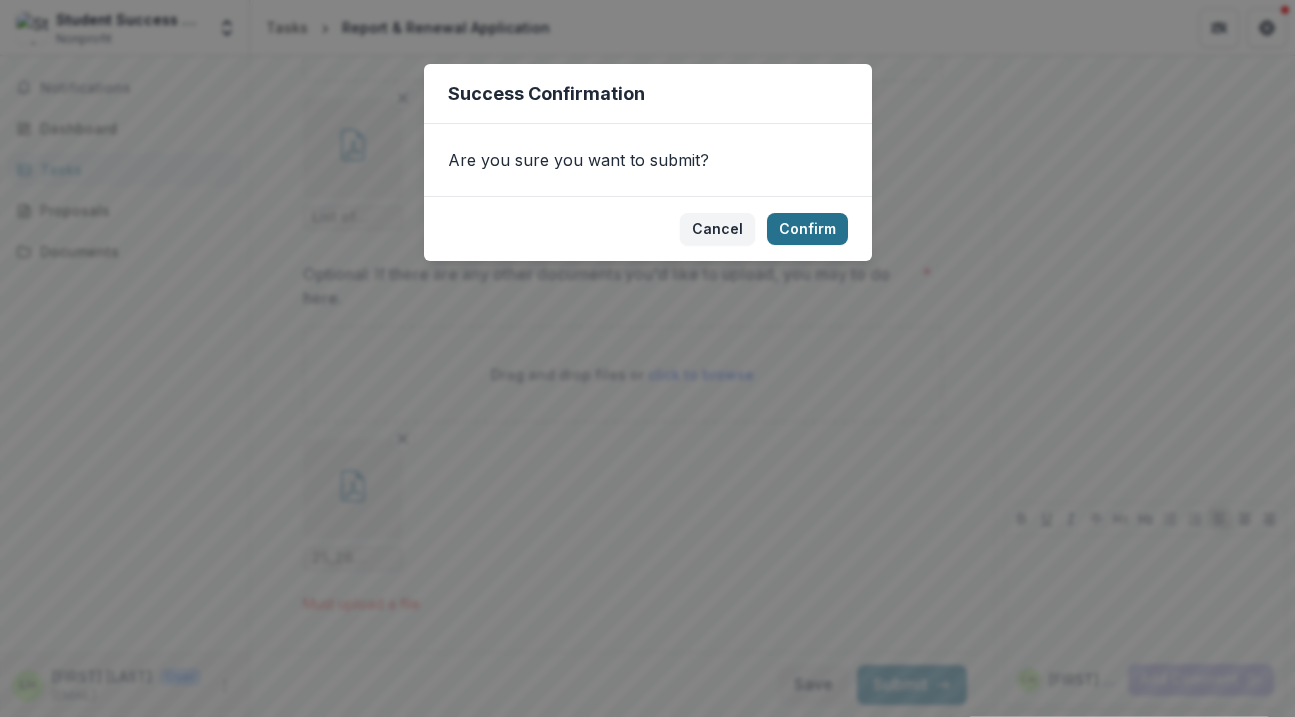 click on "Confirm" at bounding box center [807, 229] 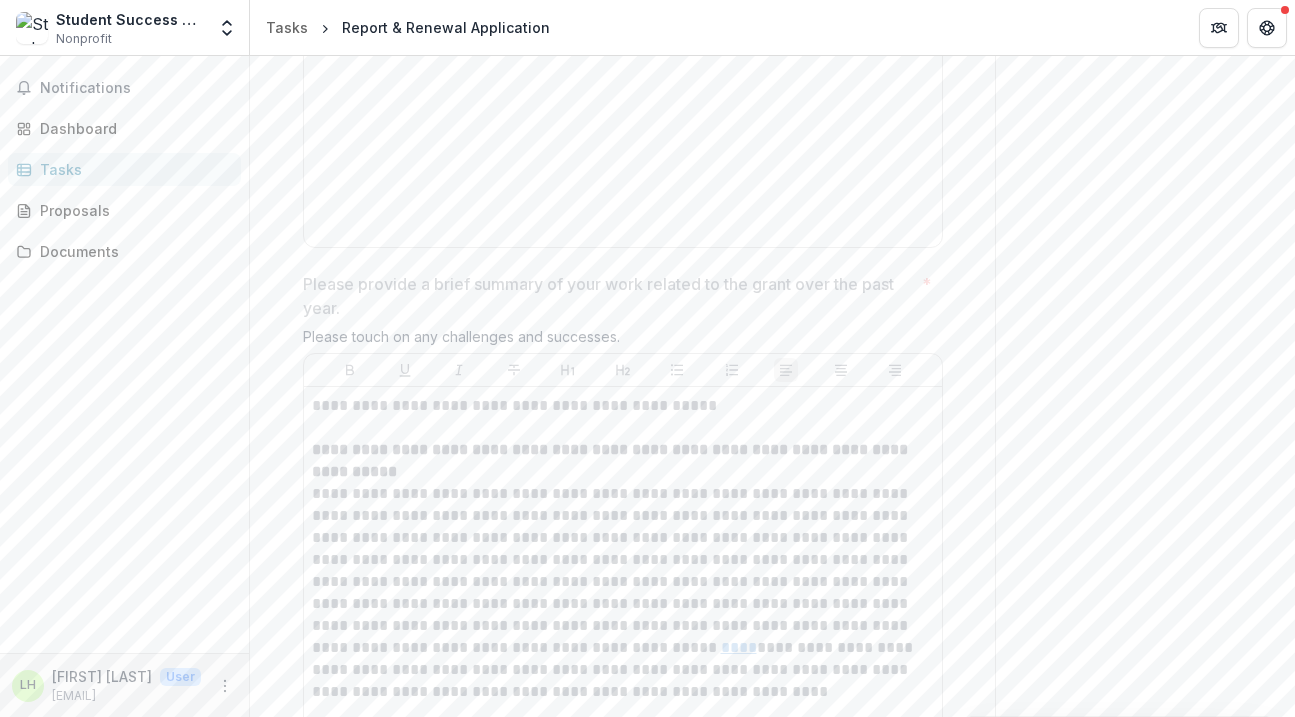 scroll, scrollTop: 0, scrollLeft: 0, axis: both 